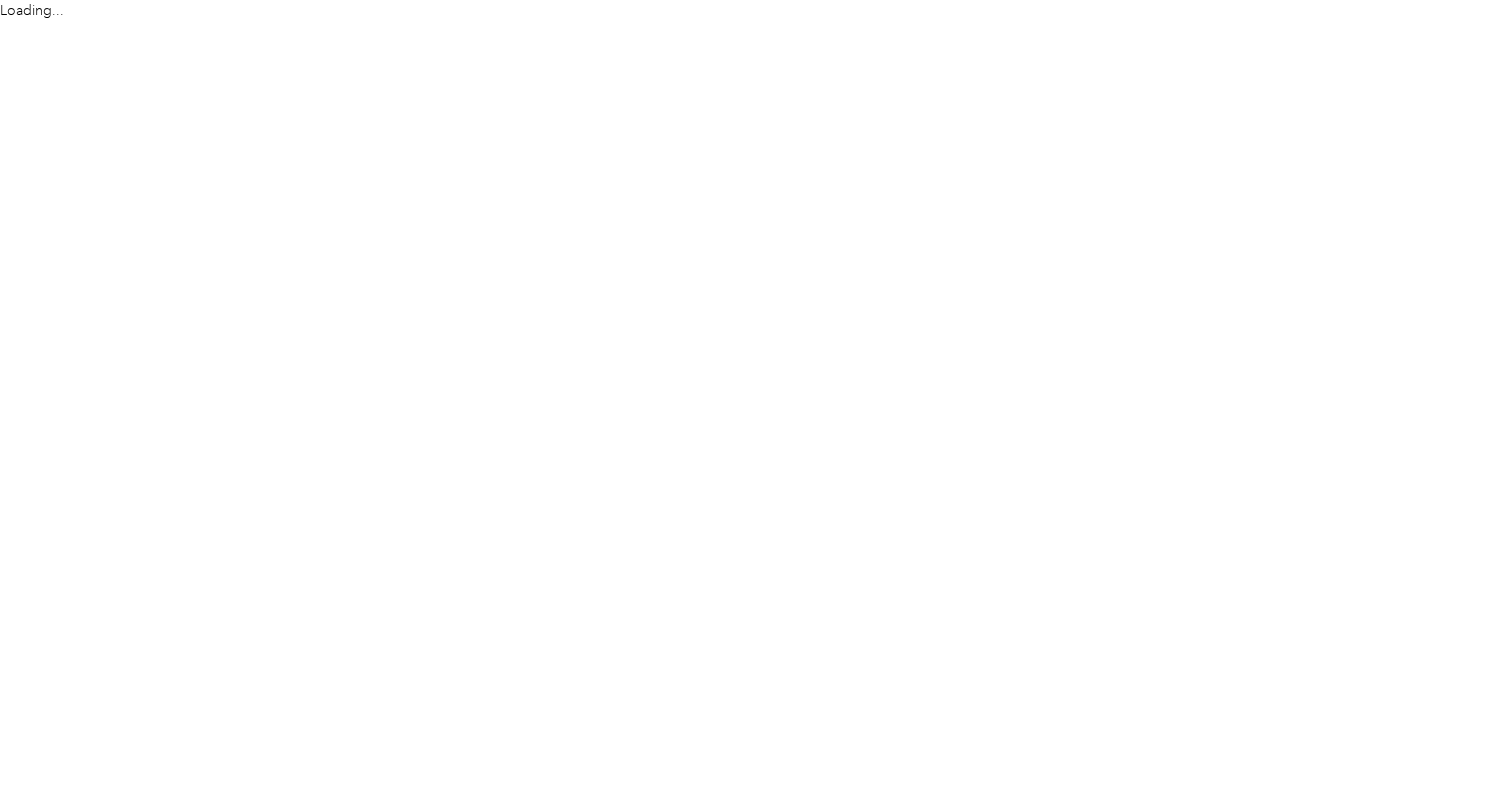 scroll, scrollTop: 0, scrollLeft: 0, axis: both 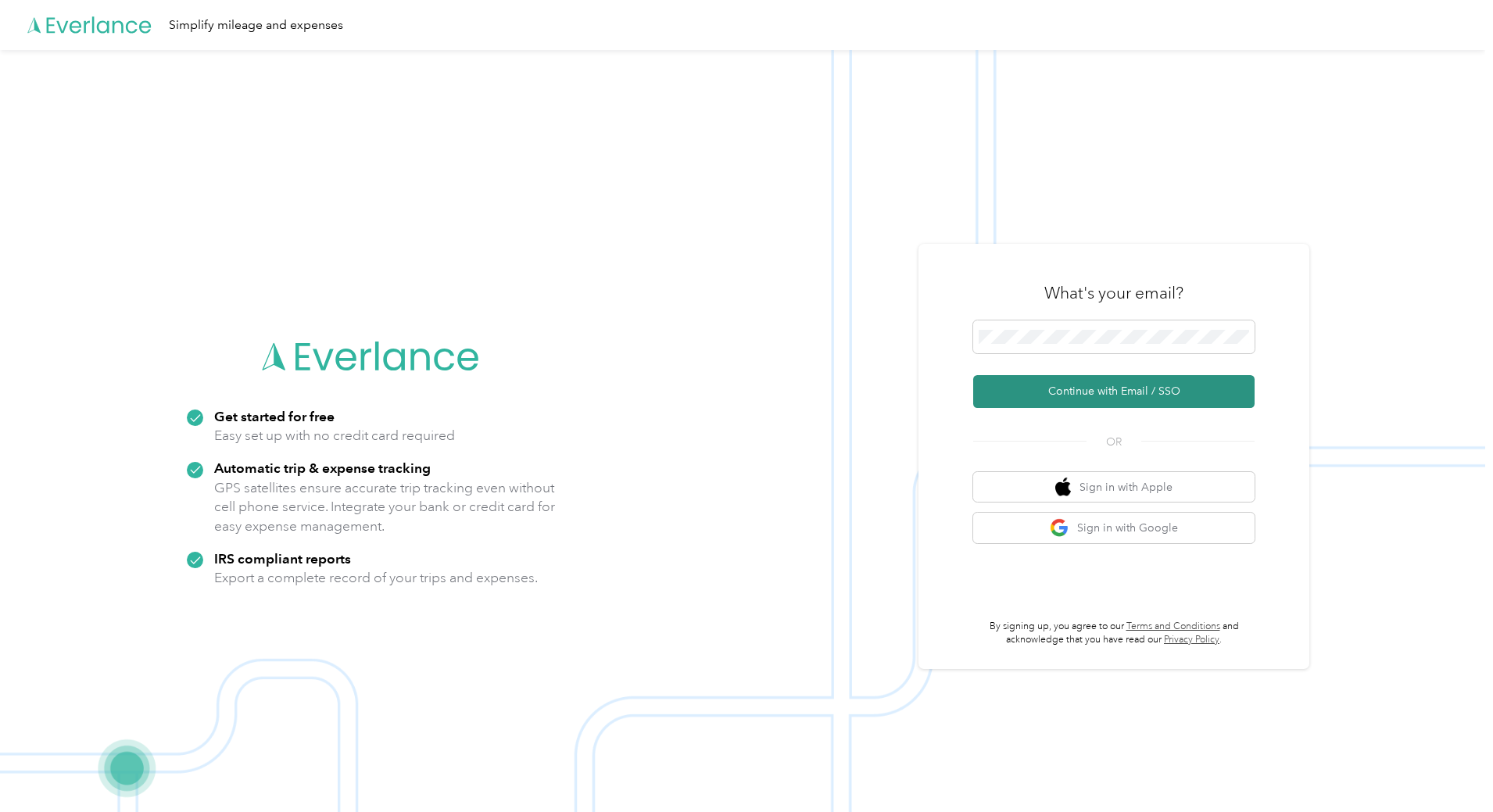 click on "Continue with Email / SSO" at bounding box center (1114, 392) 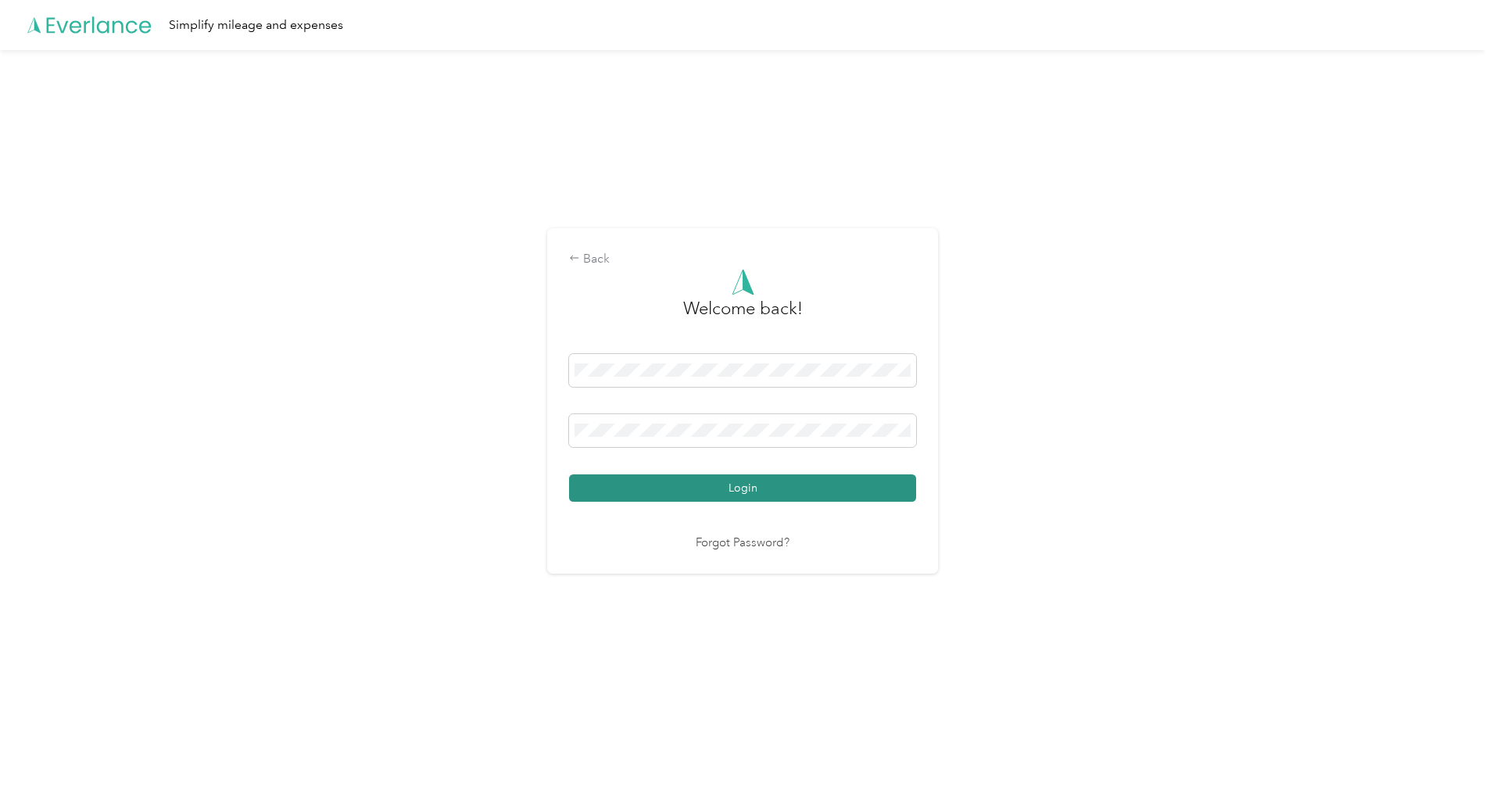 click on "Login" at bounding box center [743, 488] 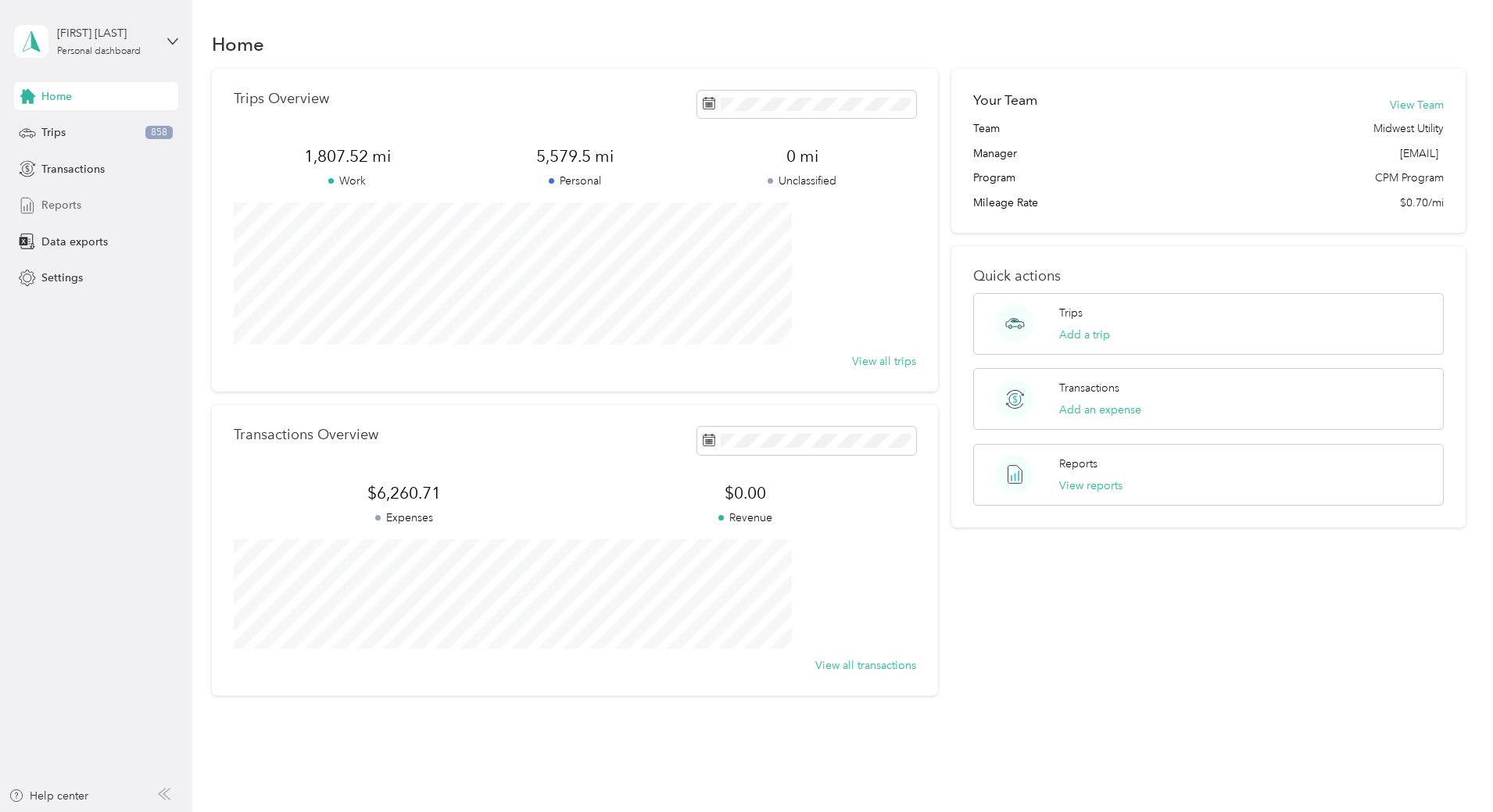 click on "Reports" at bounding box center (61, 205) 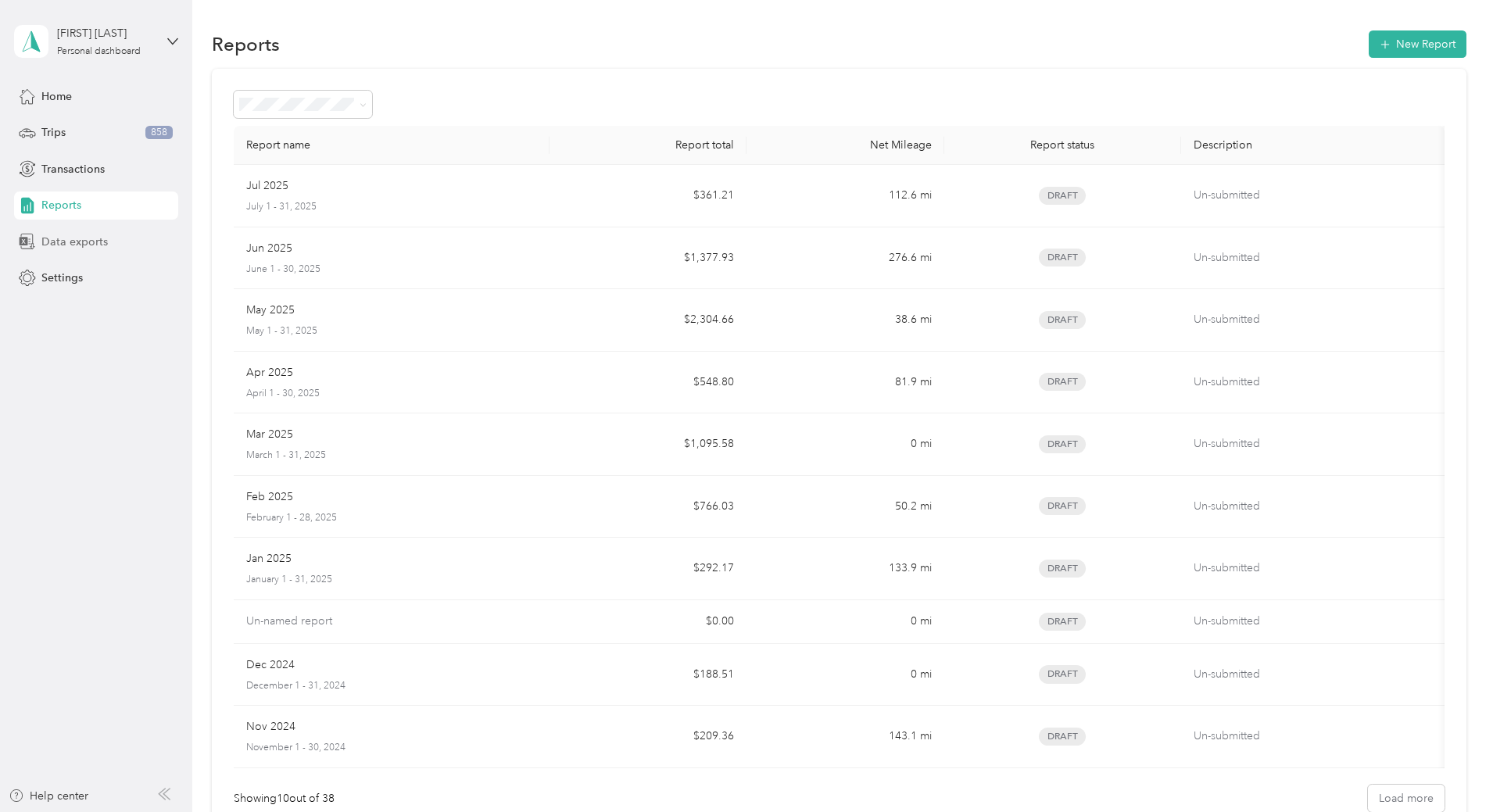 click on "Data exports" at bounding box center [96, 241] 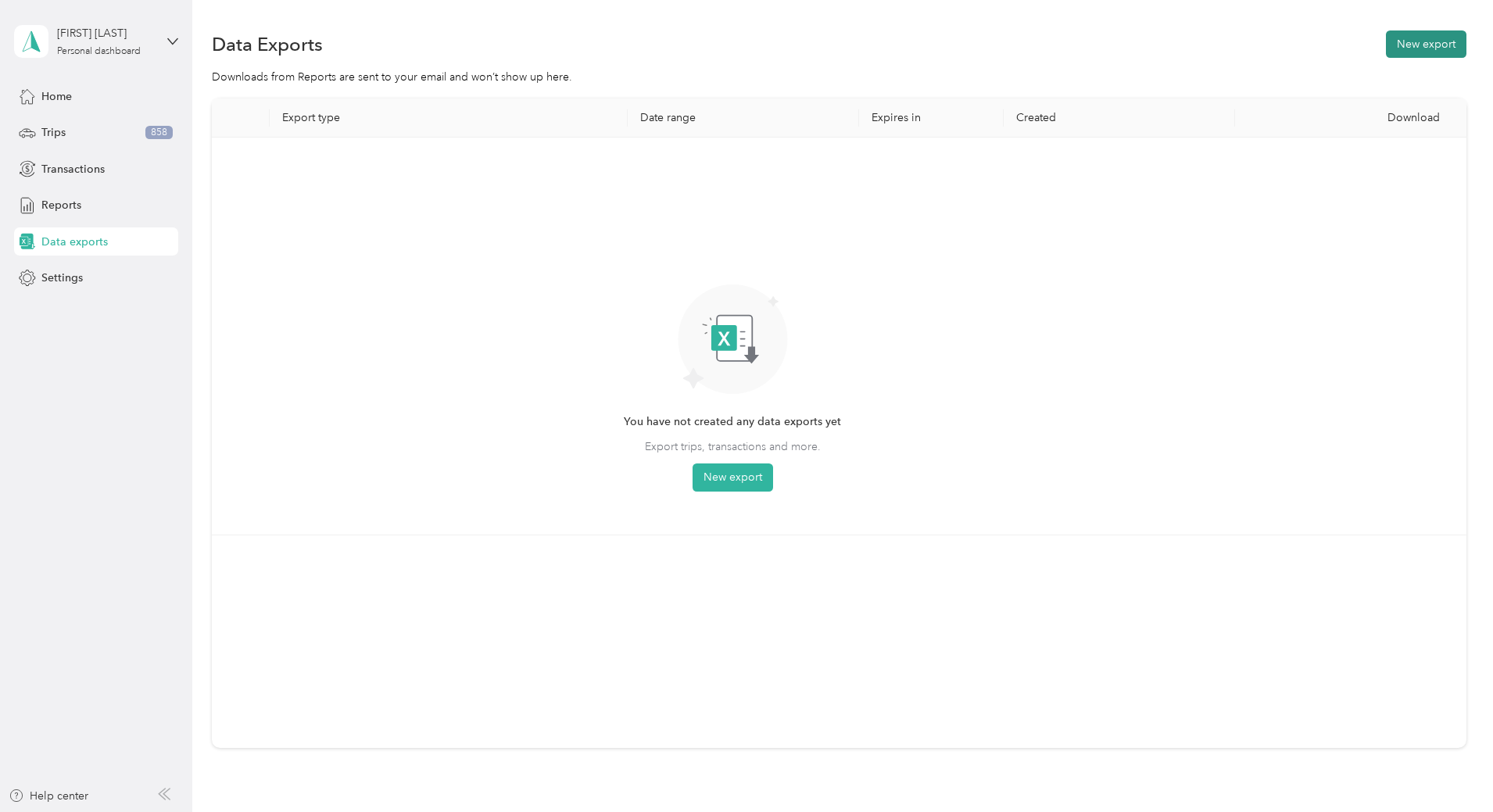 click on "New export" at bounding box center [1426, 44] 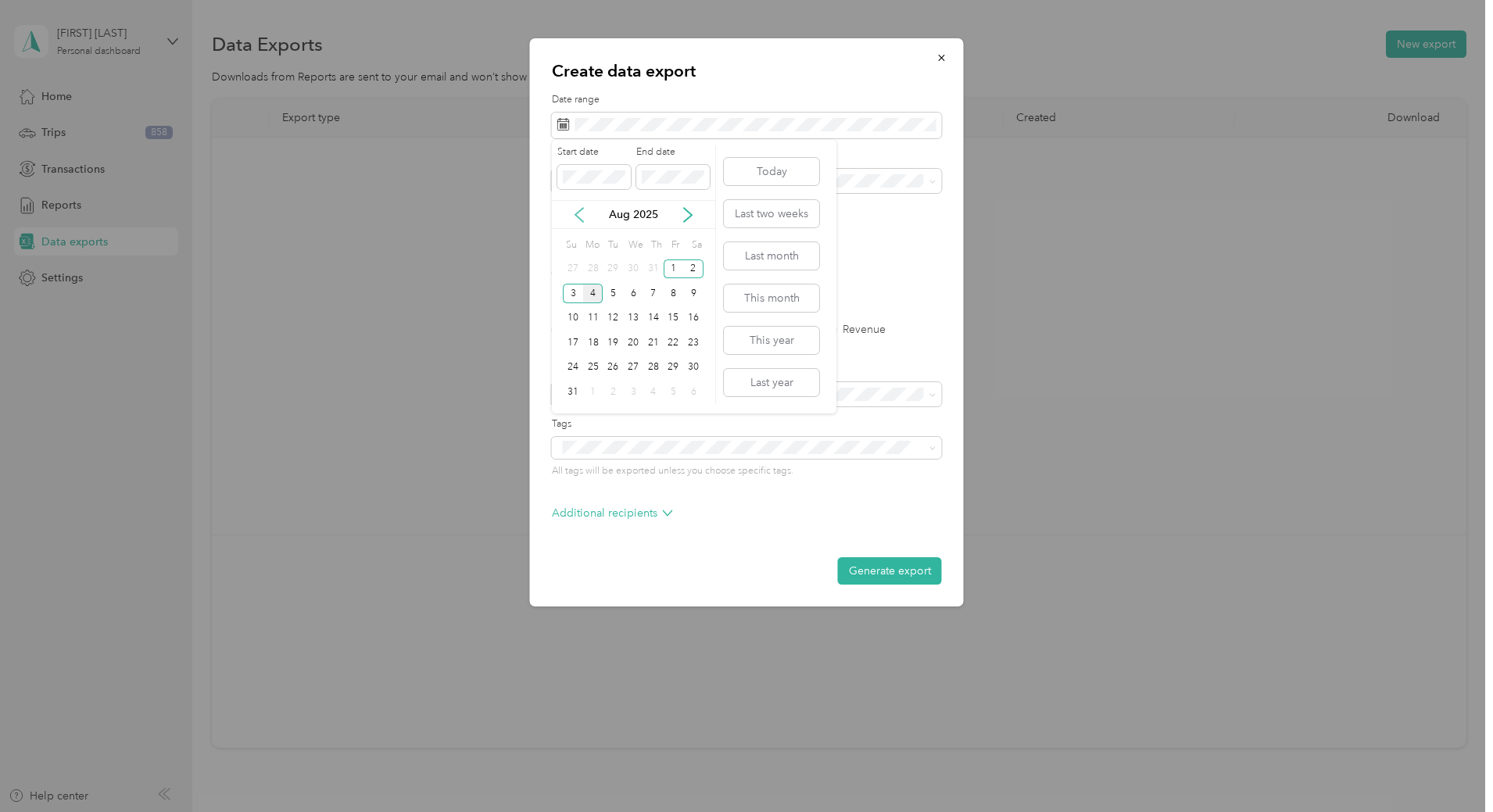 click 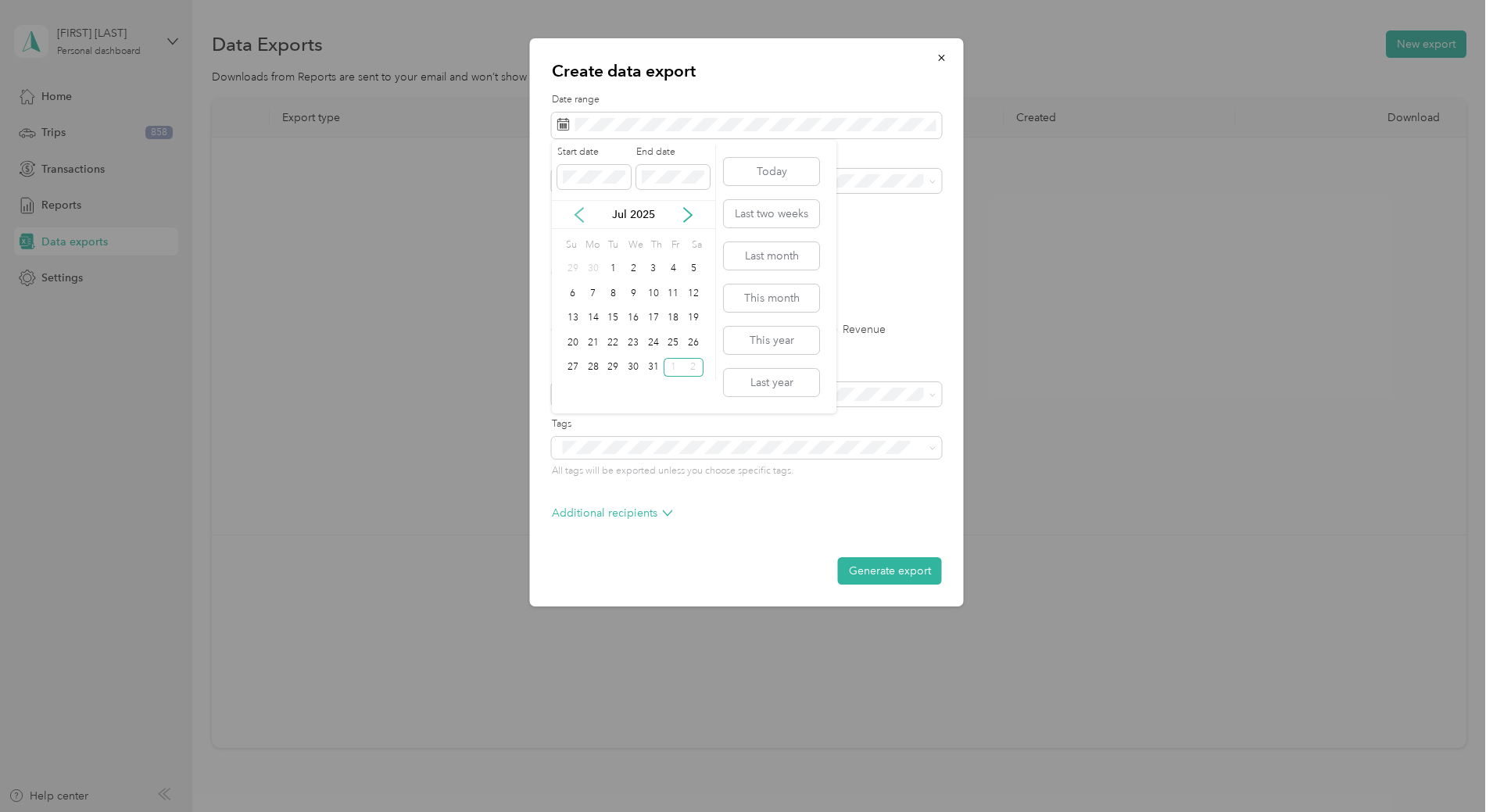 click 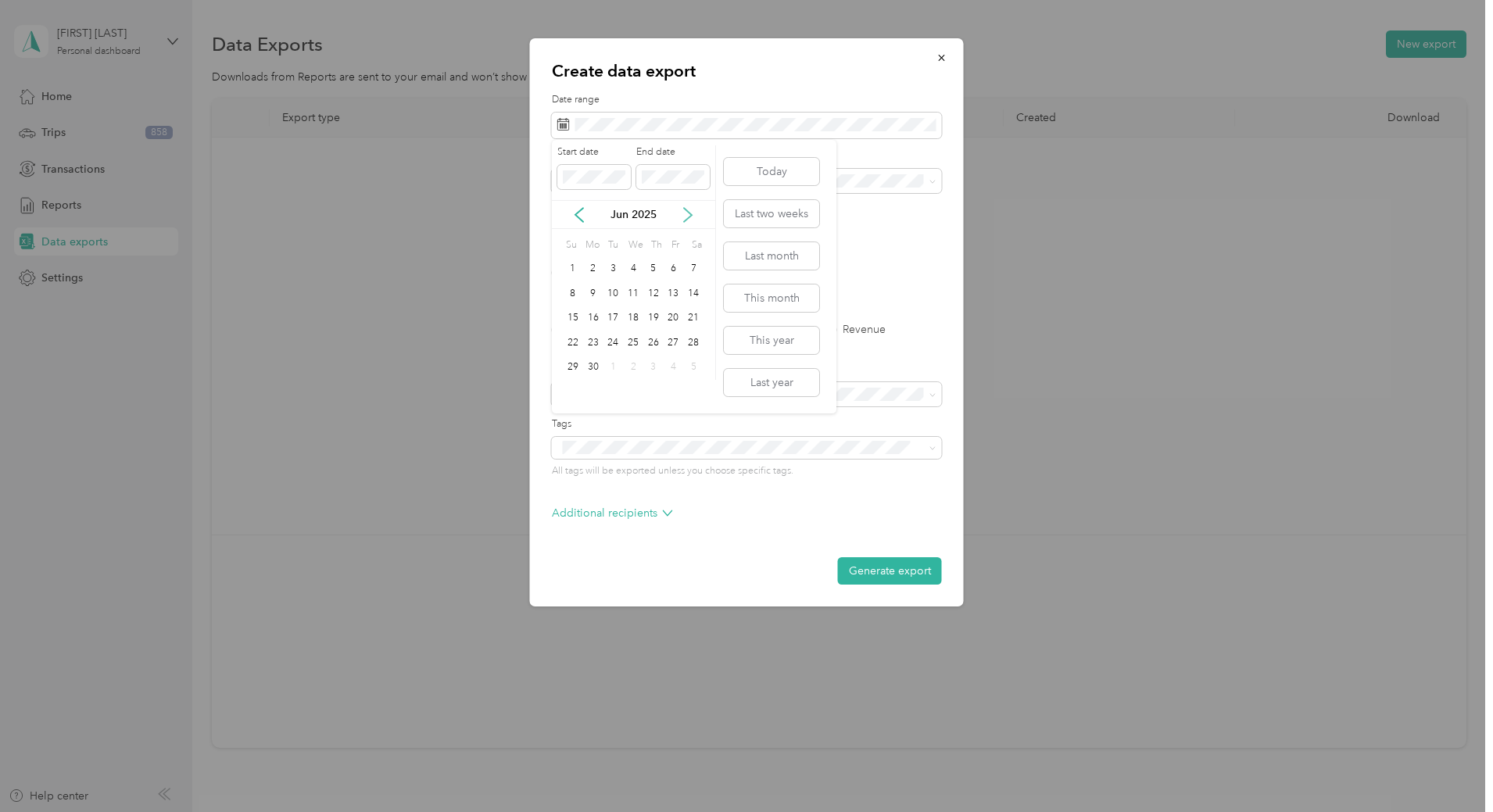 click 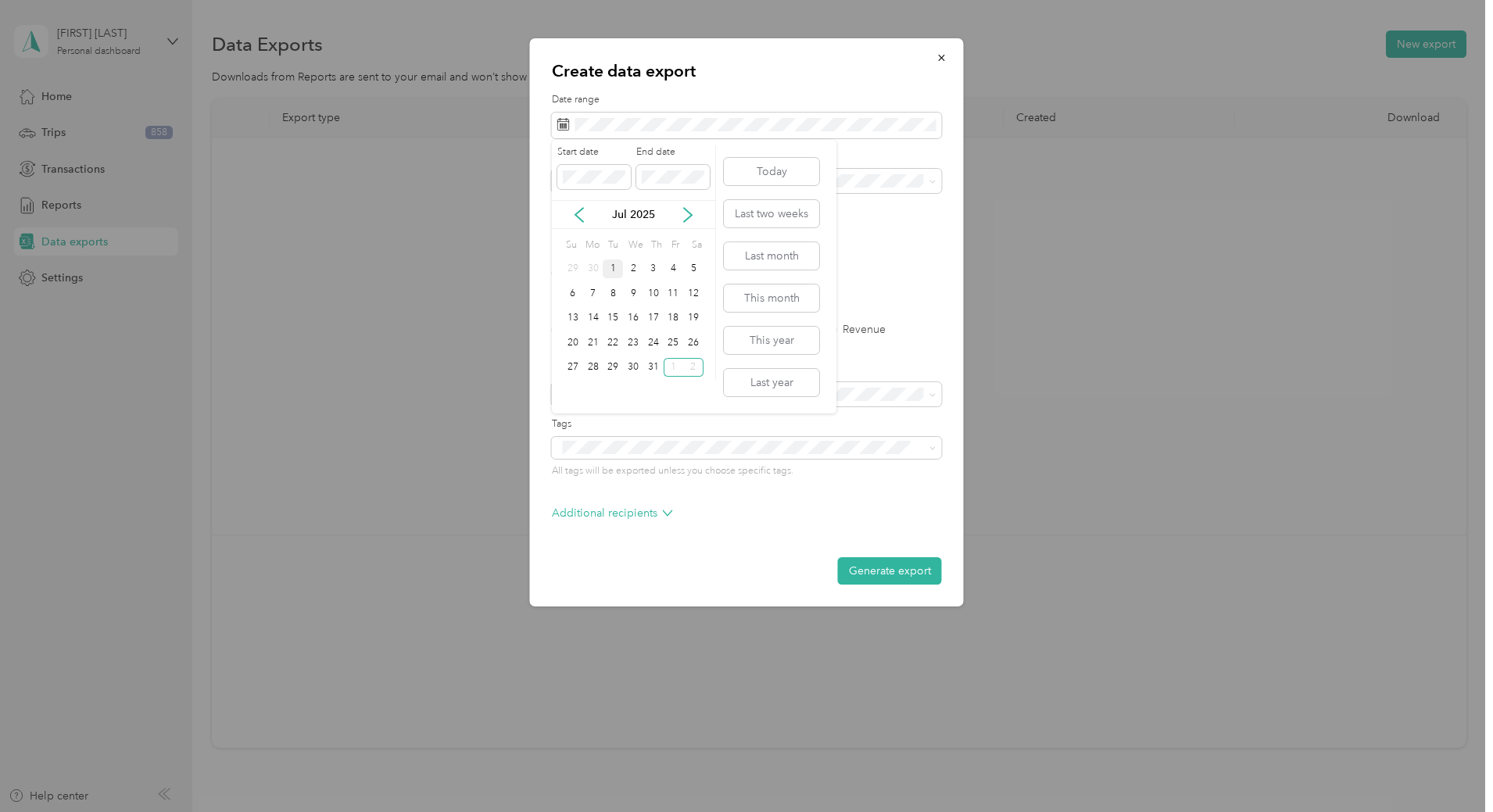 click on "1" at bounding box center [613, 269] 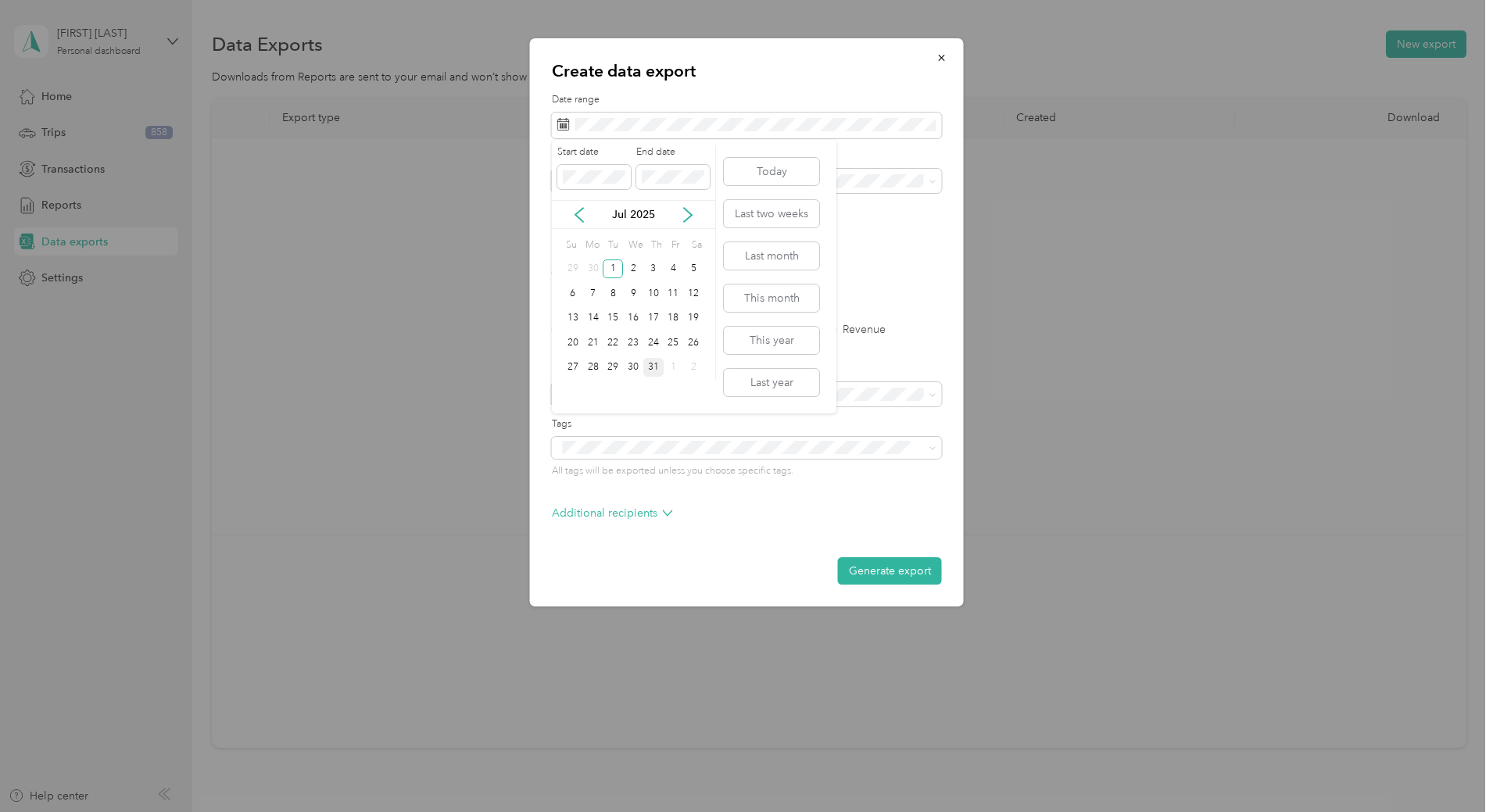 click on "31" at bounding box center (653, 367) 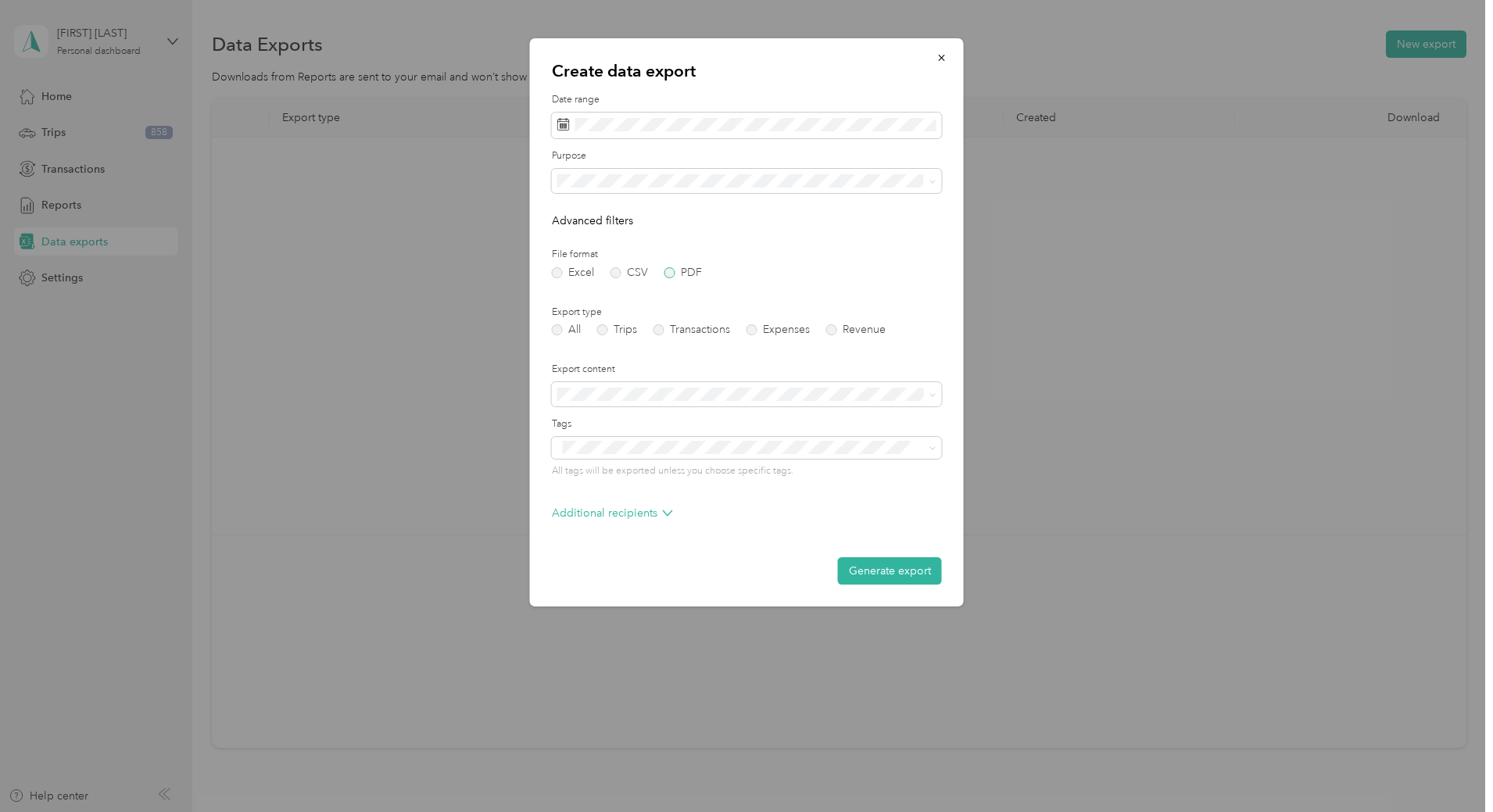 click on "PDF" at bounding box center [683, 273] 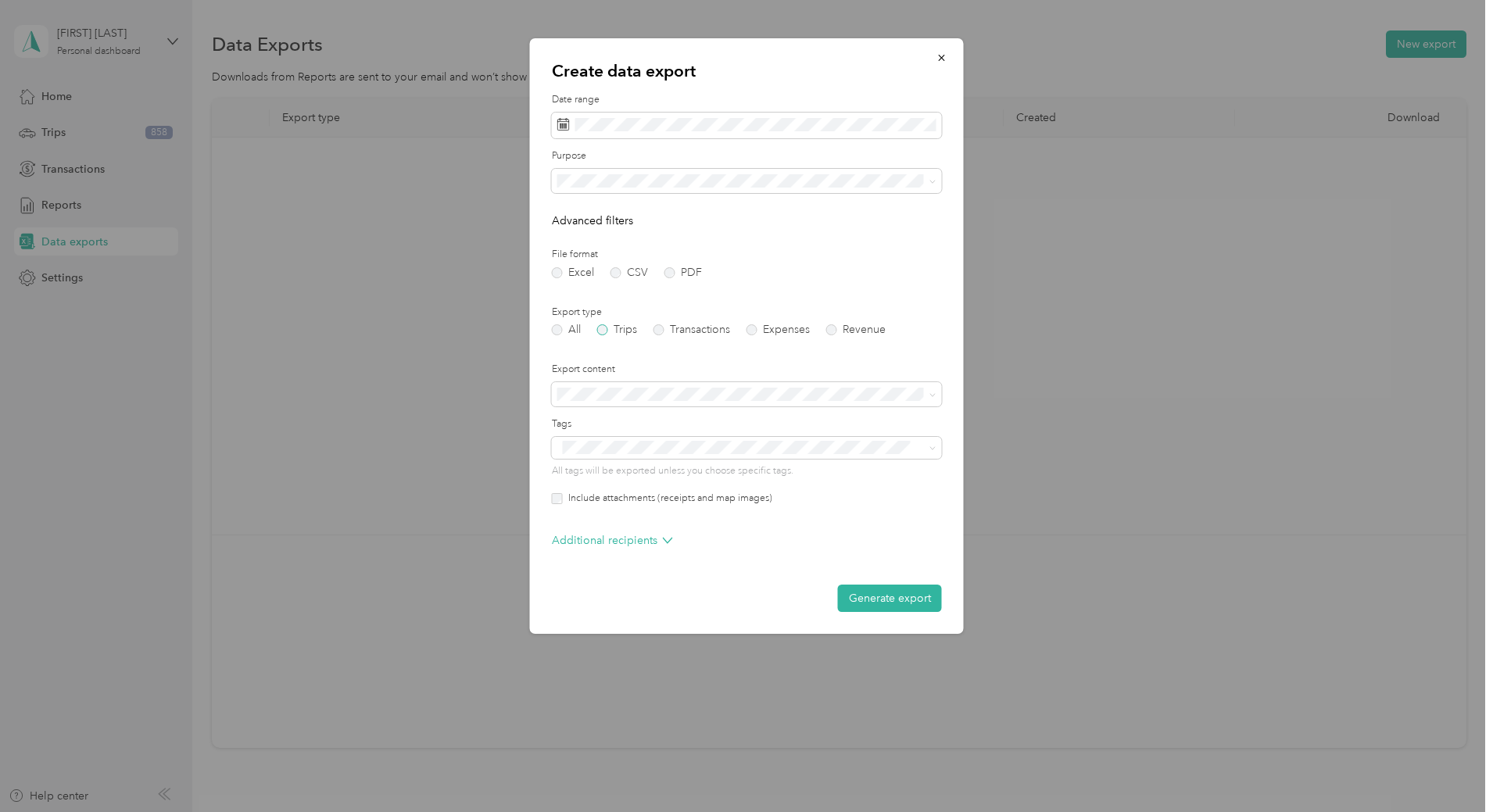 click on "Trips" at bounding box center (617, 330) 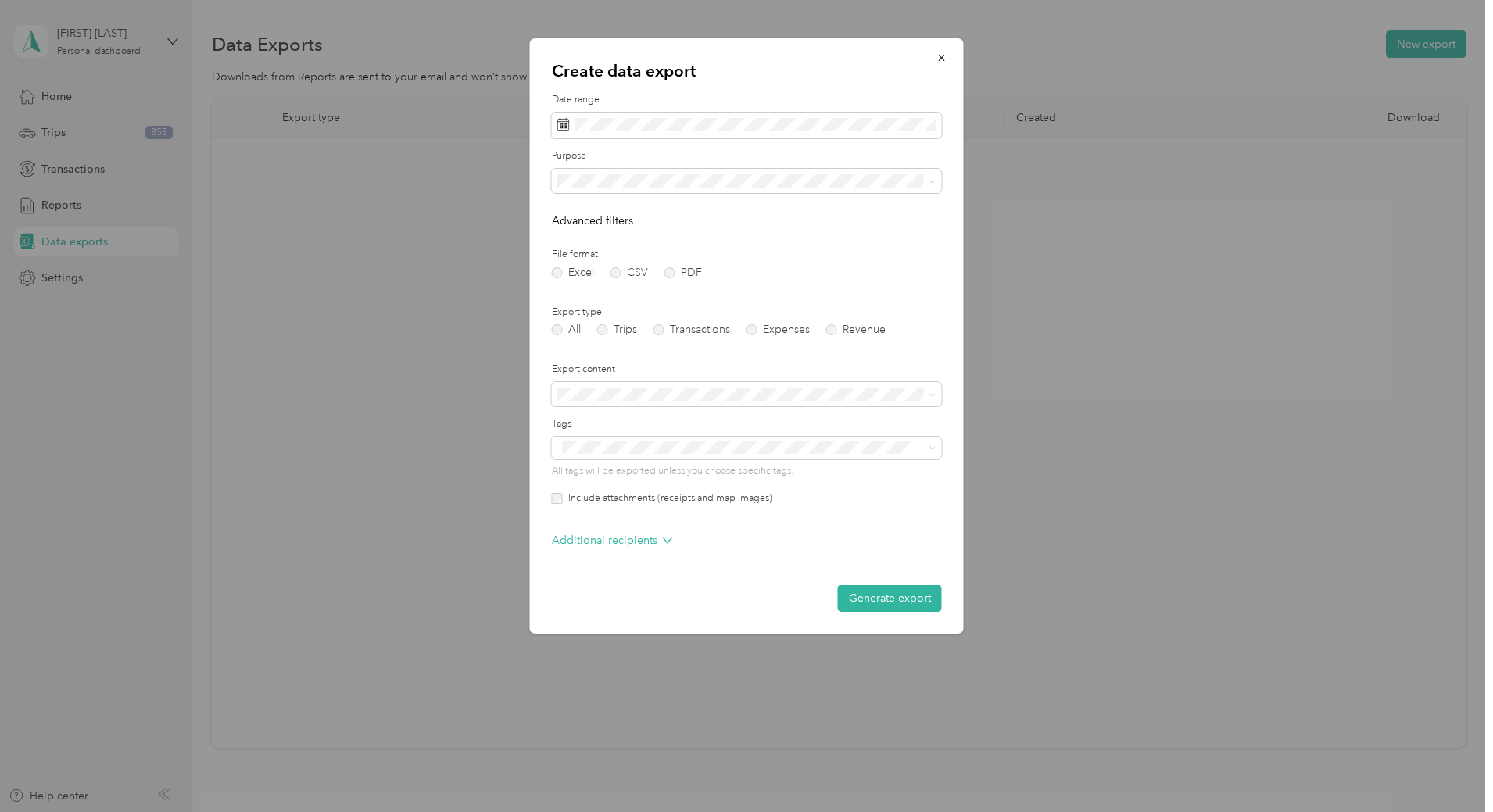click on "Generate export" at bounding box center (890, 598) 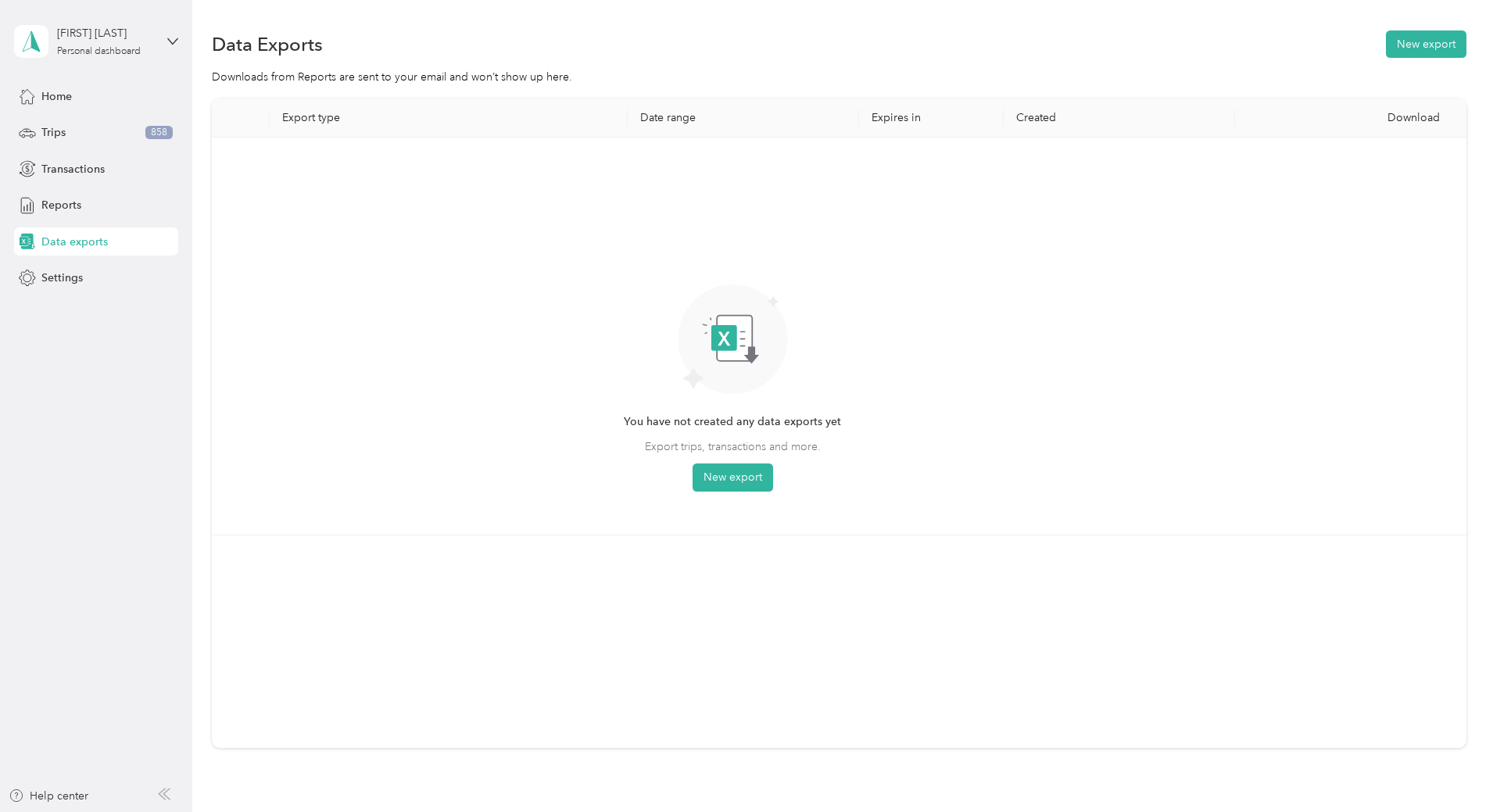 click on "Data exports" at bounding box center (74, 241) 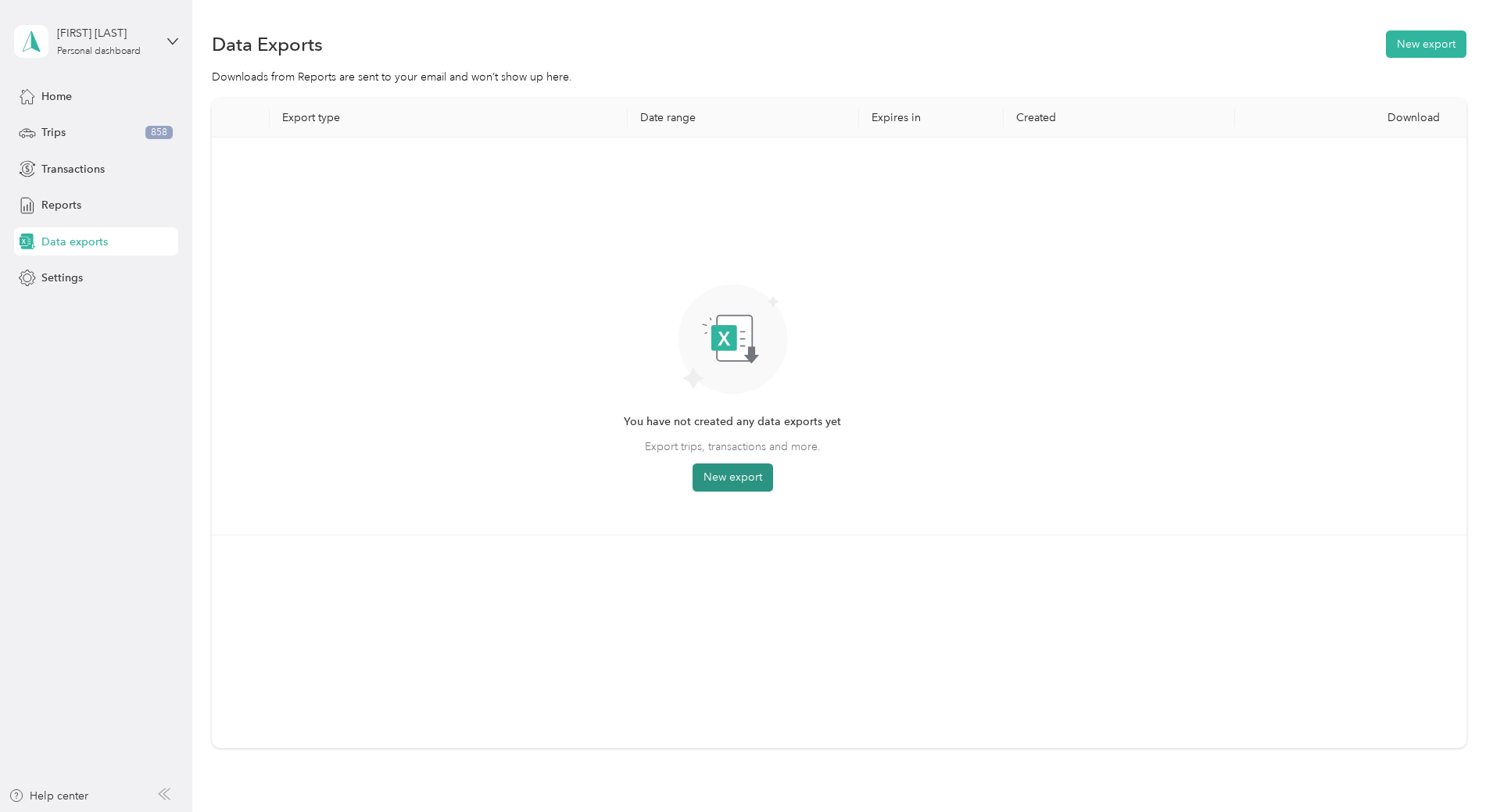click on "New export" at bounding box center (732, 478) 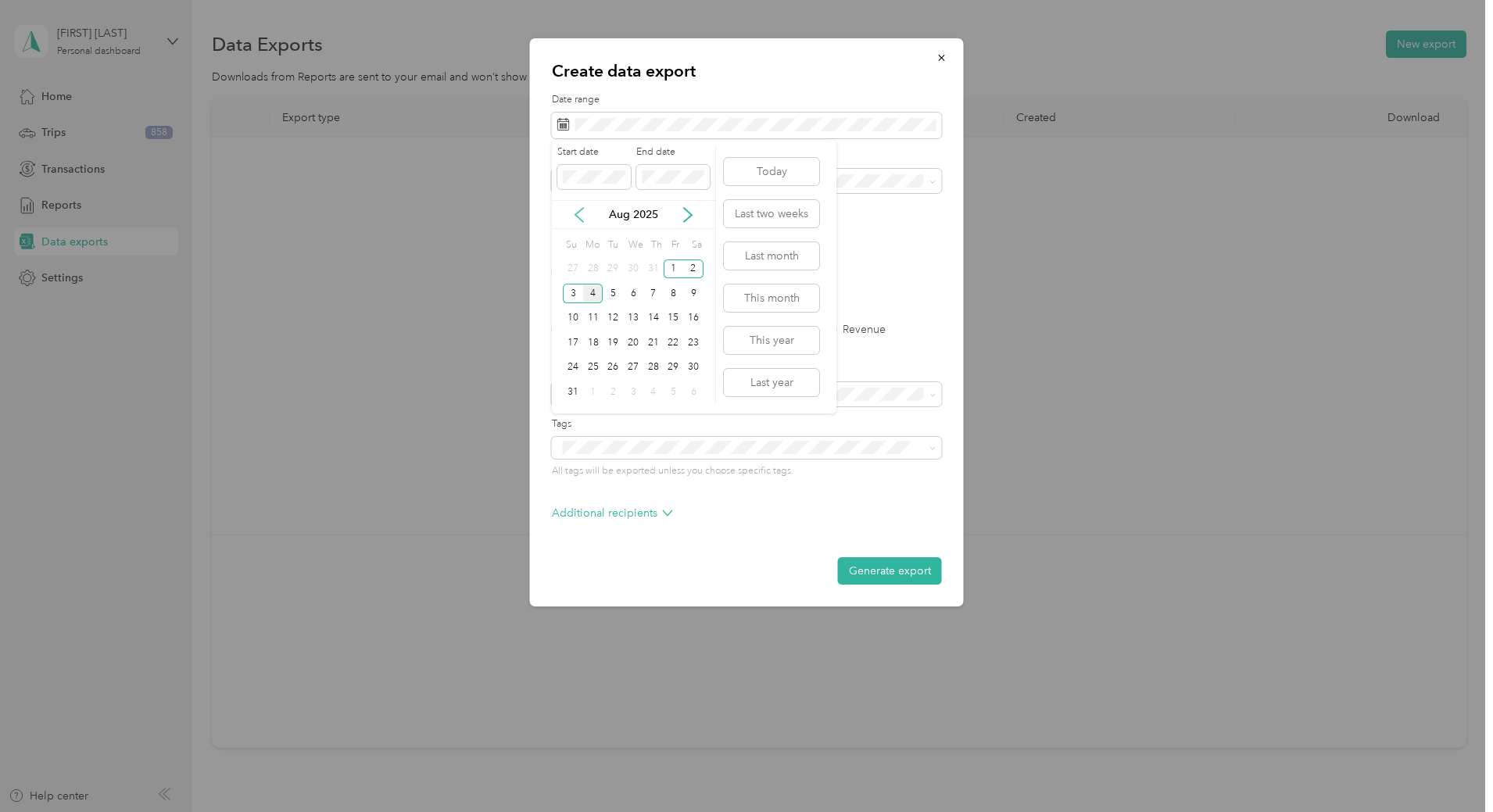 click 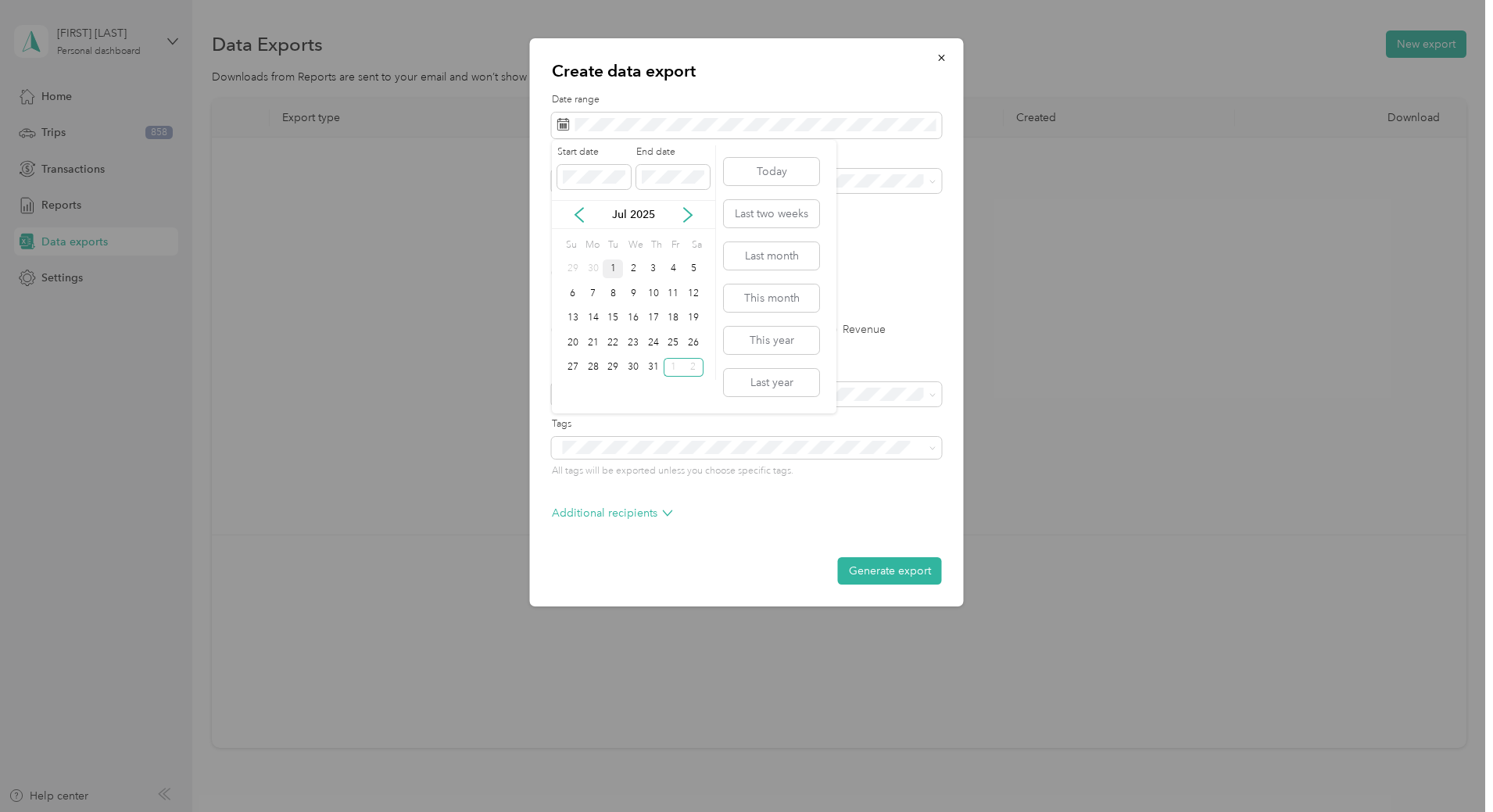 click on "1" at bounding box center [613, 269] 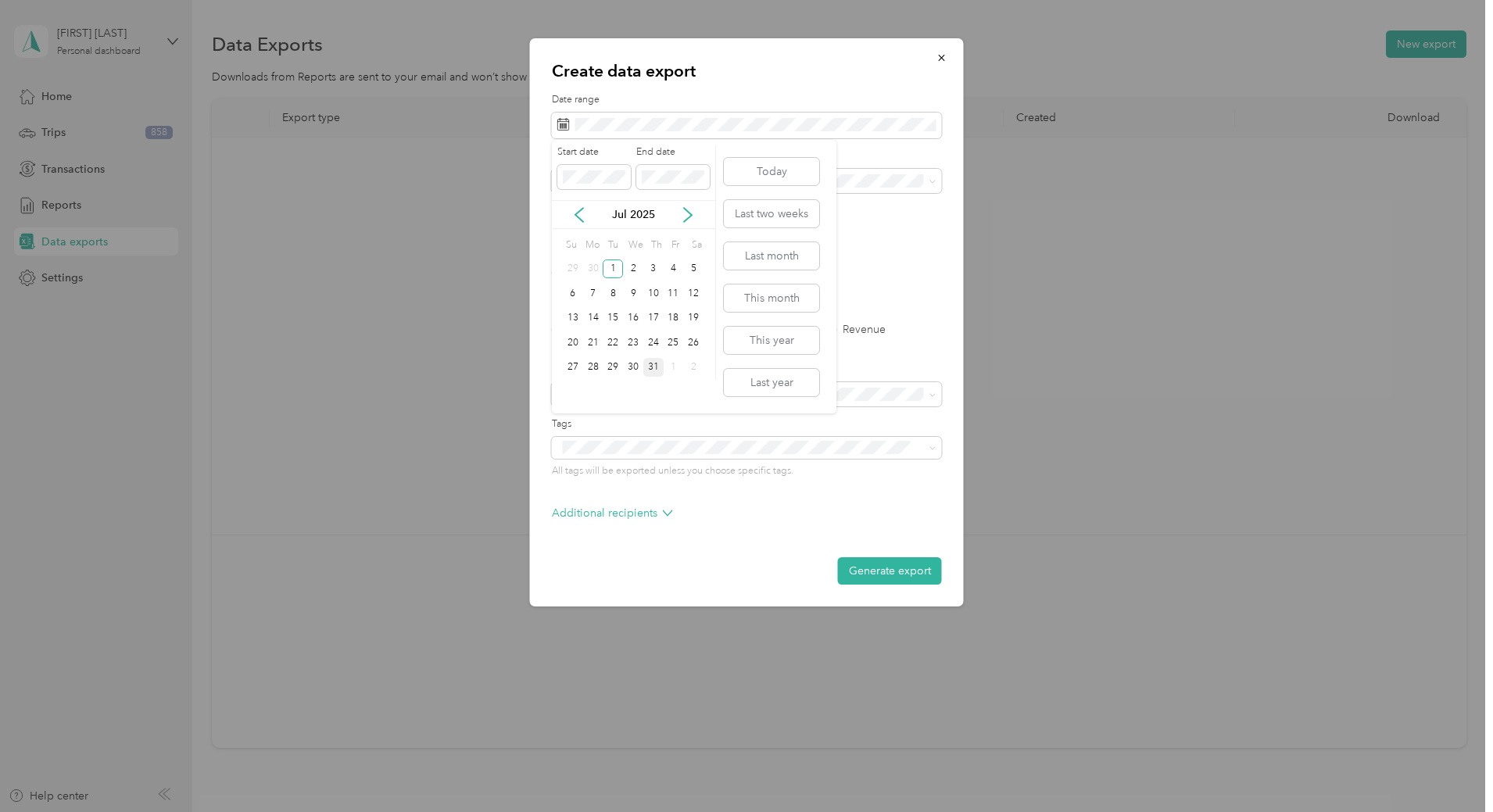 click on "31" at bounding box center [653, 367] 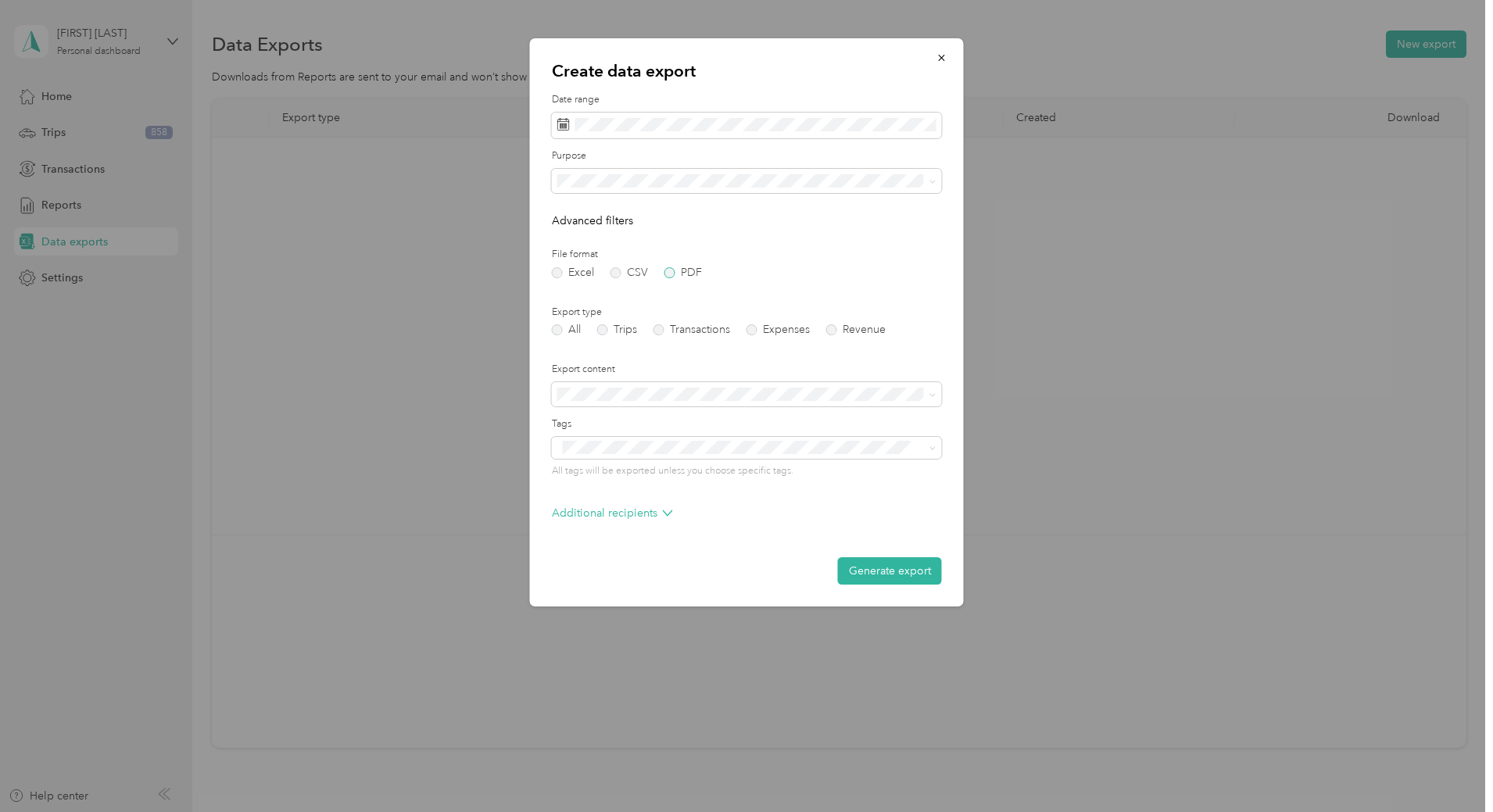 click on "PDF" at bounding box center [683, 273] 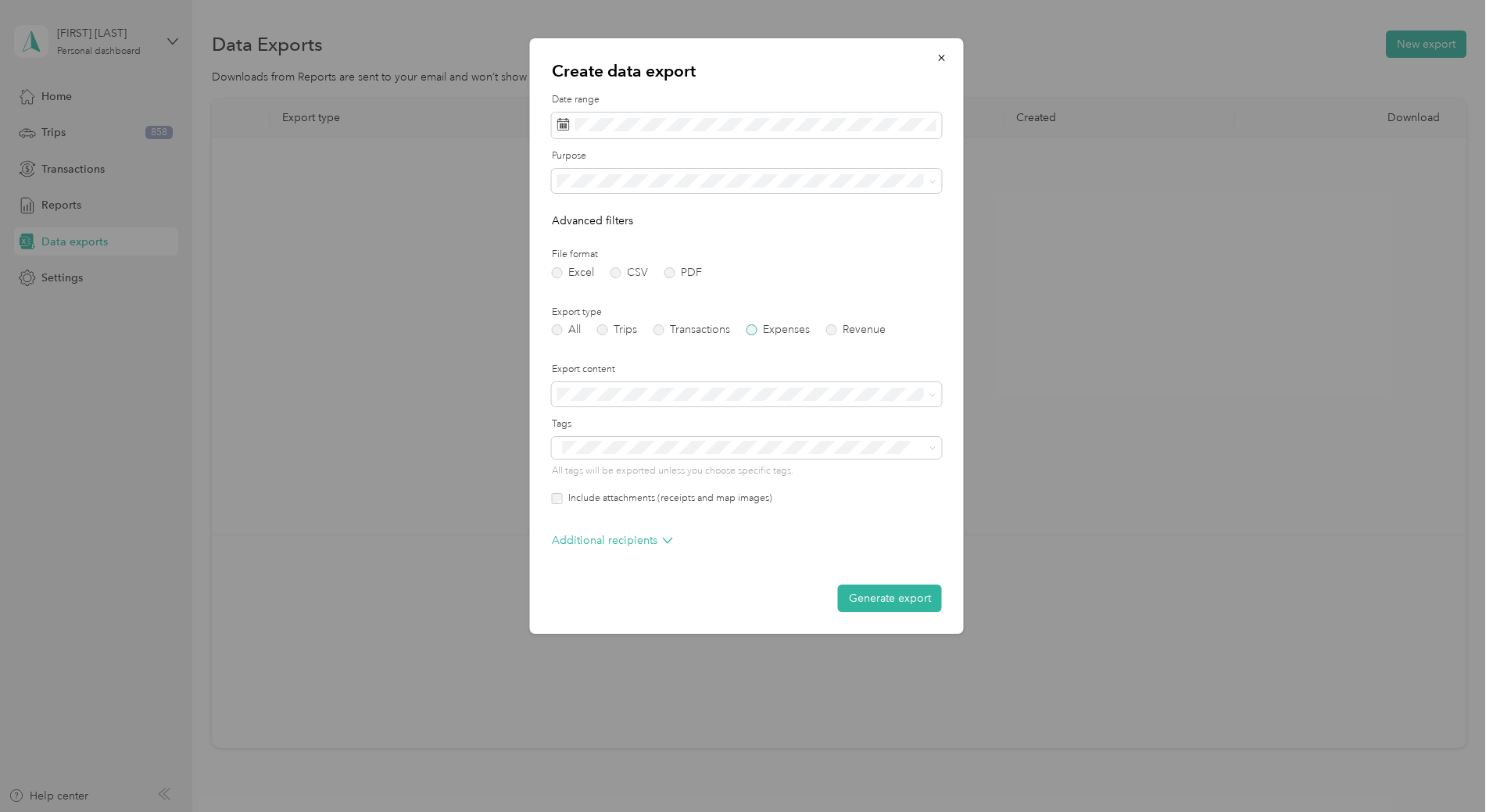 click on "Expenses" at bounding box center [778, 330] 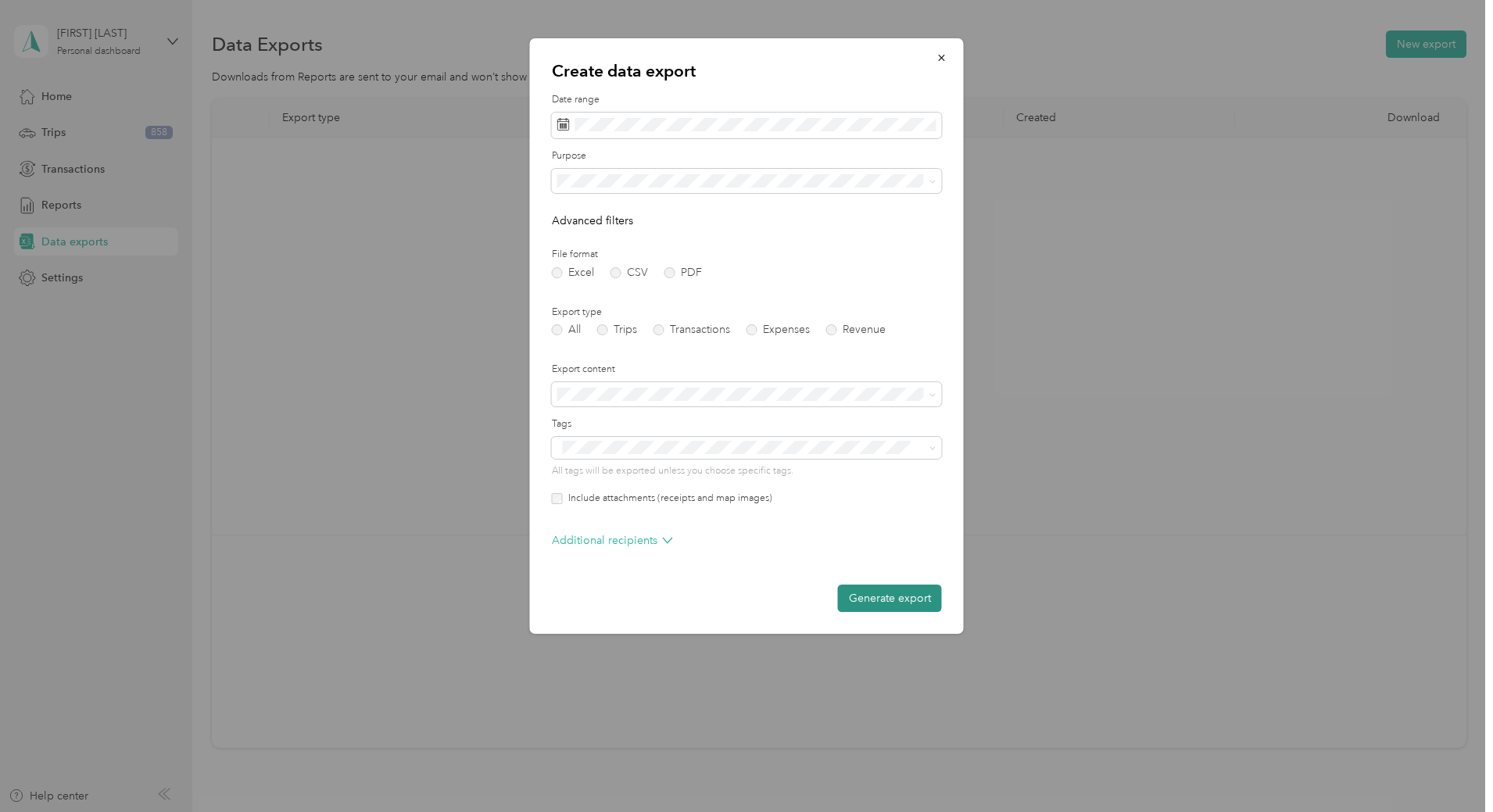 click on "Generate export" at bounding box center (890, 598) 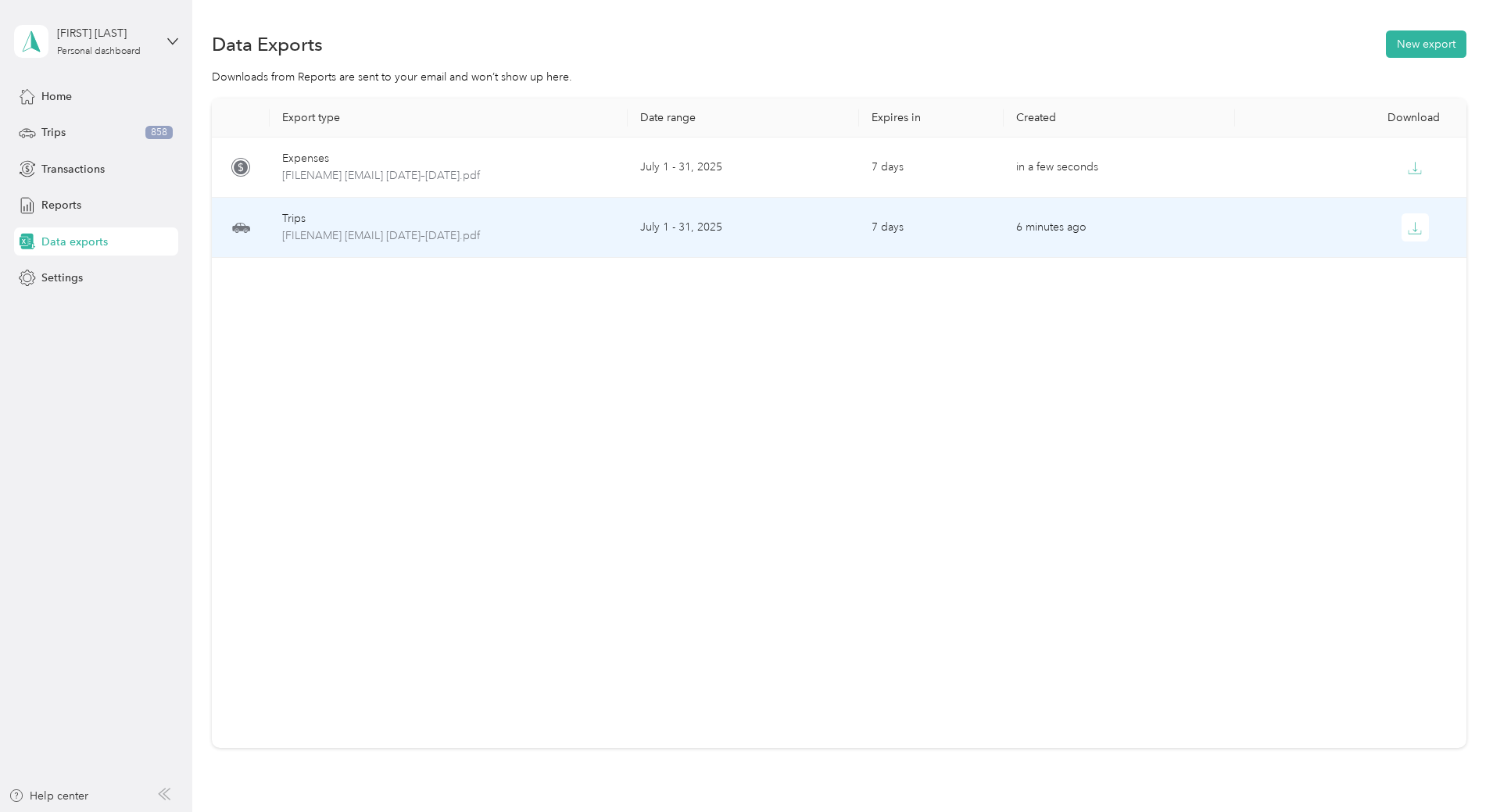click on "Trips" at bounding box center (449, 219) 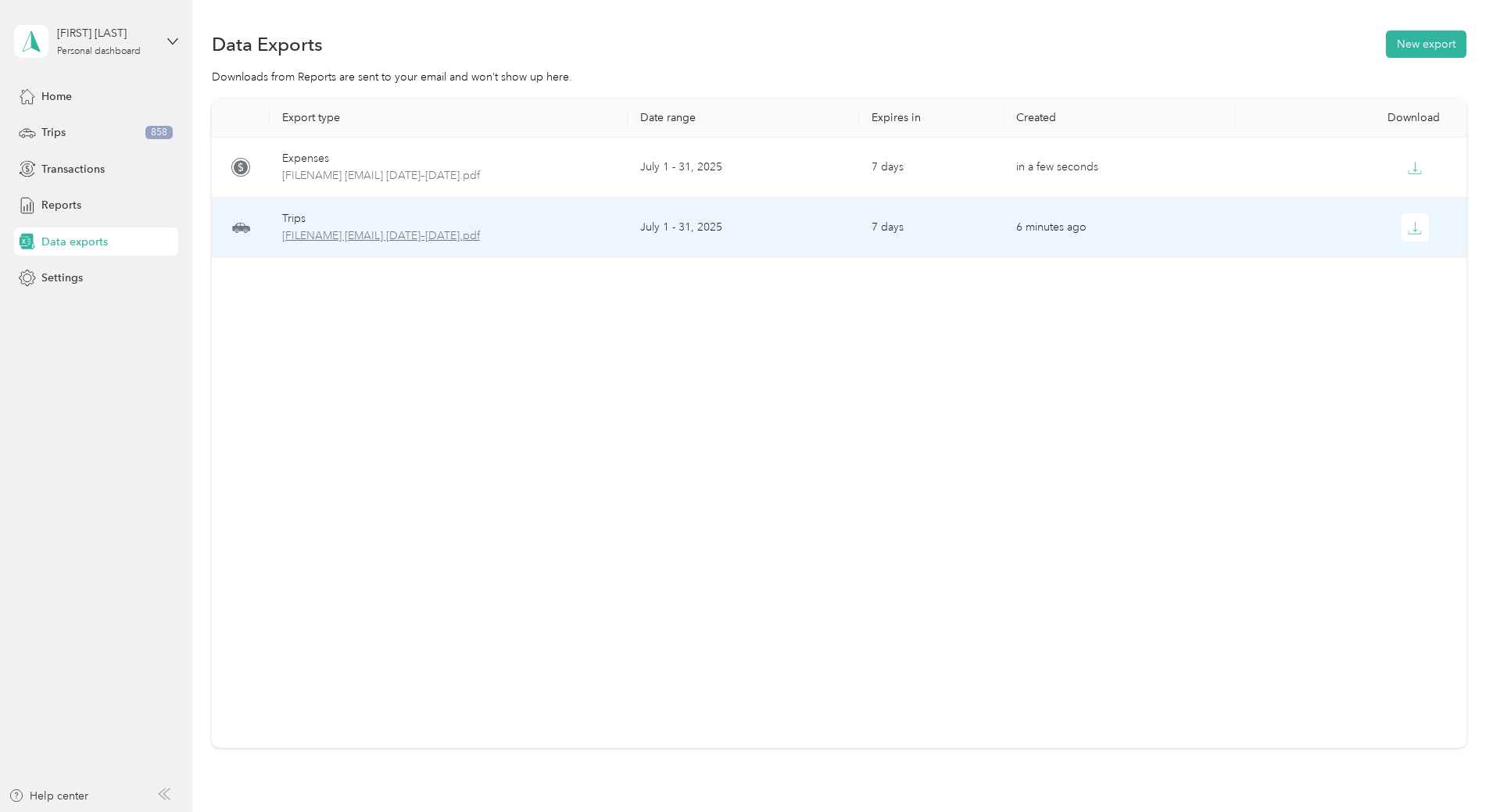 click on "[FILENAME] [EMAIL] [DATE]–[DATE].pdf" at bounding box center [449, 236] 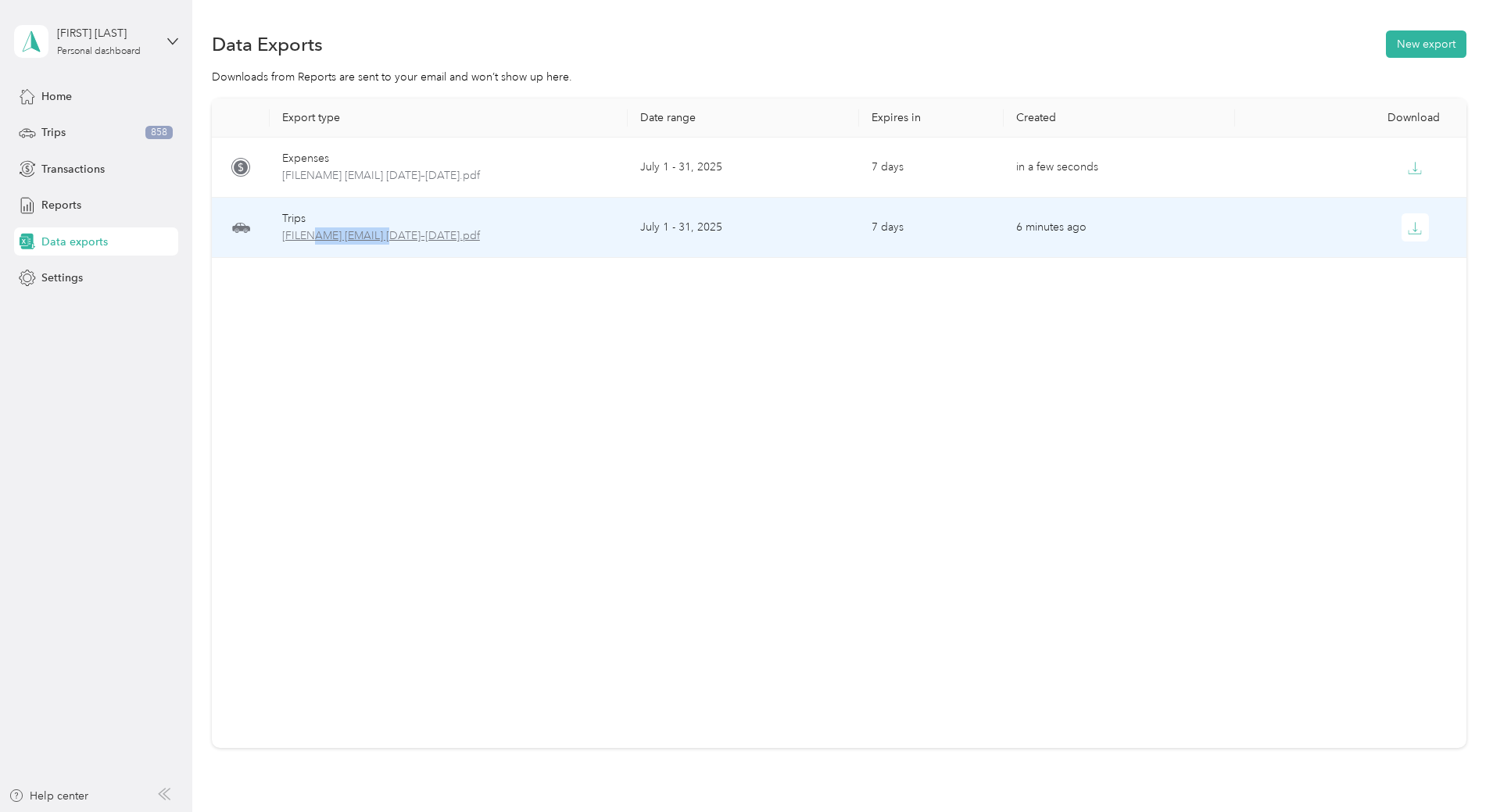 click on "[FILENAME] [EMAIL] [DATE]–[DATE].pdf" at bounding box center (449, 236) 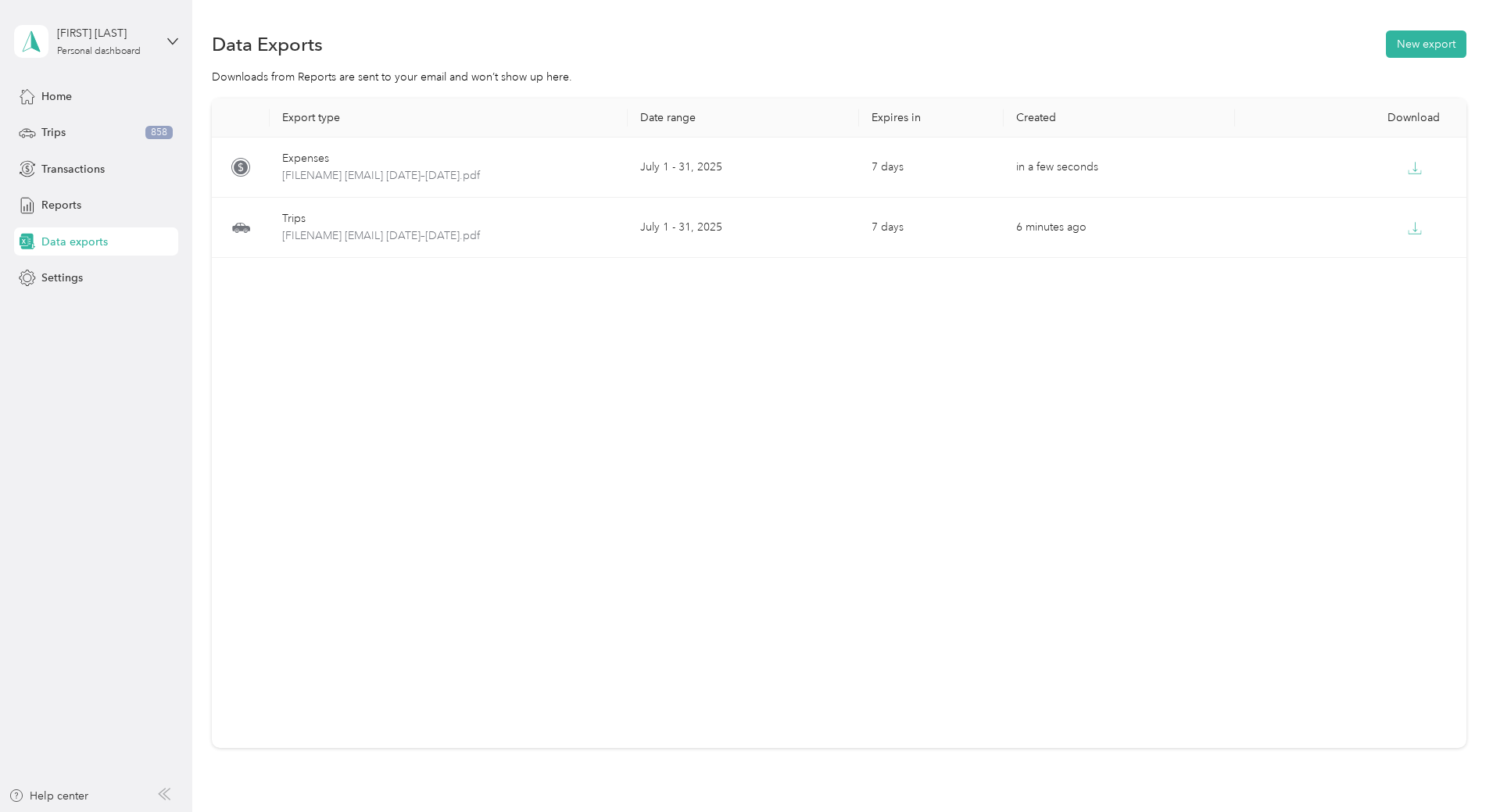 click on "Expenses [EMAIL] [DATE]–[DATE].pdf [DATE] - [DATE], [YEAR] [TIME_REFERENCE] [TIME_REFERENCE] ago" at bounding box center [839, 423] 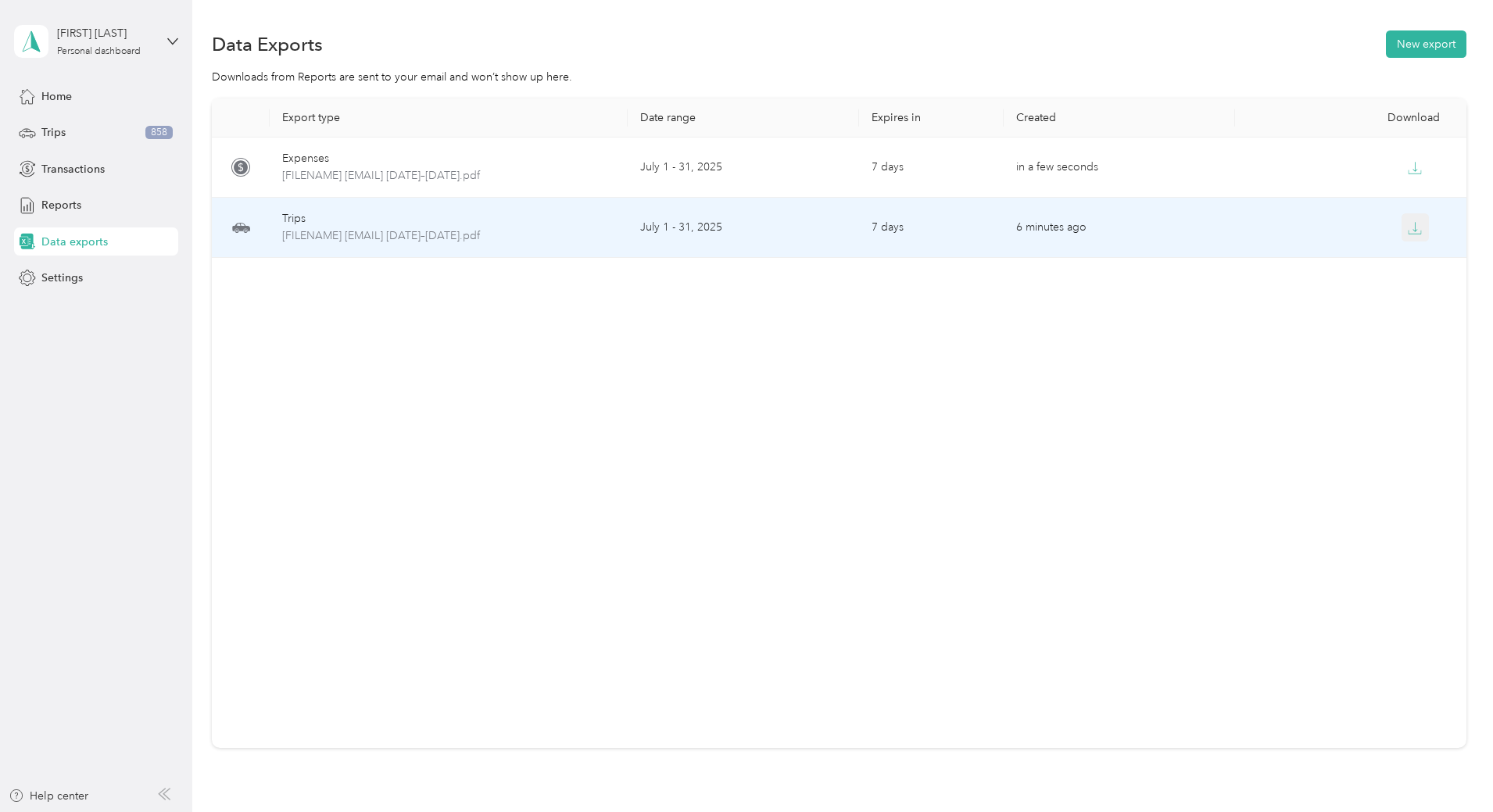 click 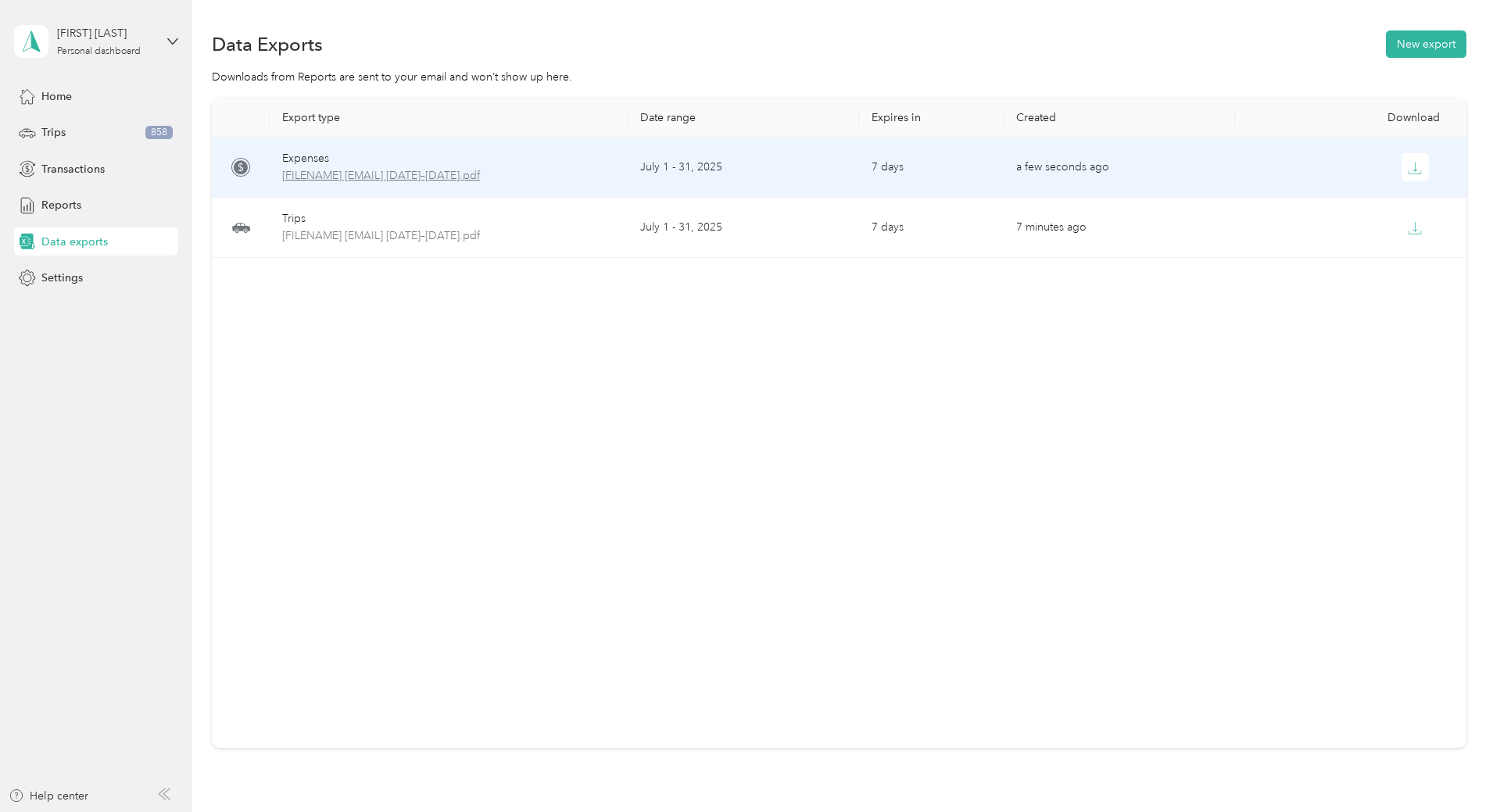 click on "[FILENAME] [EMAIL] [DATE]–[DATE].pdf" at bounding box center [449, 176] 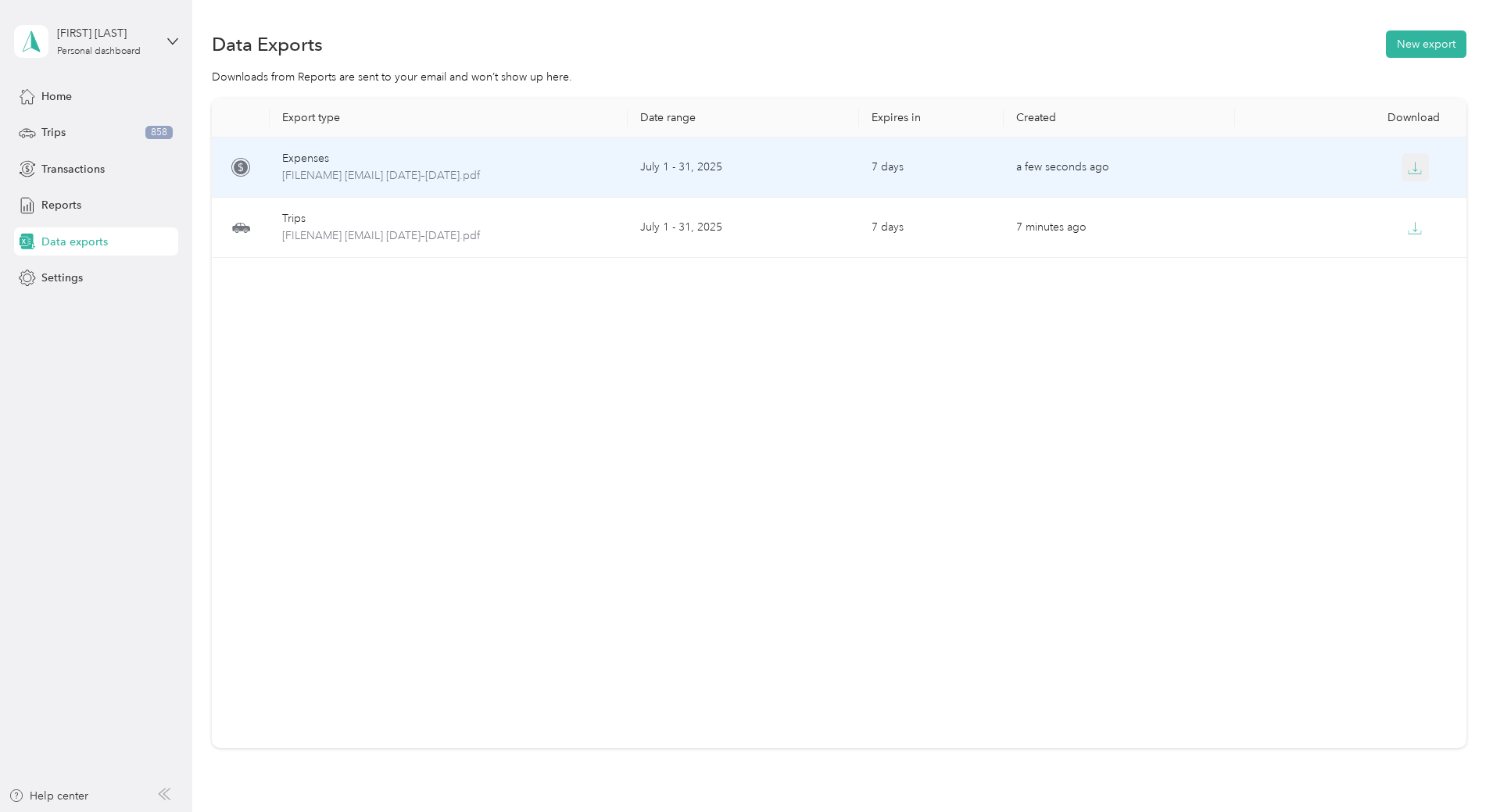 click 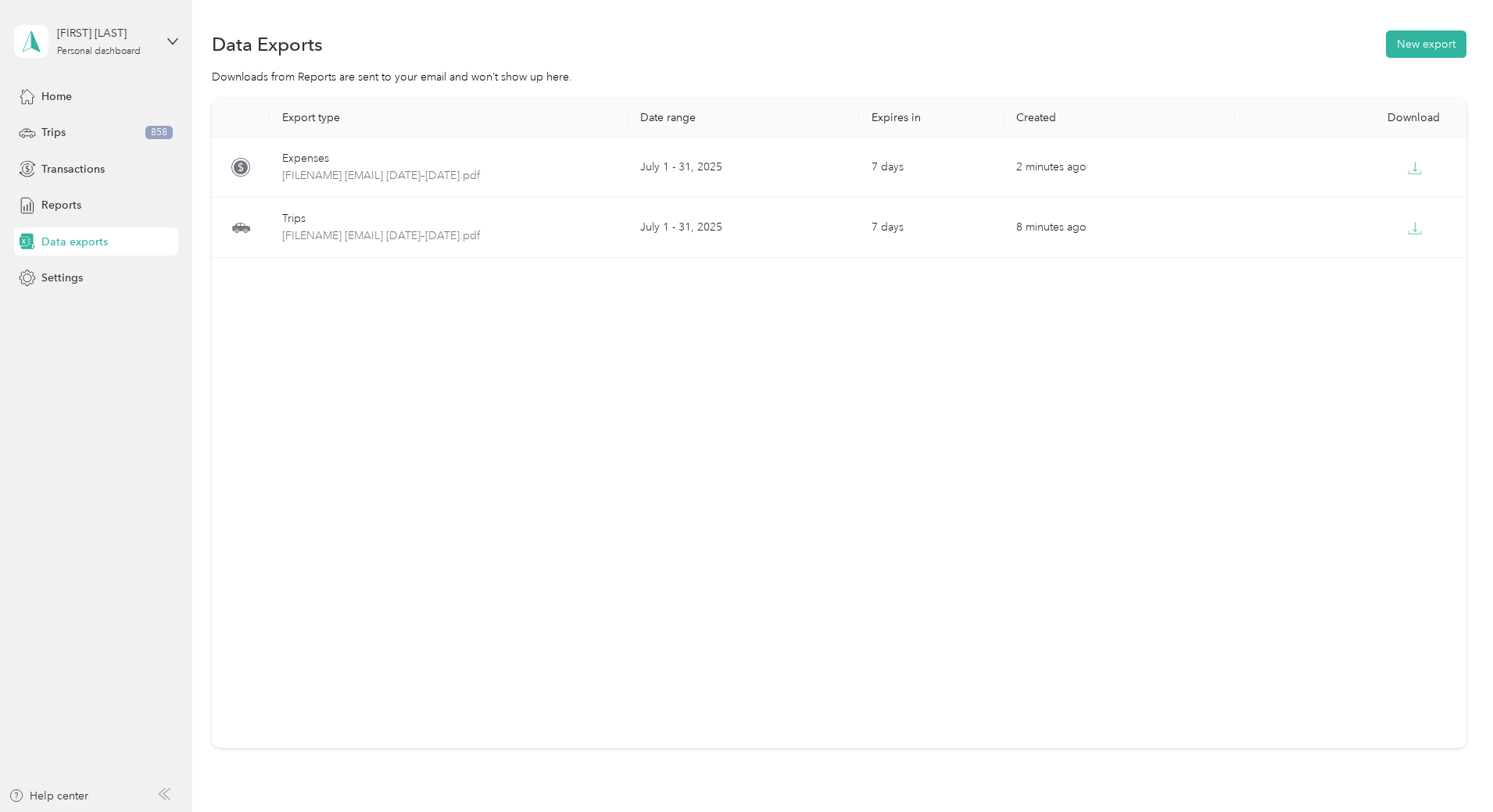 click on "Data exports" at bounding box center [74, 241] 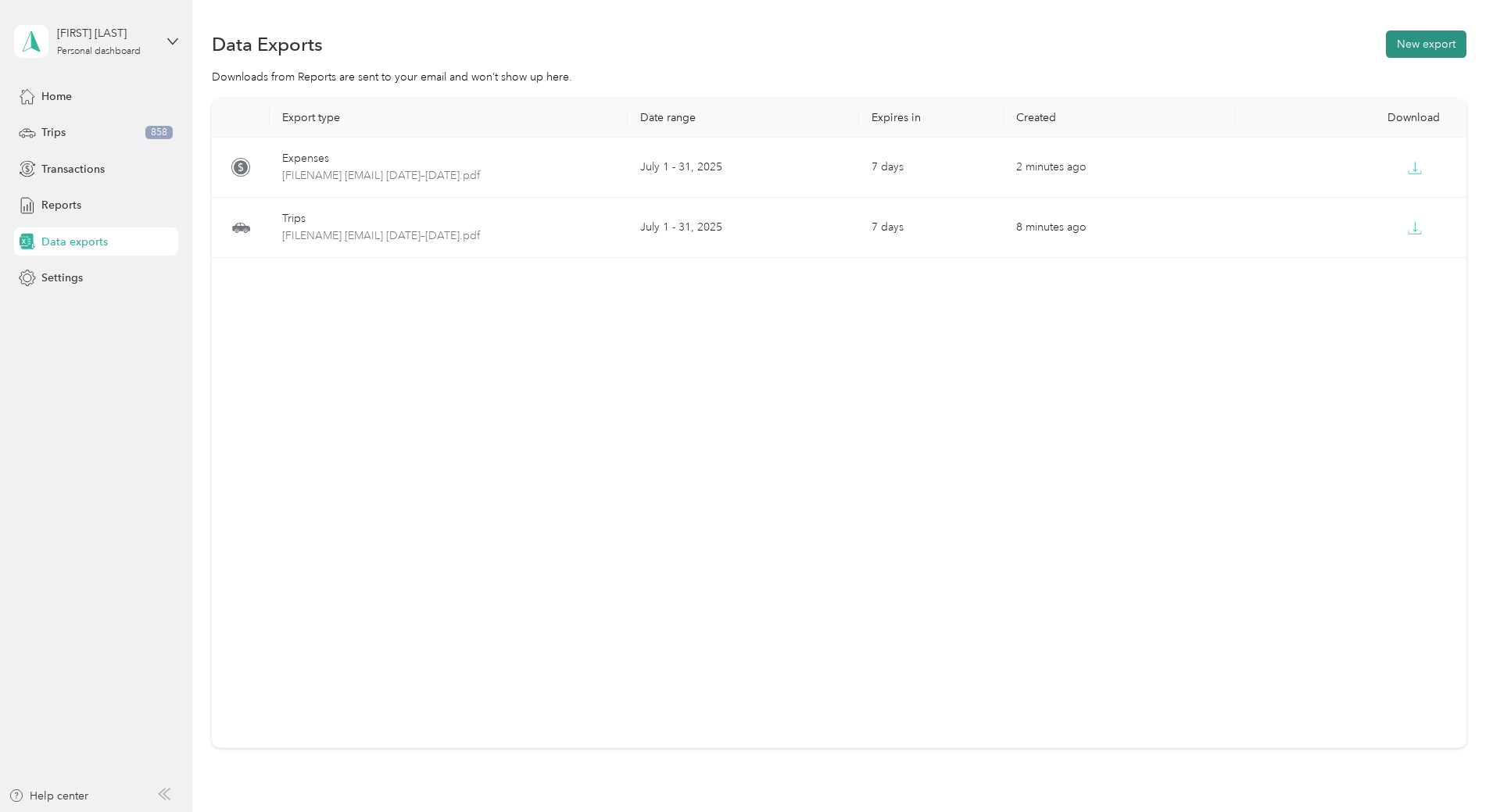 click on "New export" at bounding box center [1426, 44] 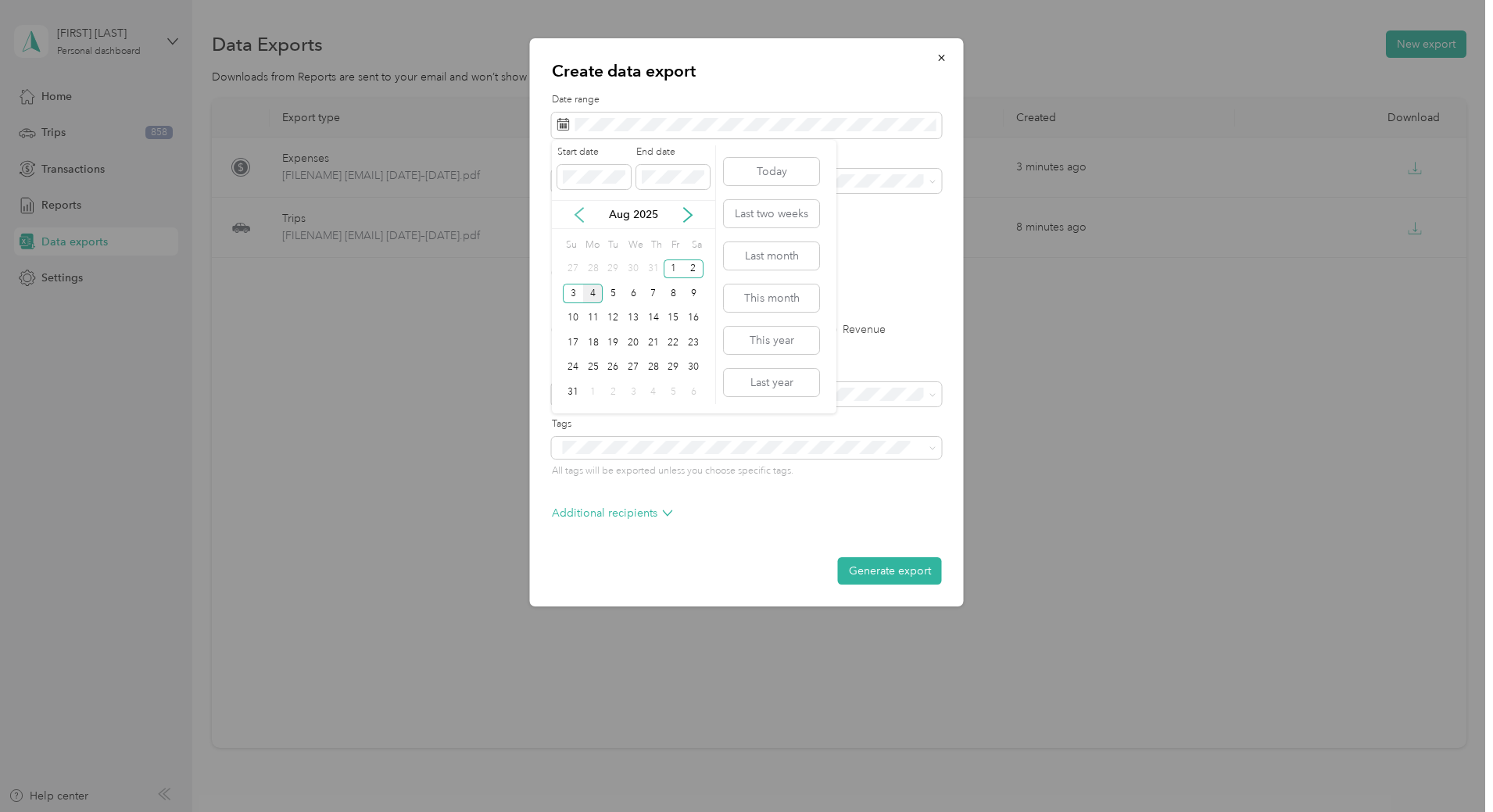 click 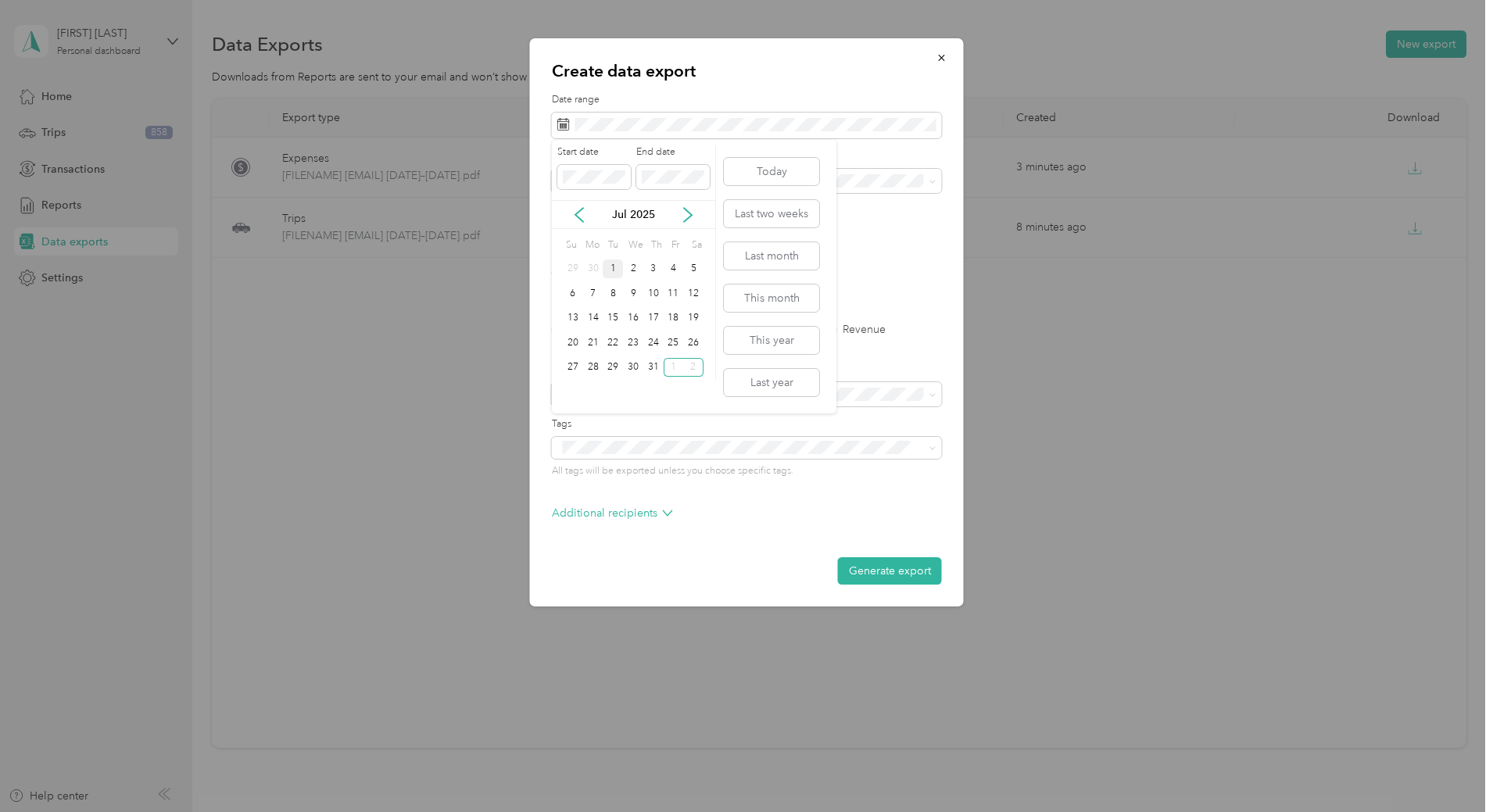 click on "1" at bounding box center (613, 269) 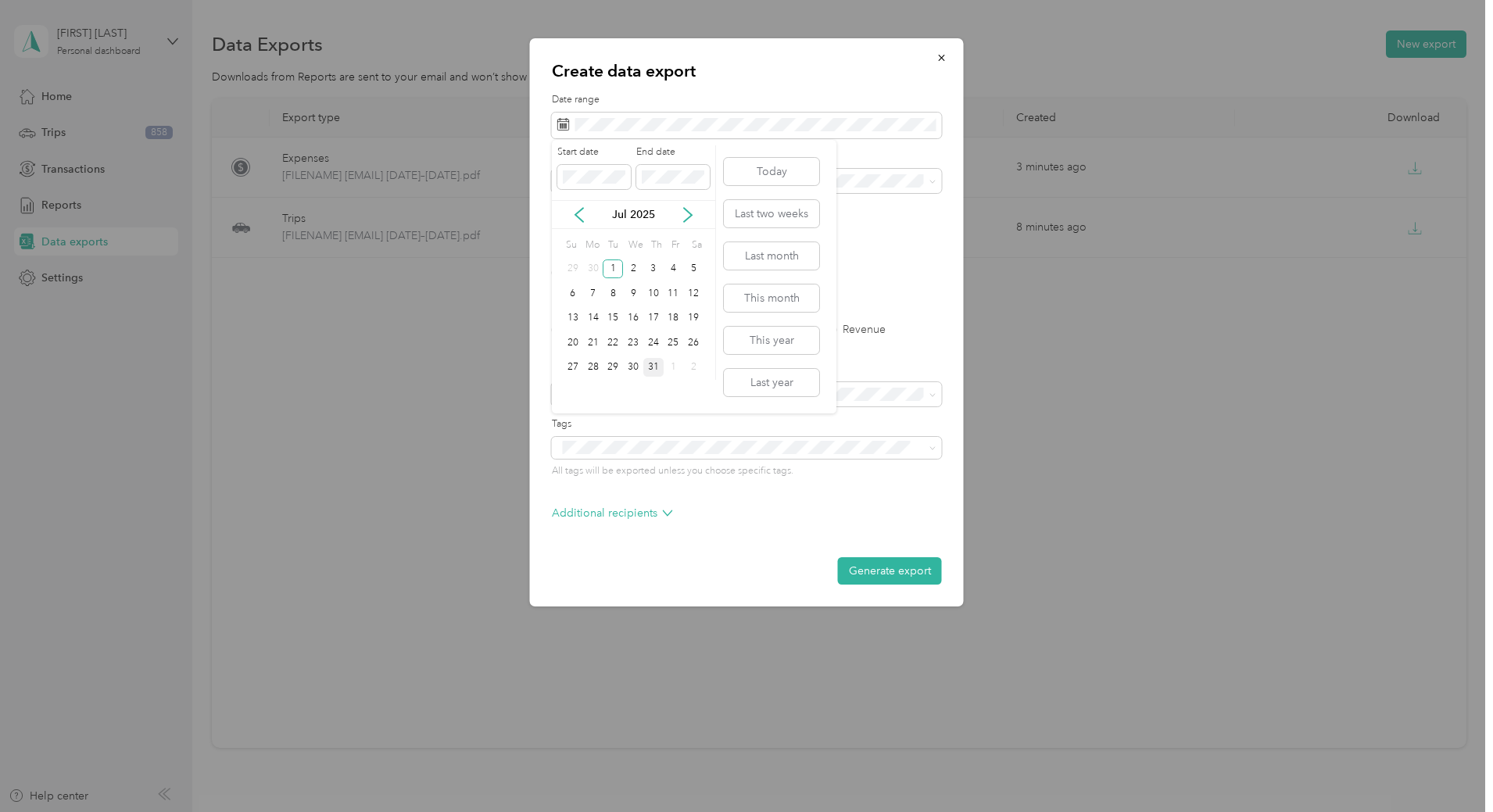 click on "31" at bounding box center (653, 367) 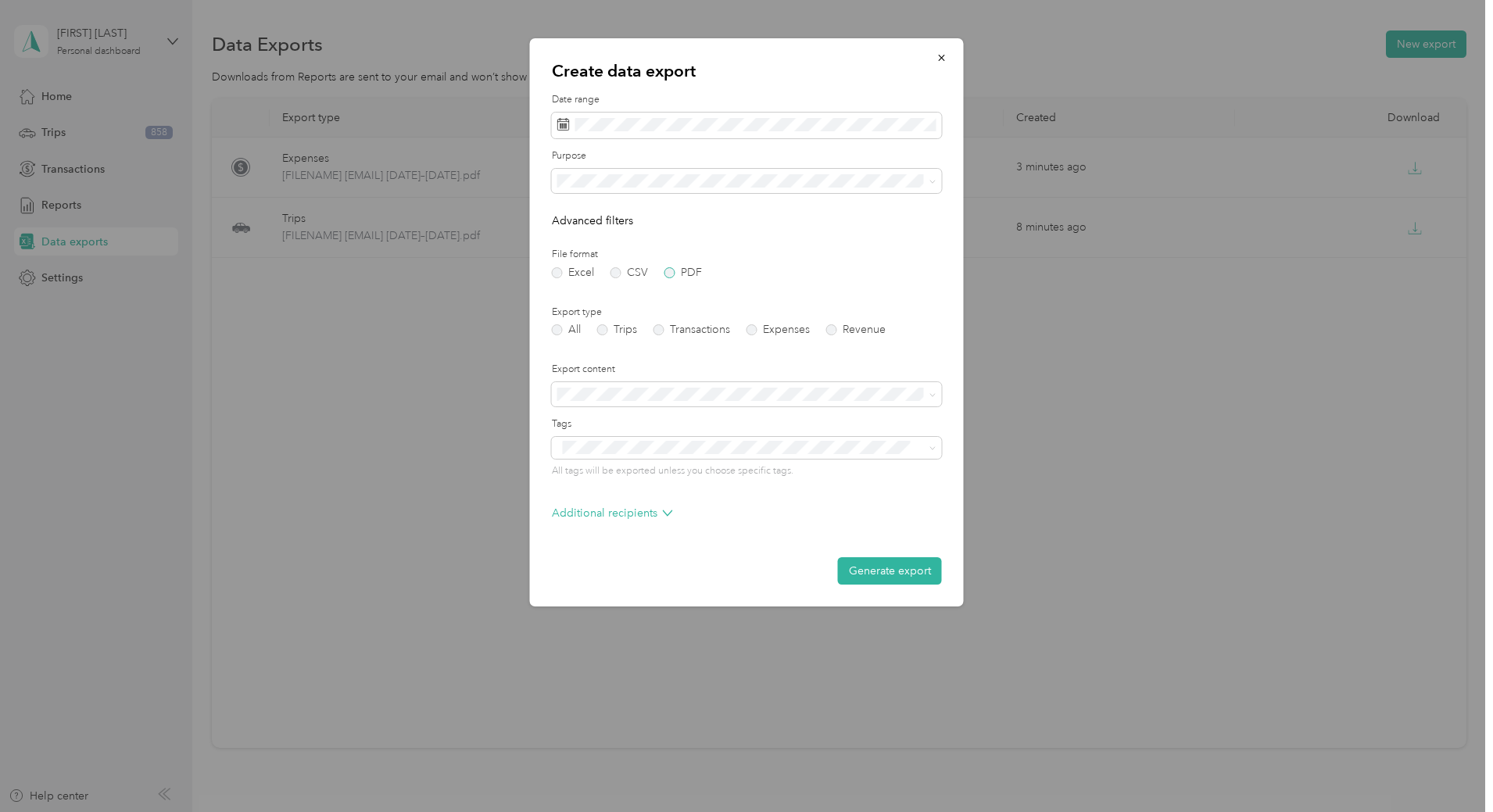 click on "PDF" at bounding box center [683, 273] 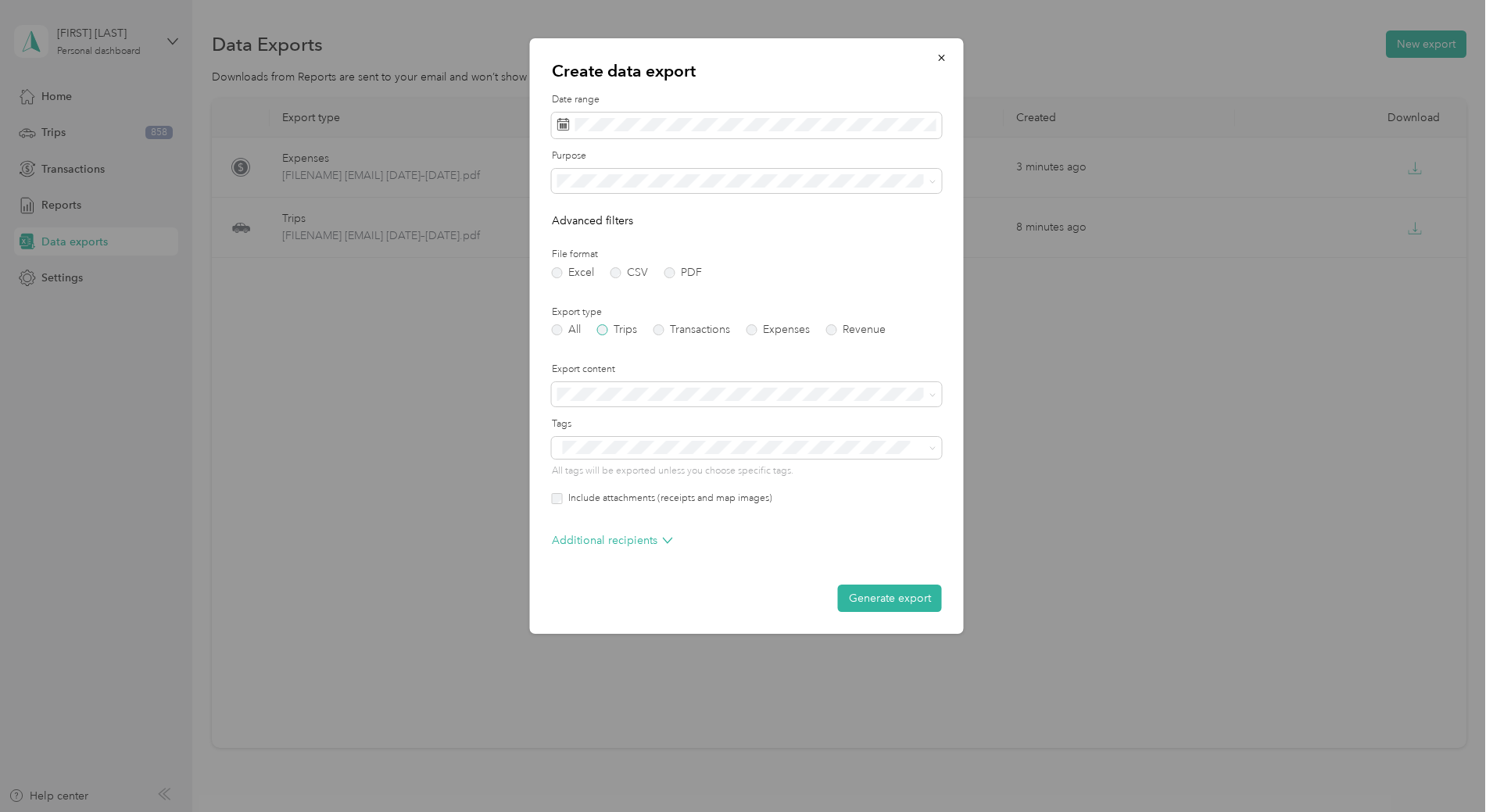 click on "Trips" at bounding box center (617, 330) 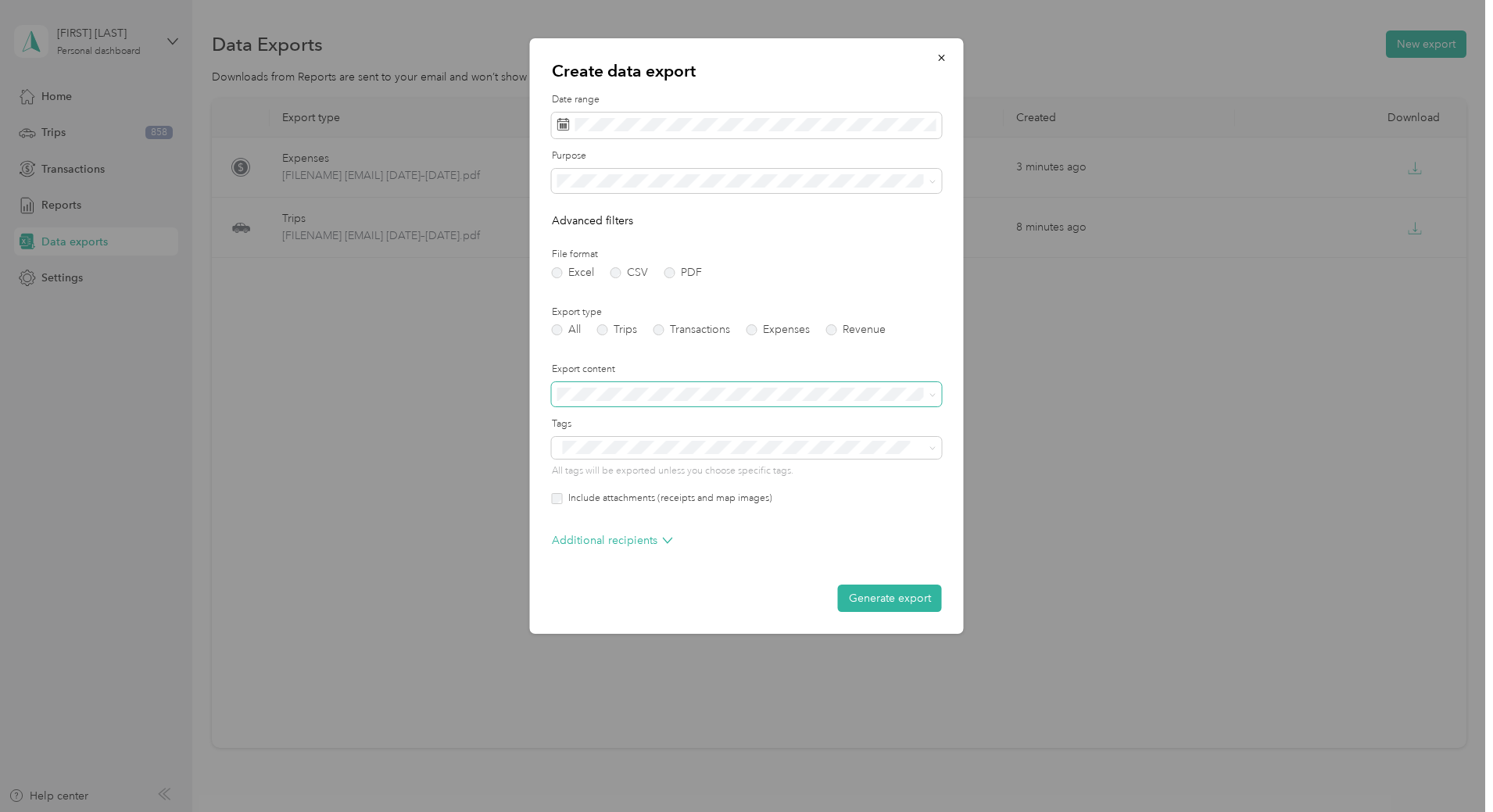 click 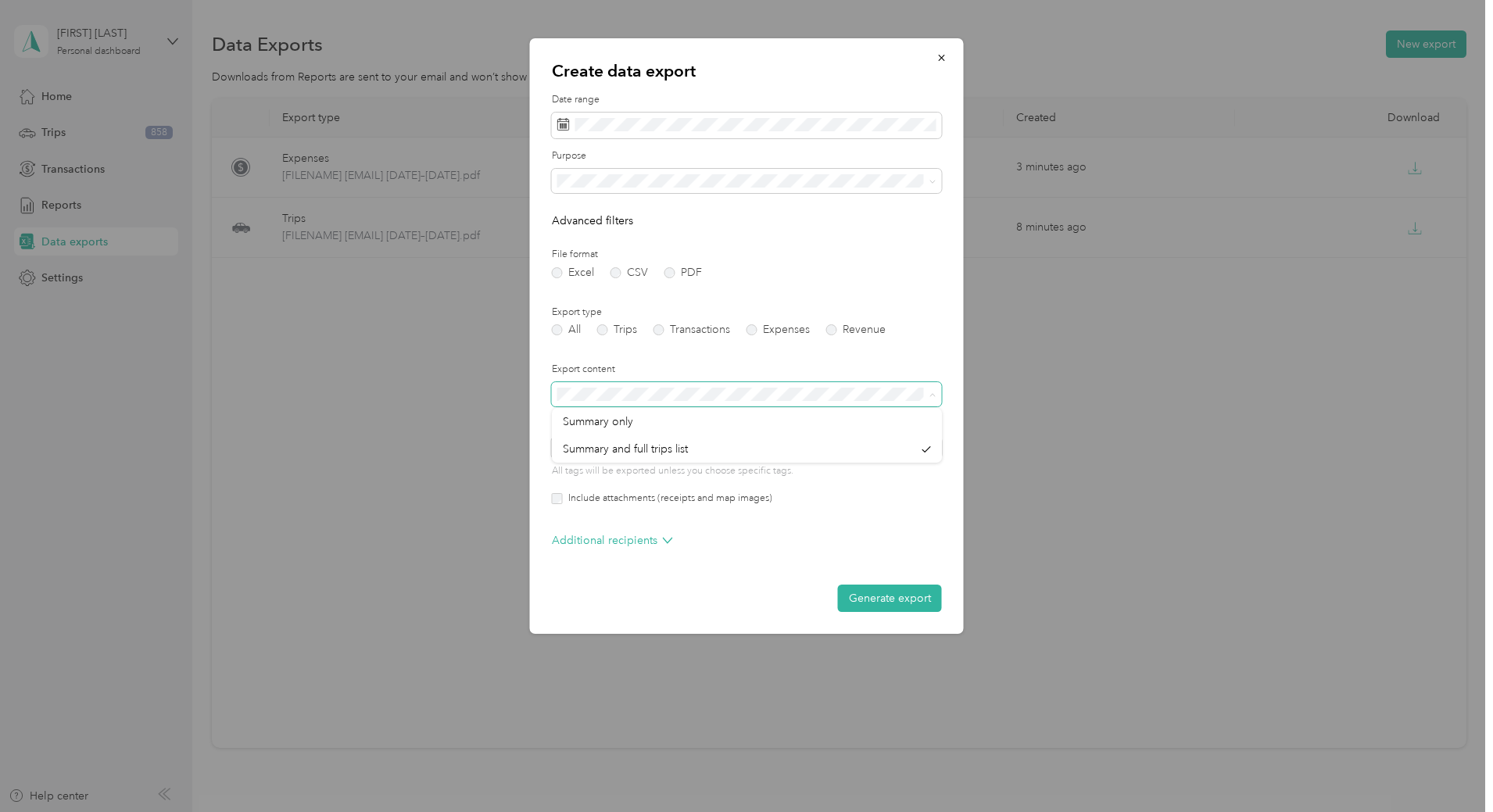 click 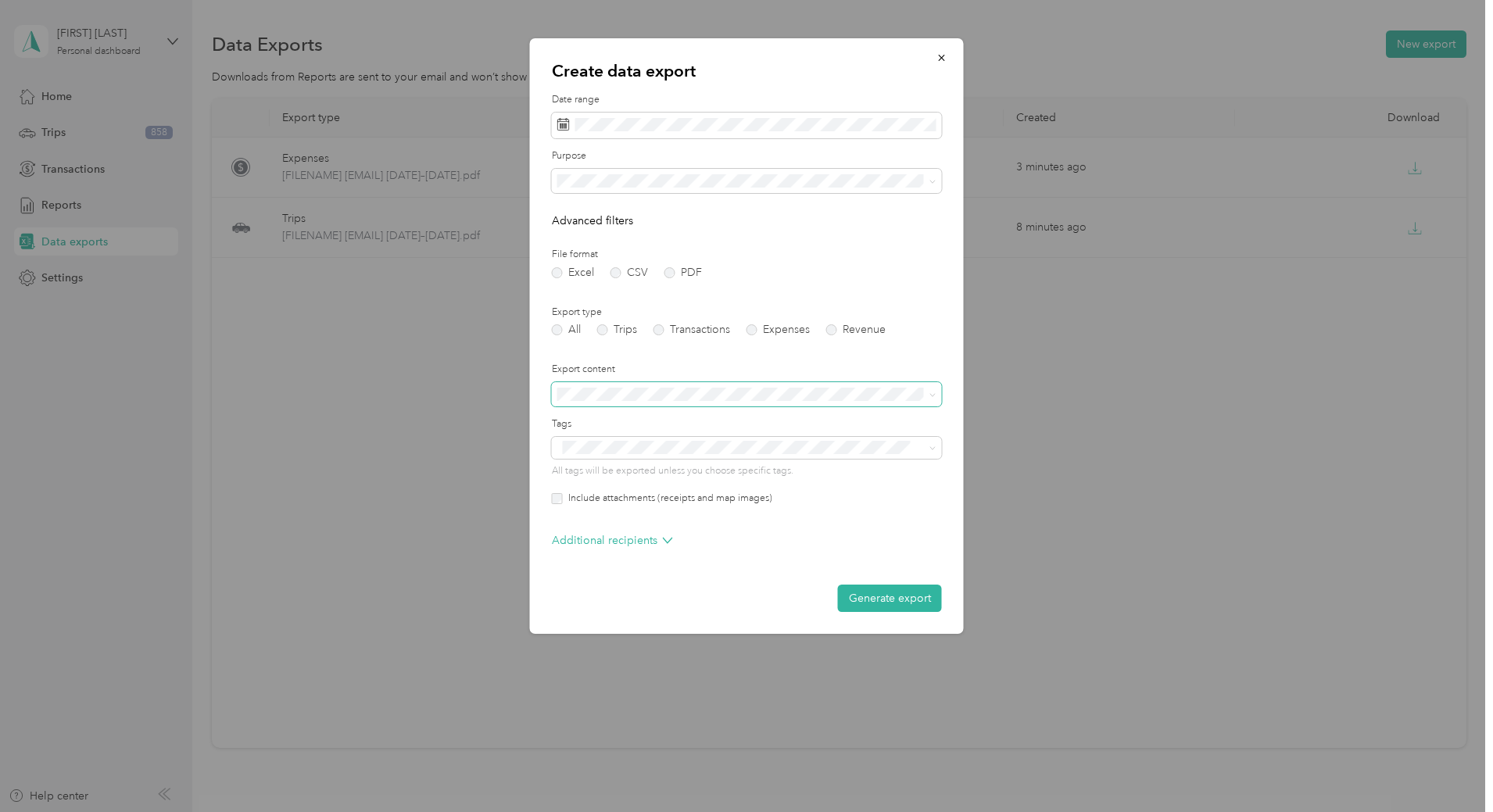 click at bounding box center [930, 395] 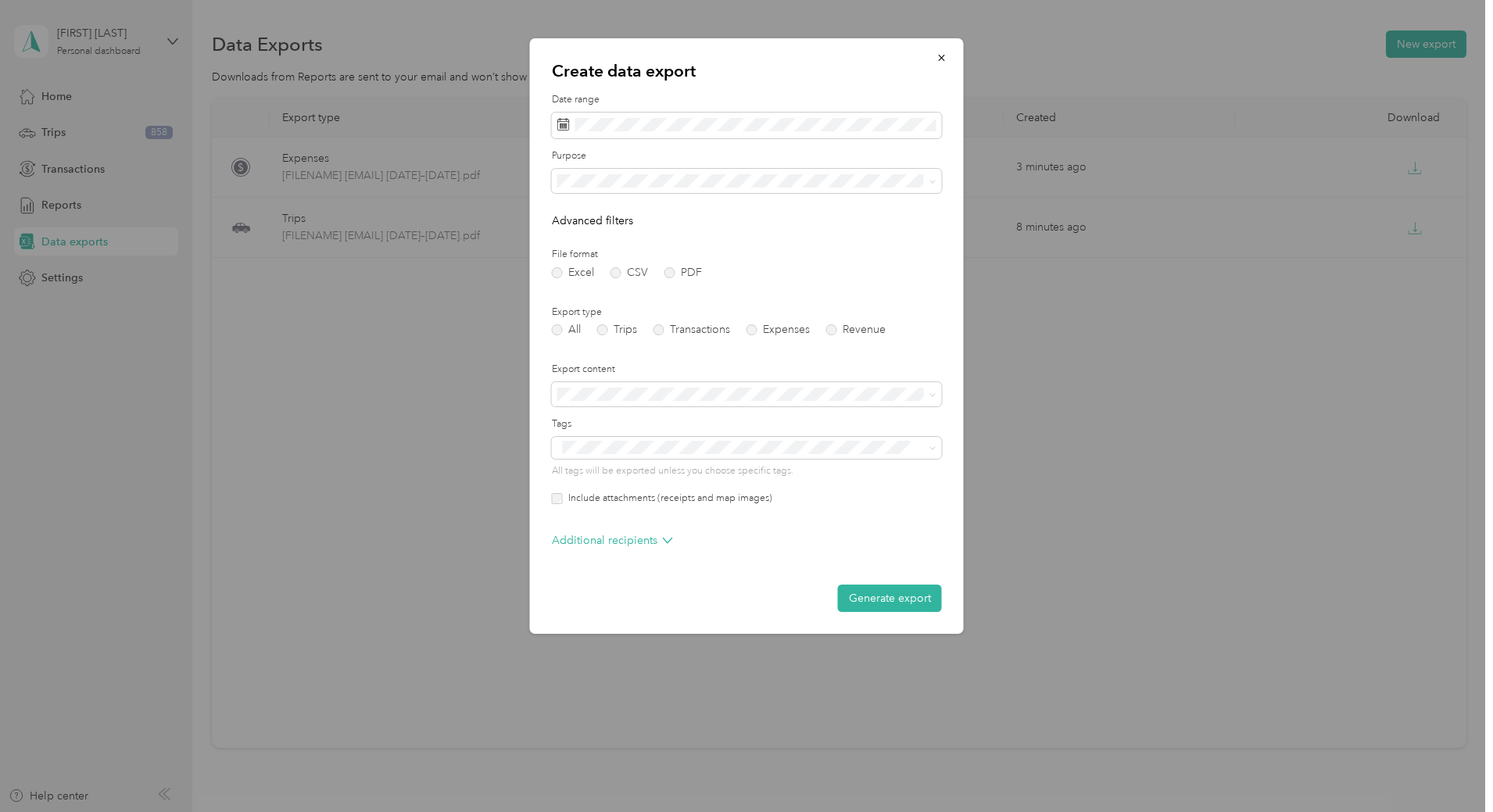 click 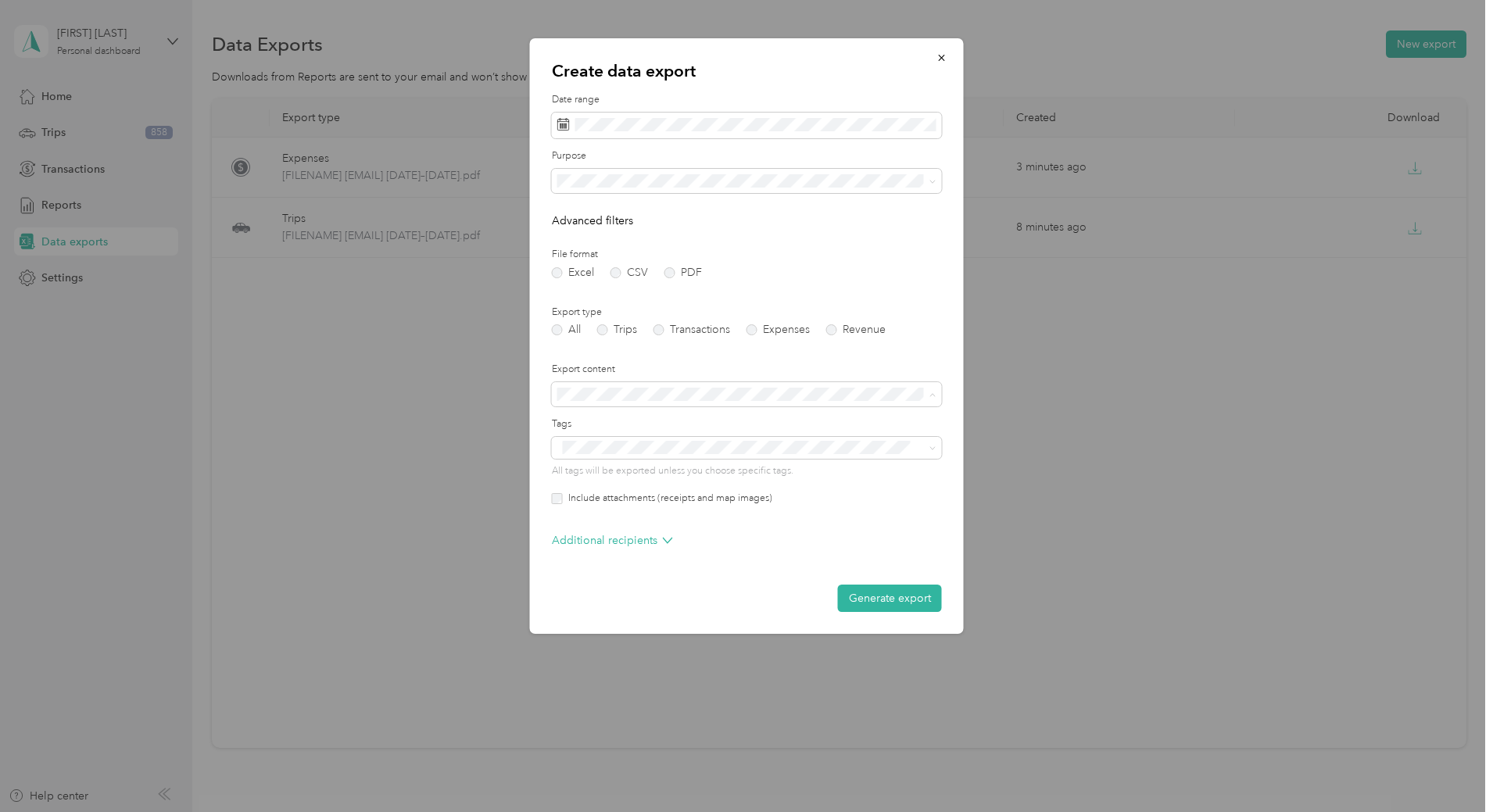 click on "Summary only" at bounding box center (746, 421) 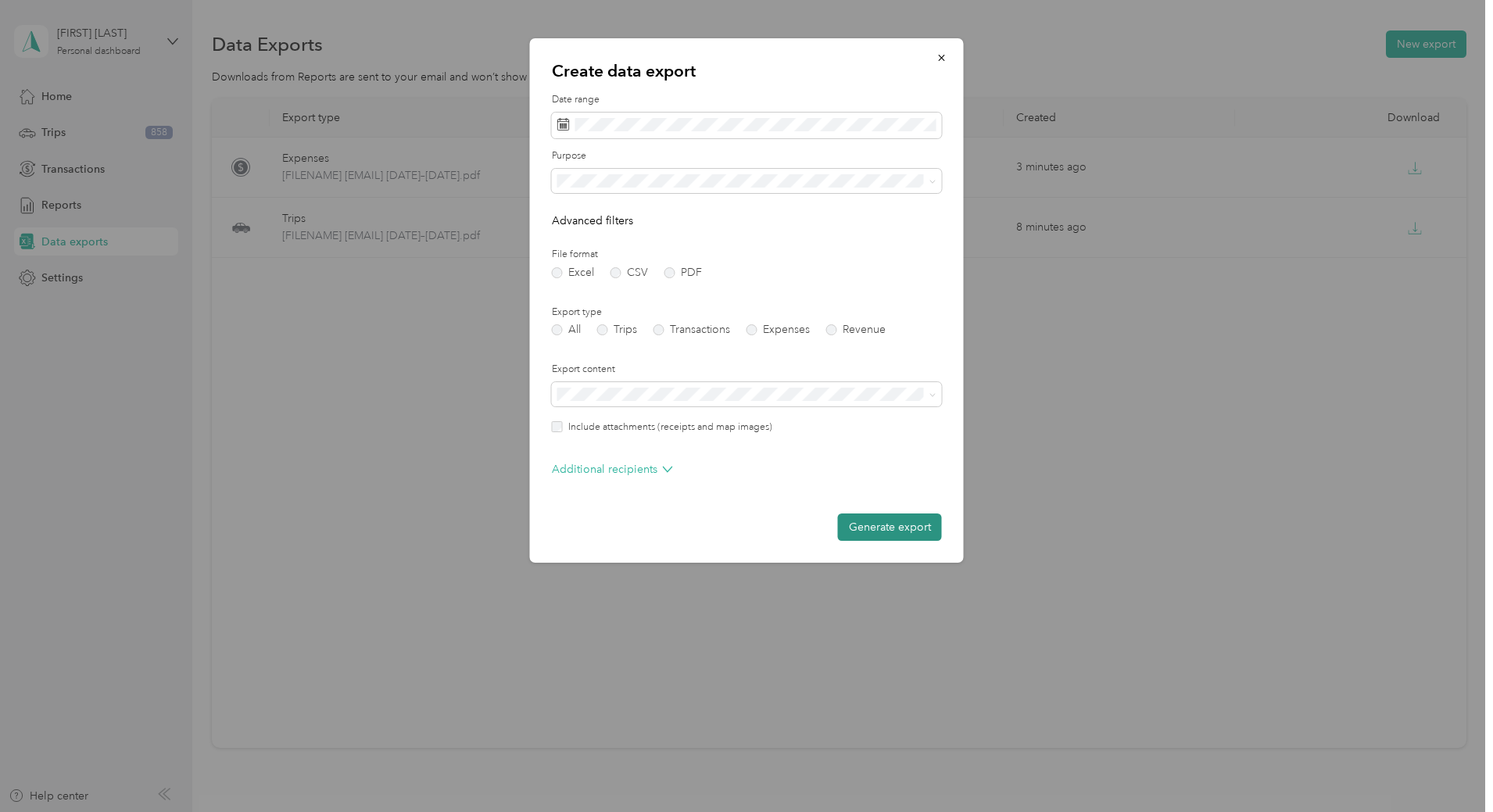 click on "Generate export" at bounding box center [890, 527] 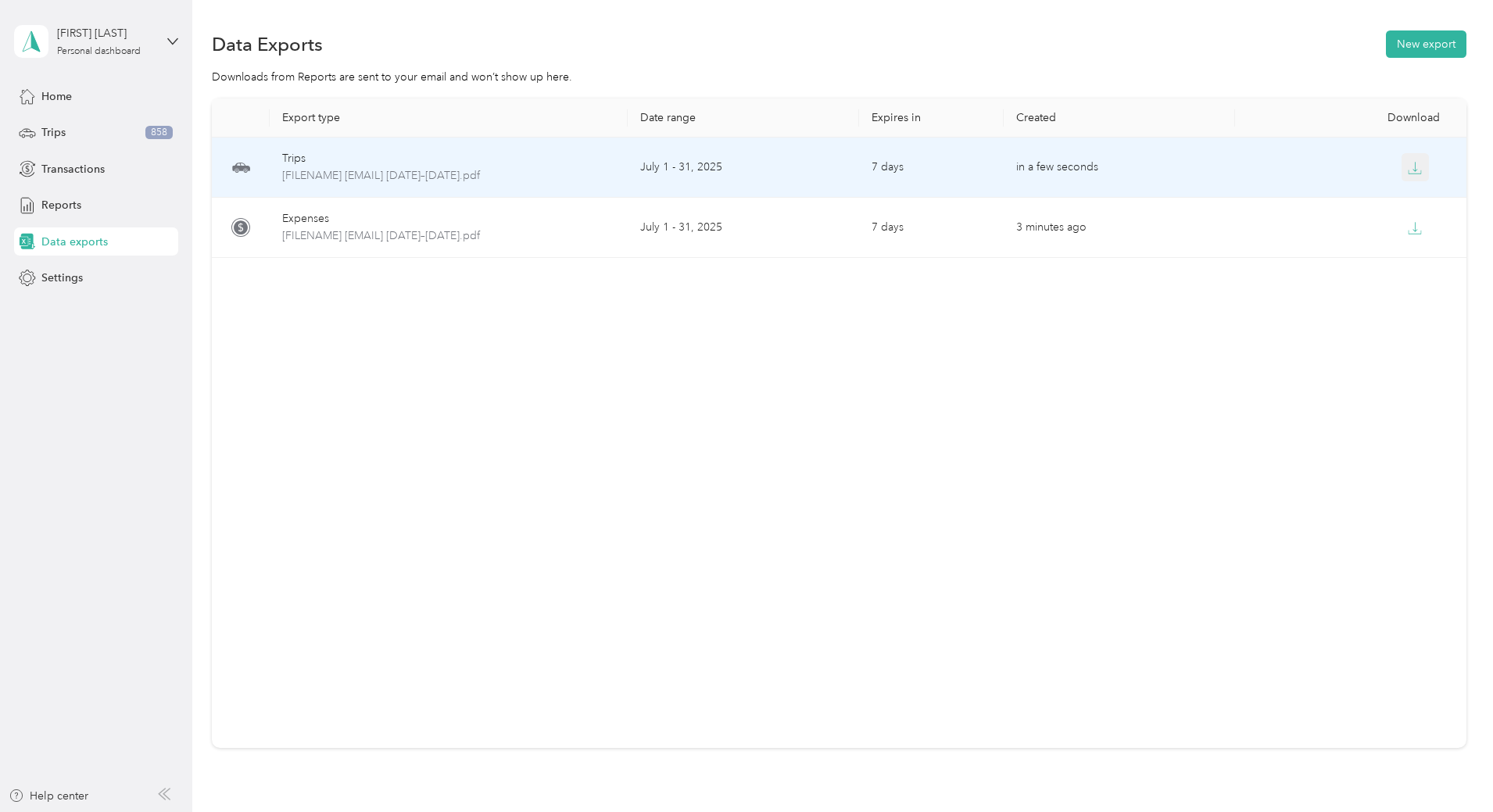 click at bounding box center [1416, 167] 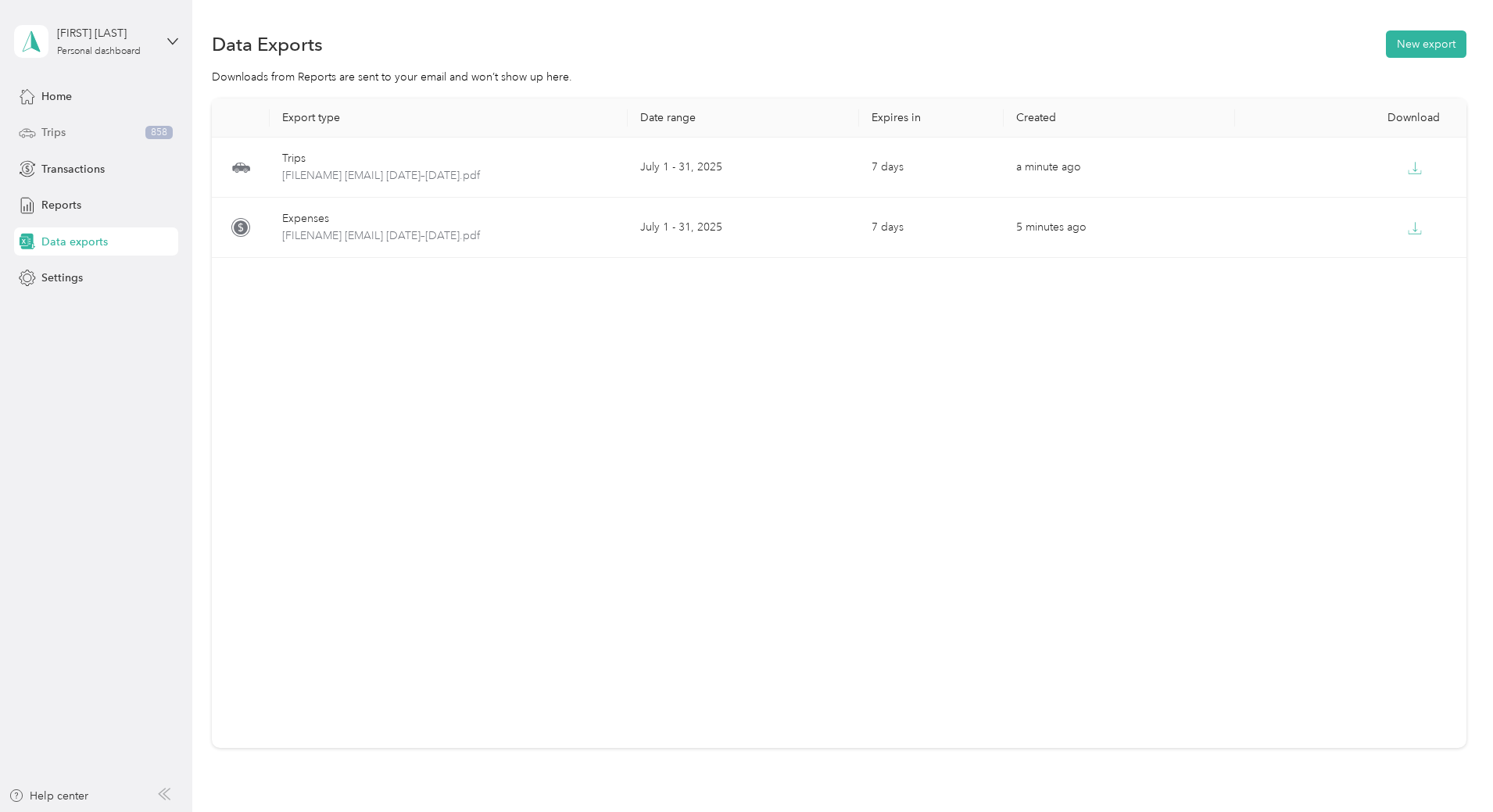 click on "Trips" at bounding box center (53, 132) 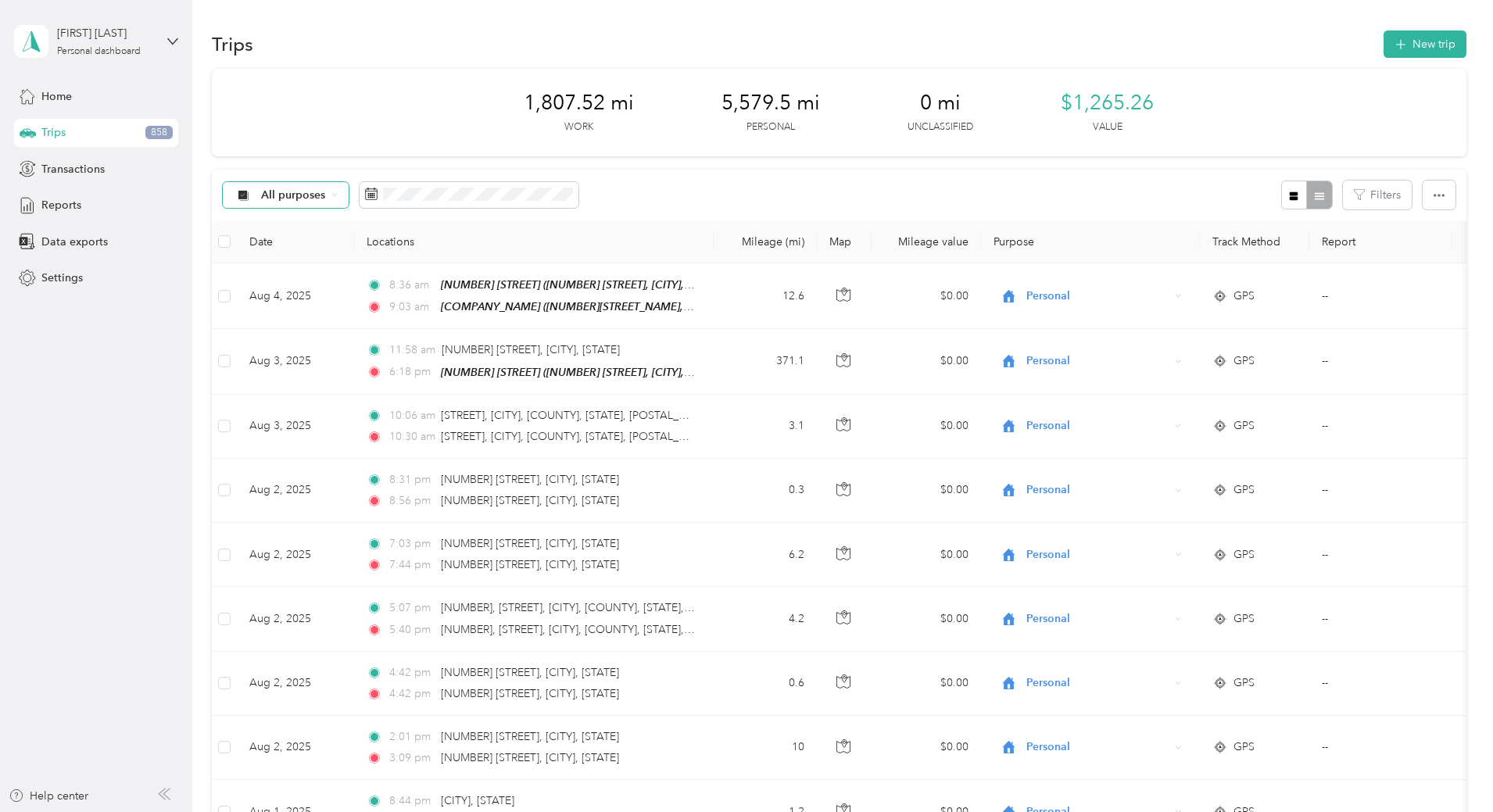 click 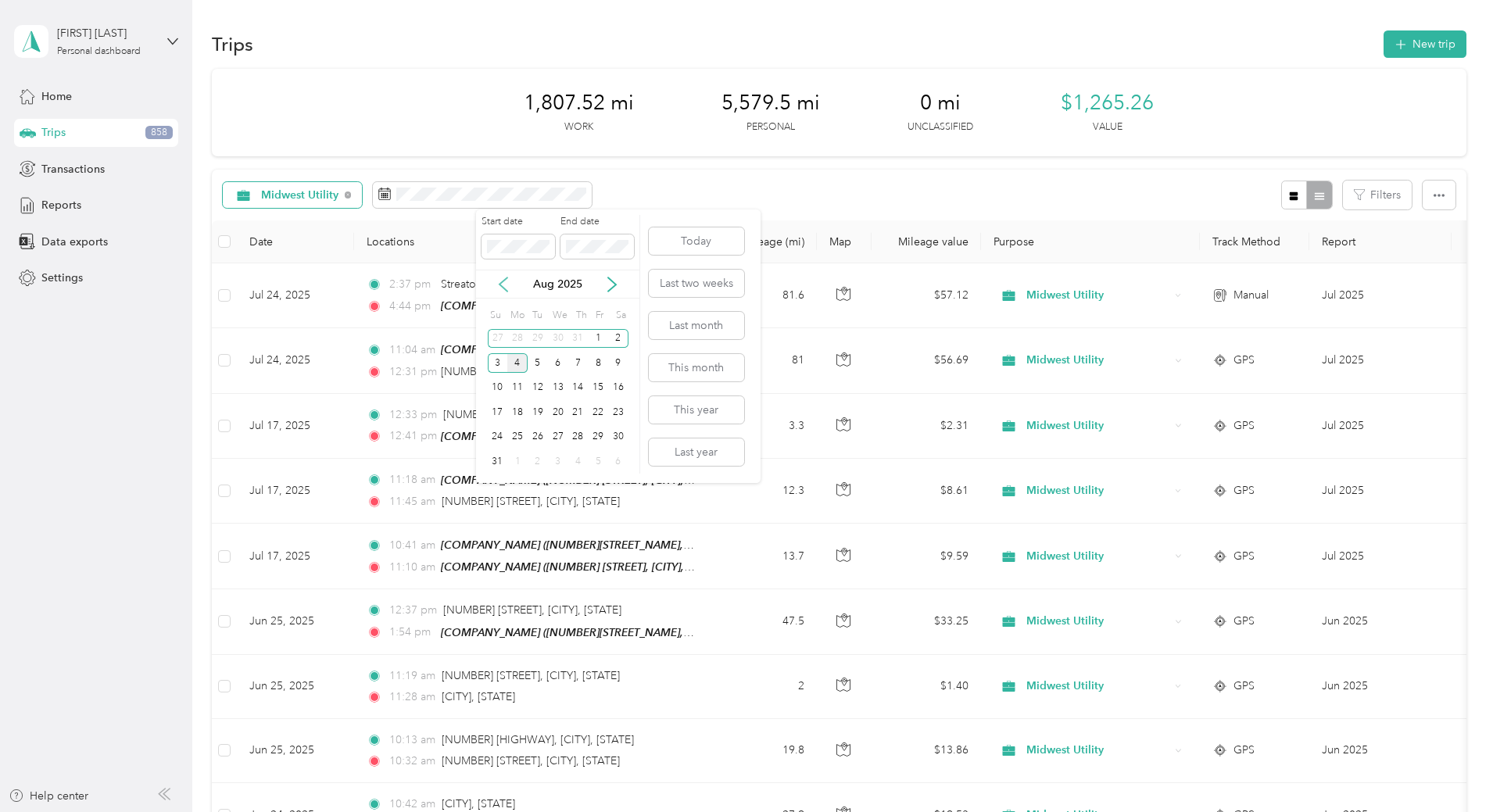 click 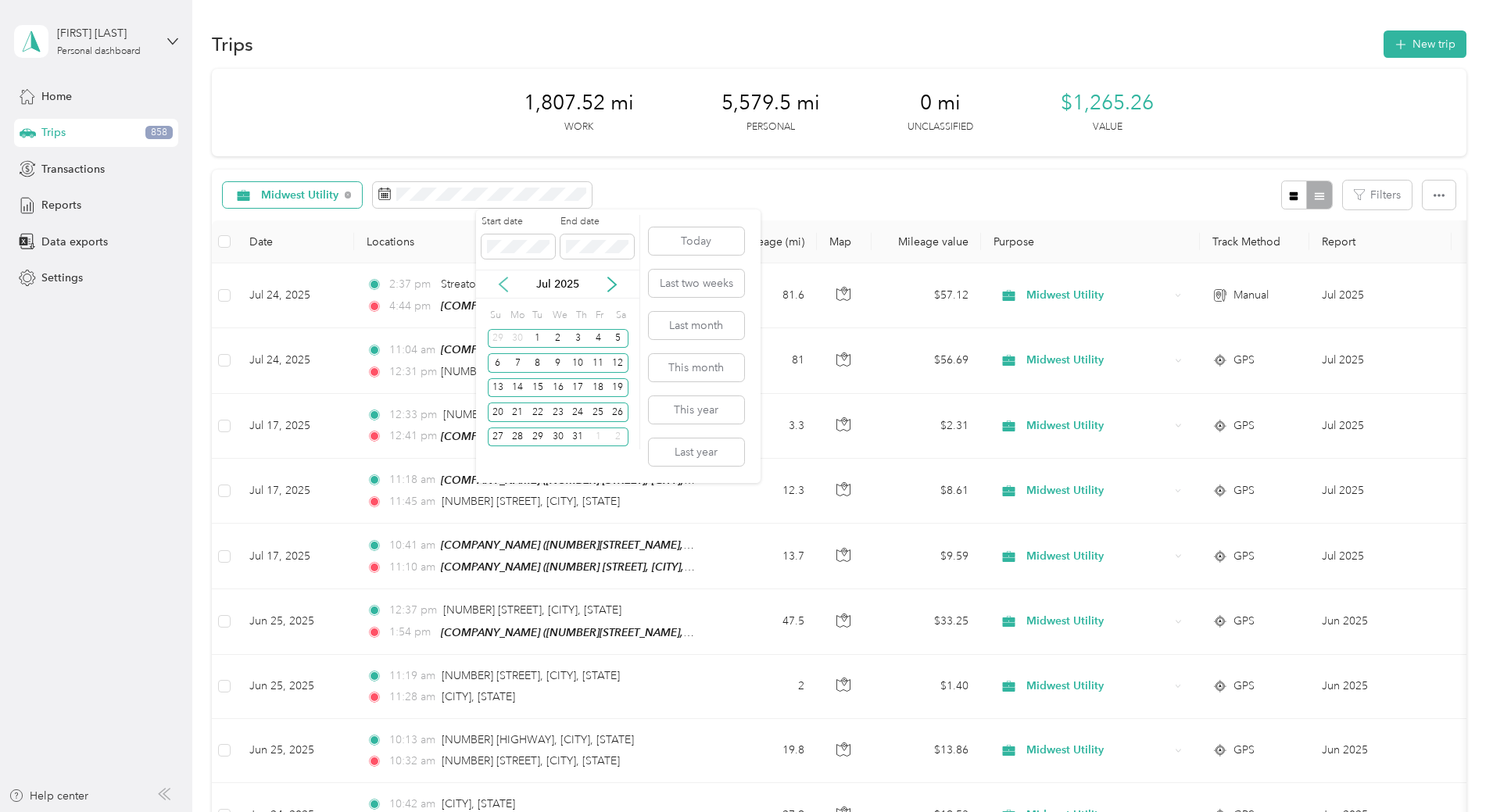 click 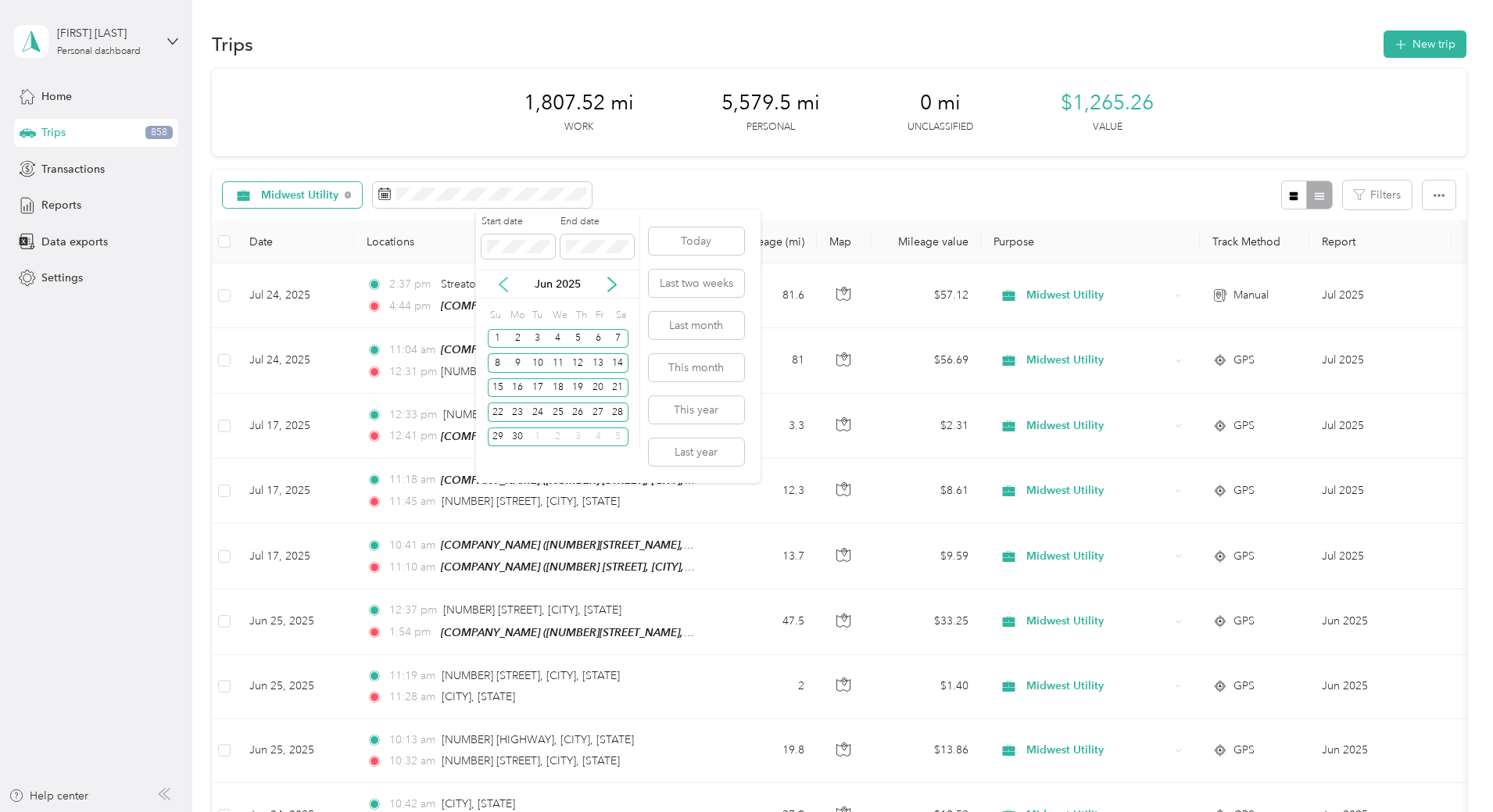 click 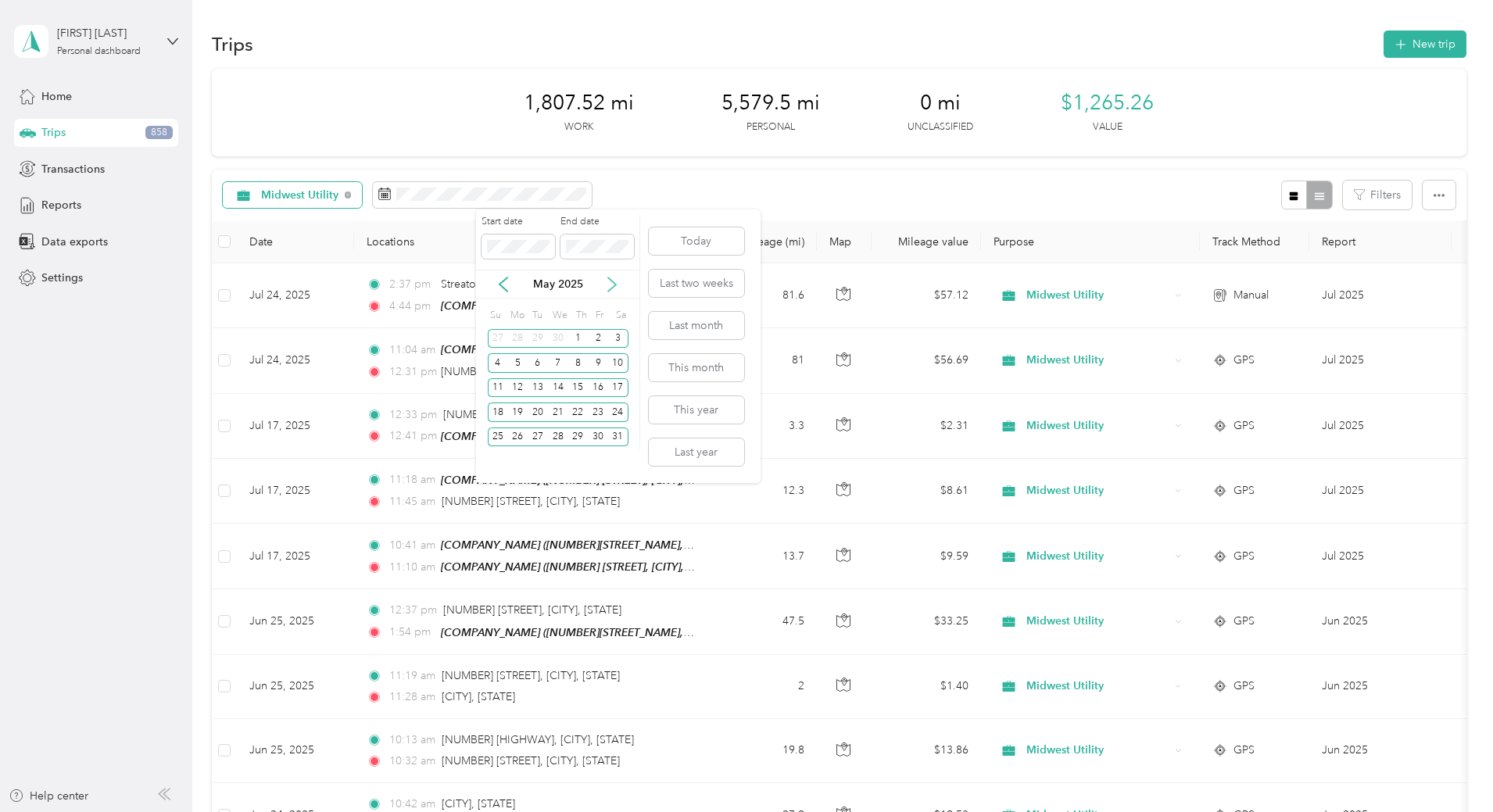 click 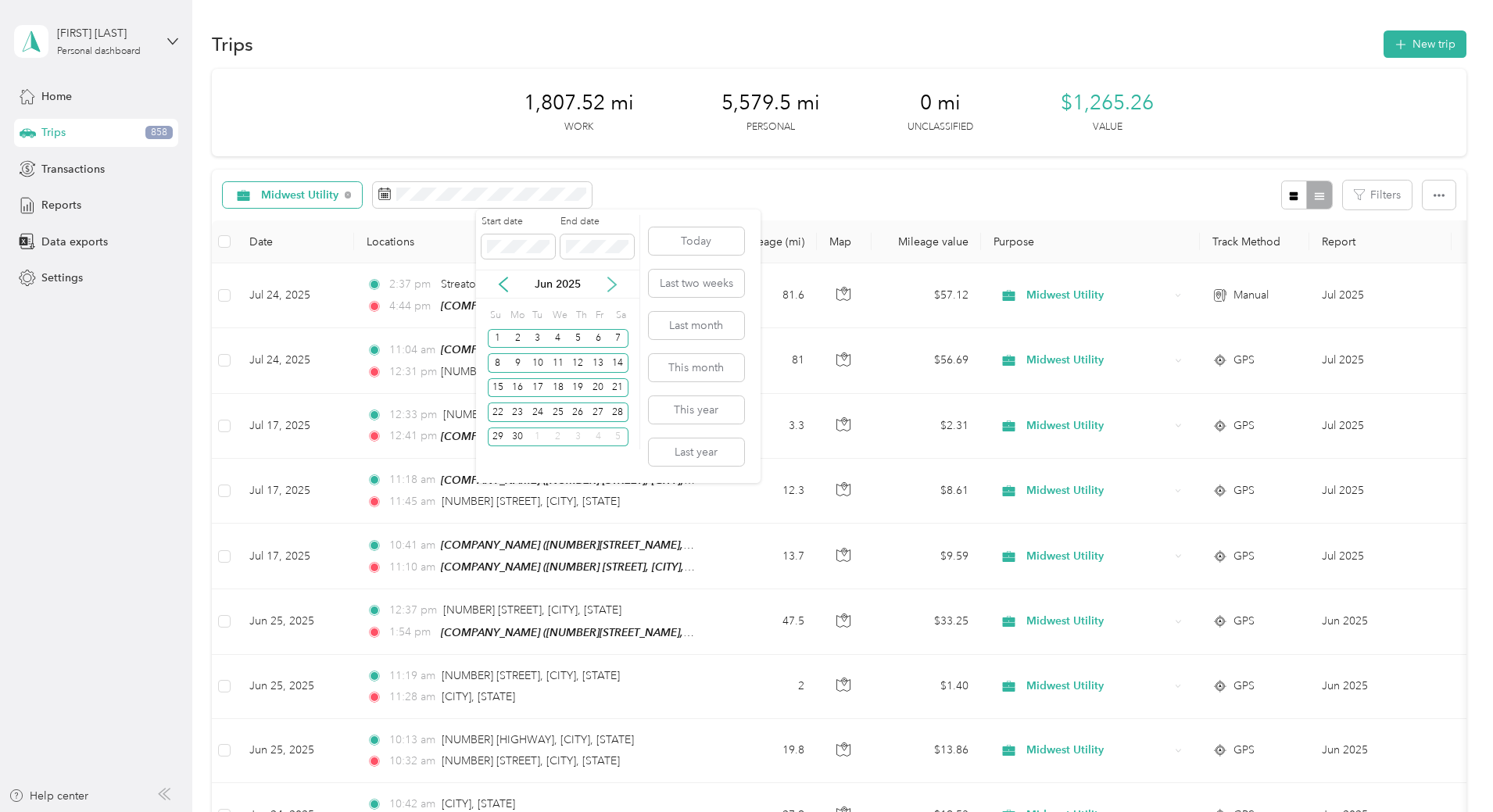 click 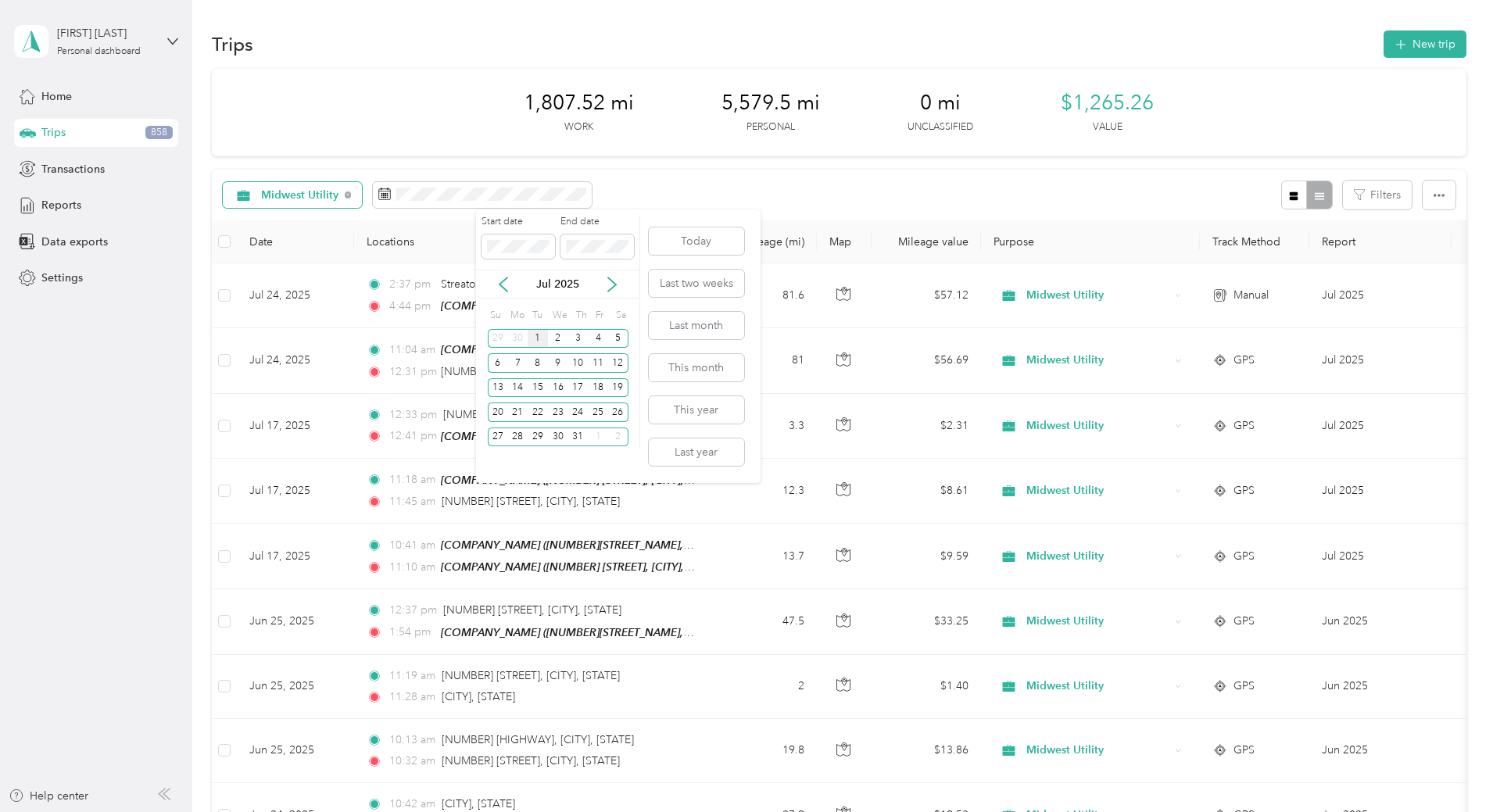 click on "1" at bounding box center (538, 338) 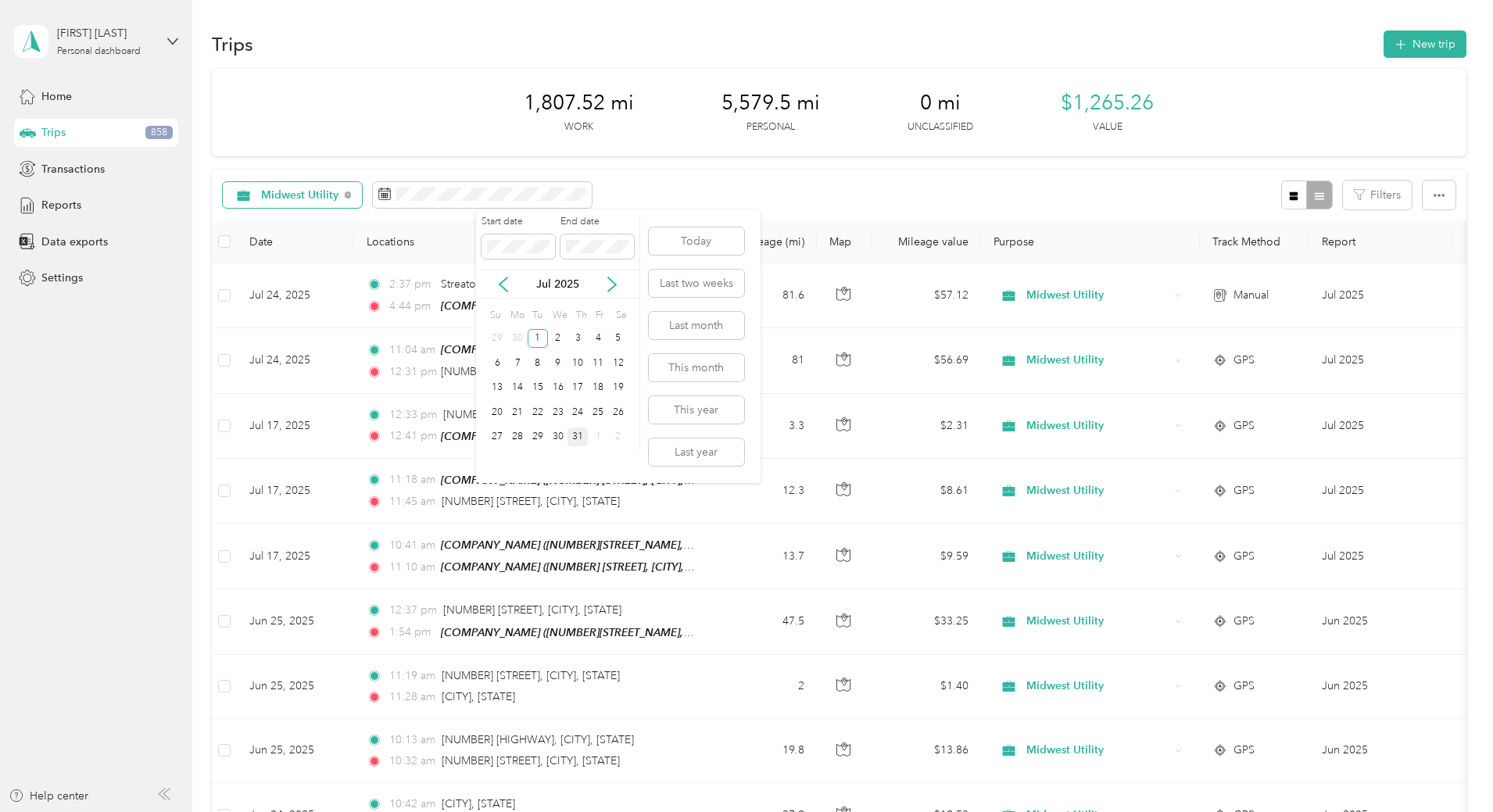 click on "31" at bounding box center (578, 437) 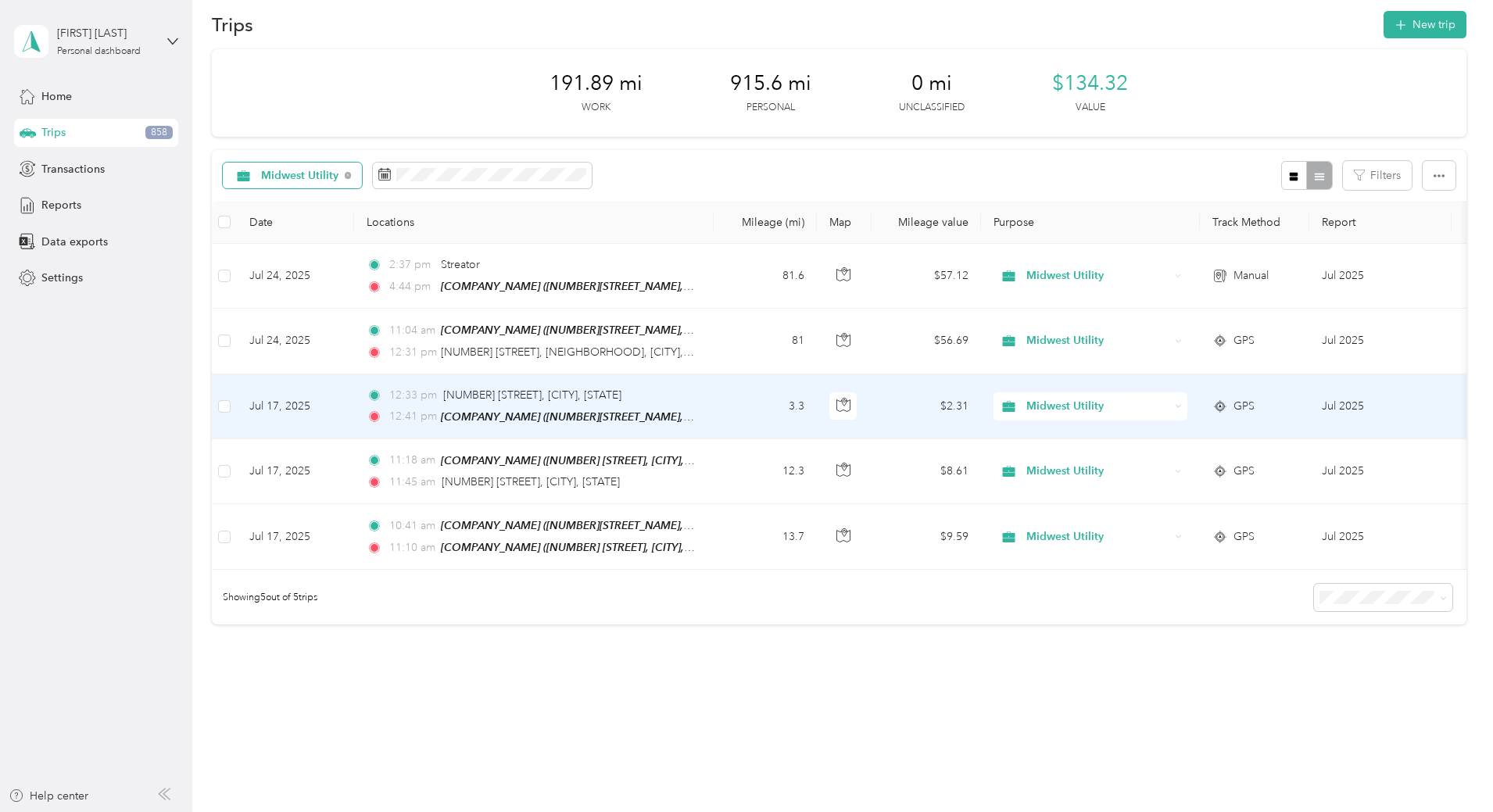 scroll, scrollTop: 0, scrollLeft: 0, axis: both 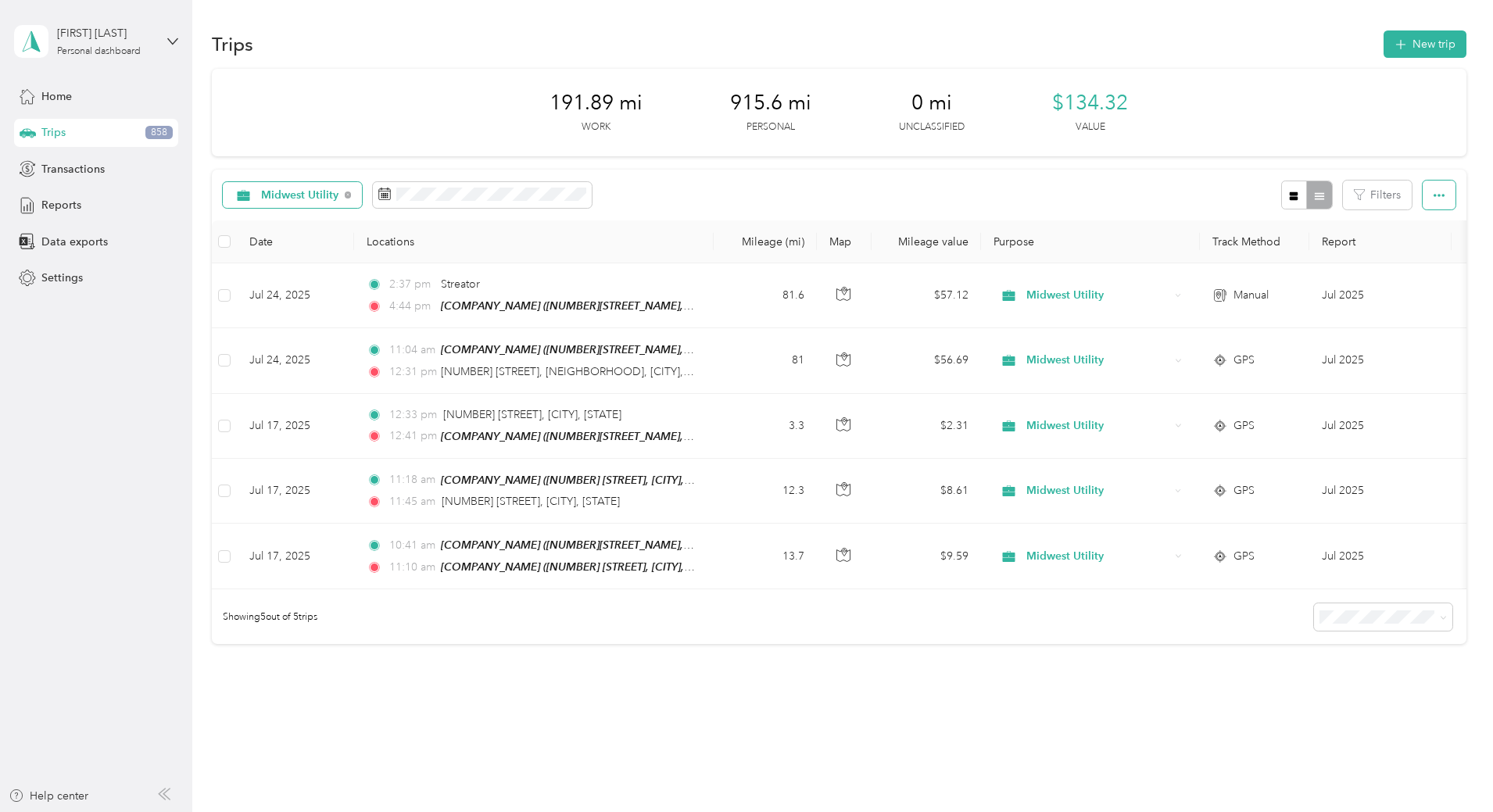 click 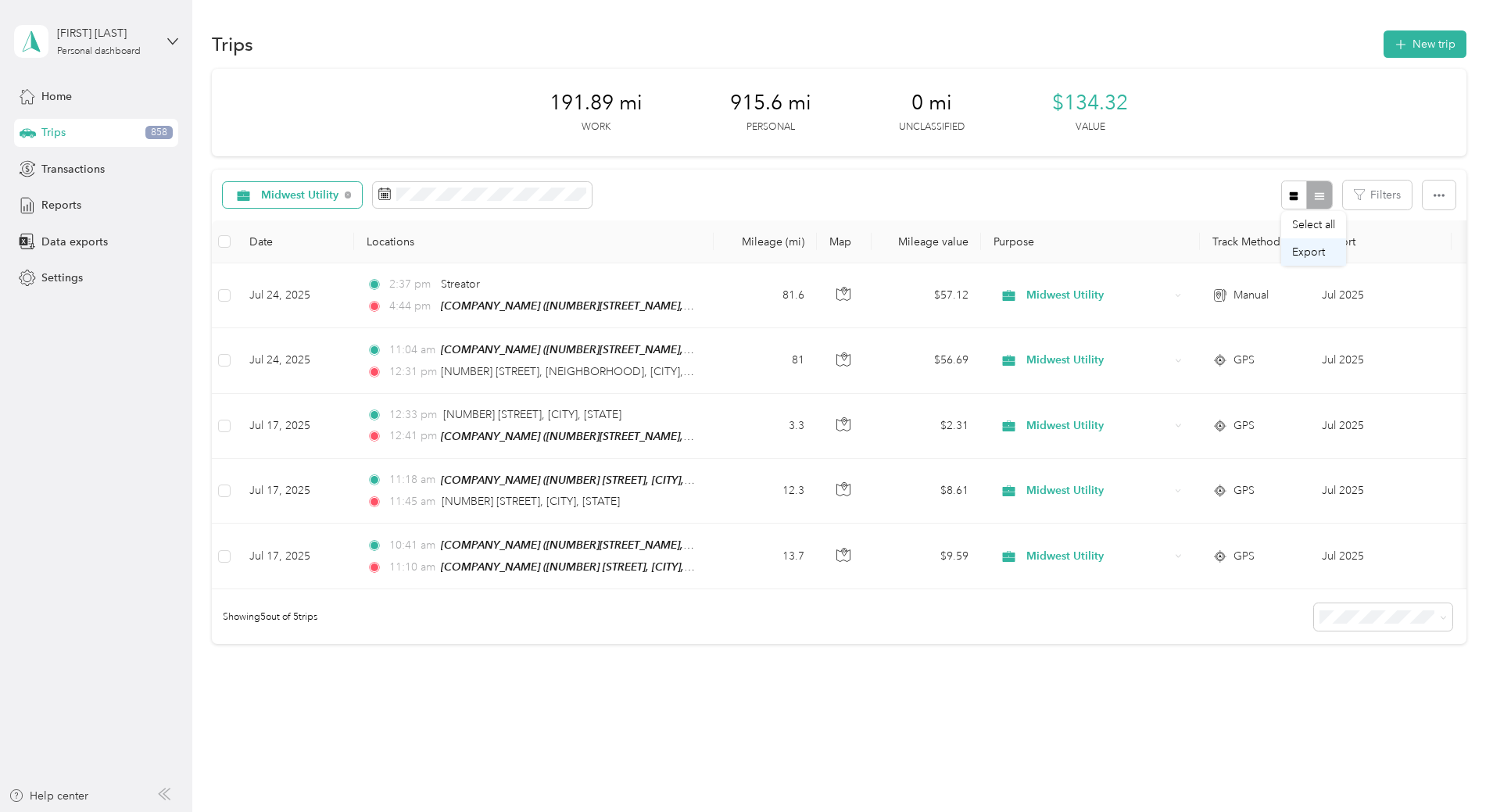 click on "Export" at bounding box center [1309, 252] 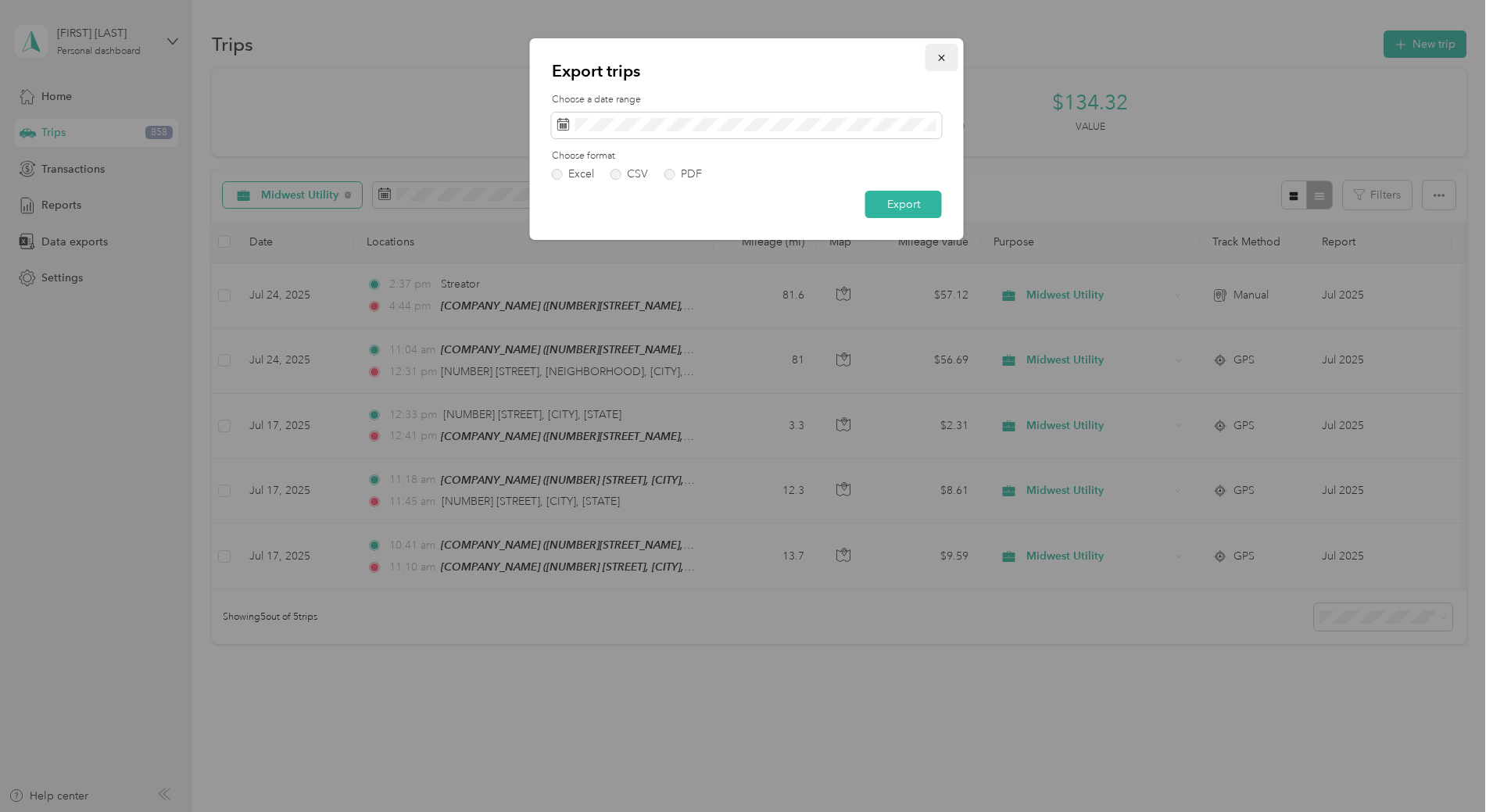 click 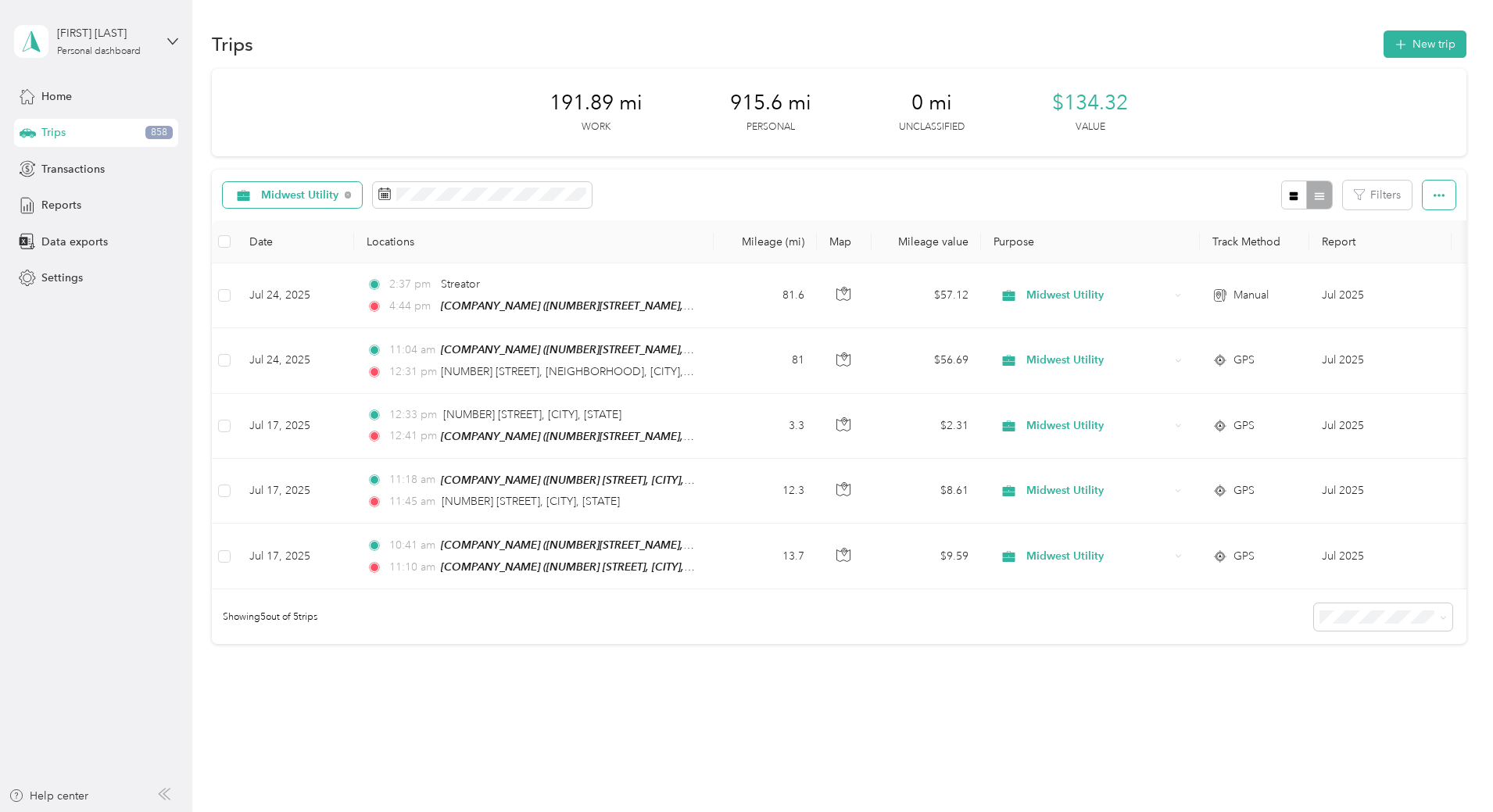 click 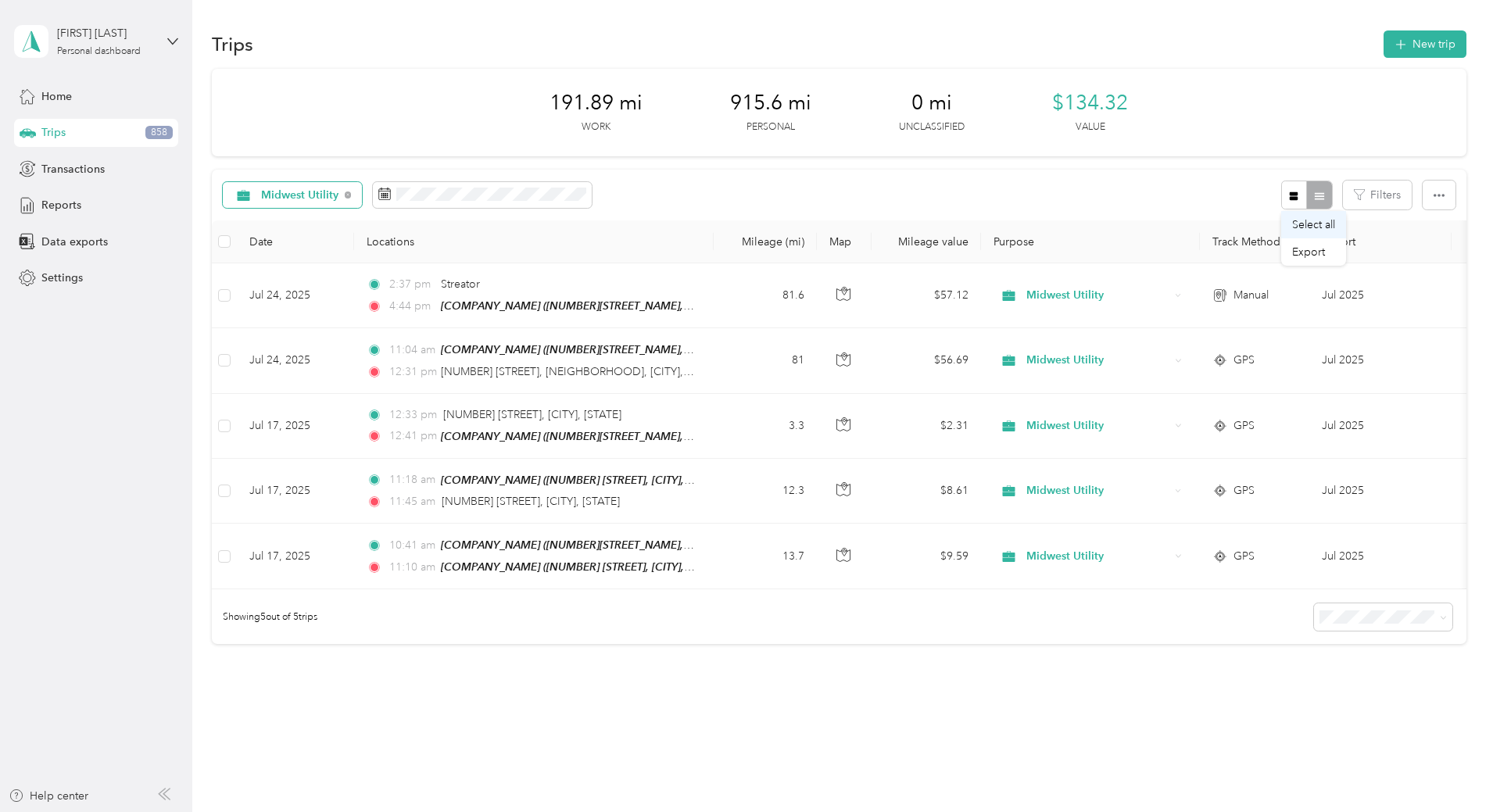 click on "Select all" at bounding box center (1313, 224) 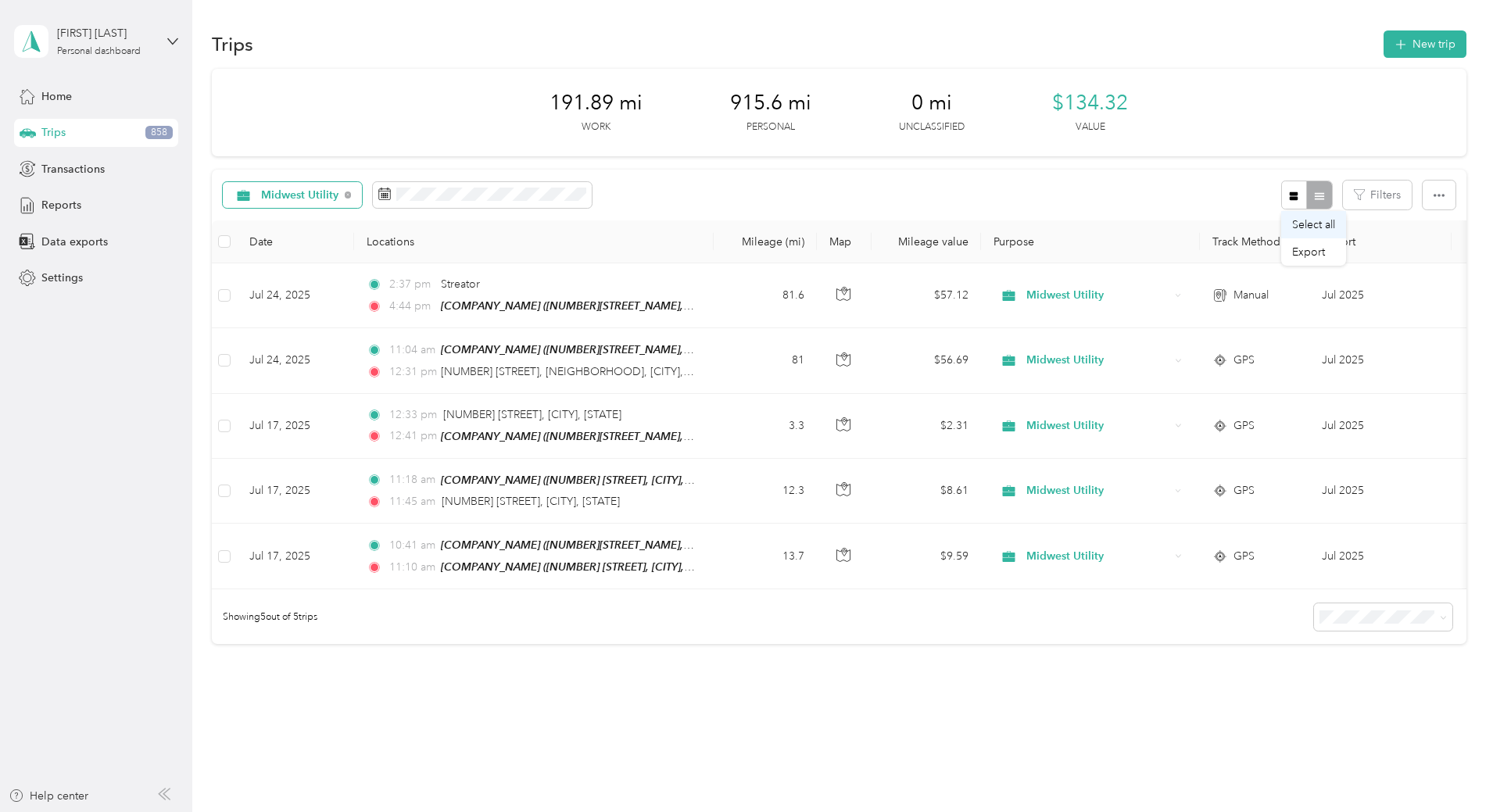 click on "Select all" at bounding box center [1313, 224] 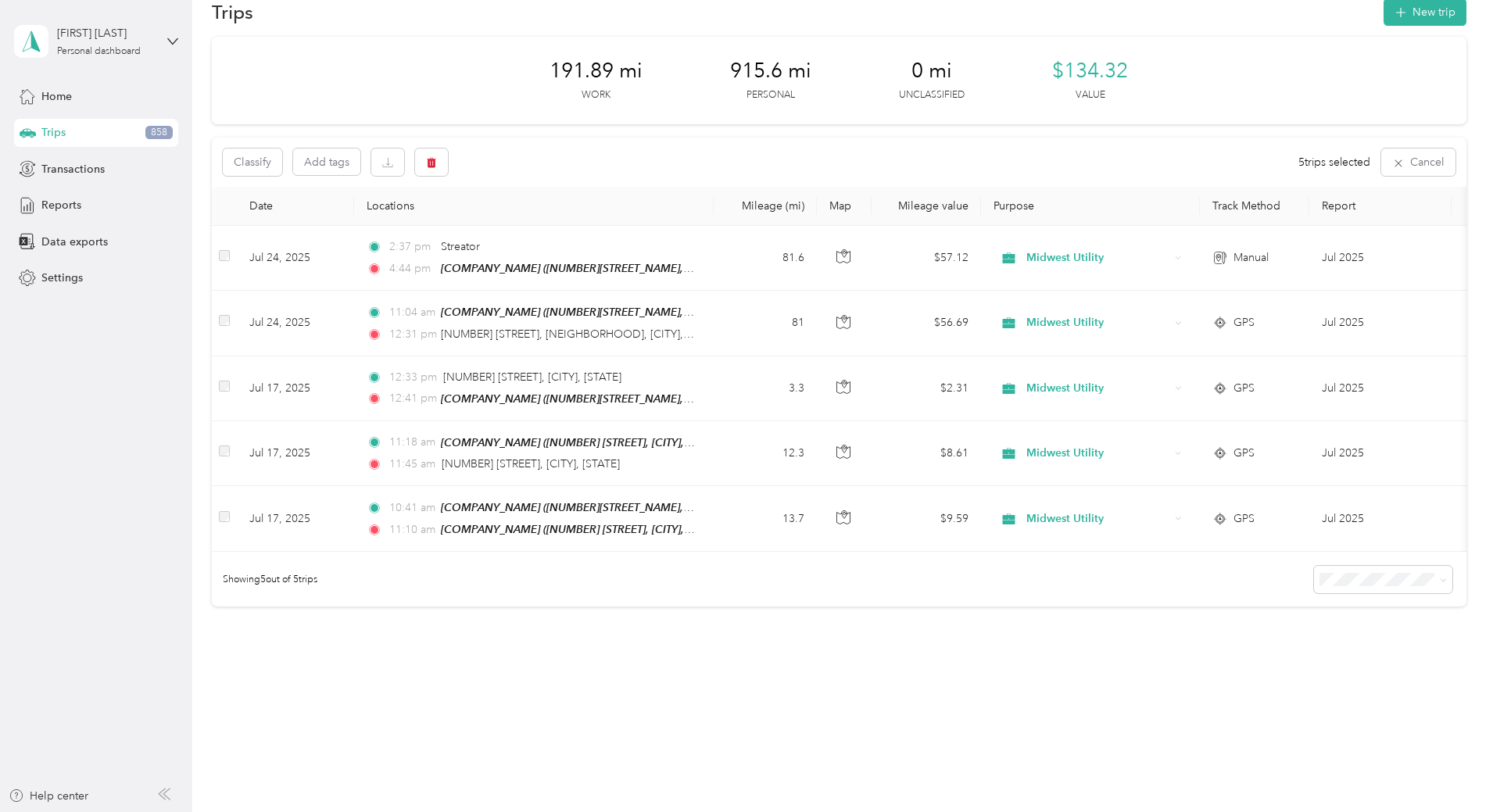 scroll, scrollTop: 50, scrollLeft: 0, axis: vertical 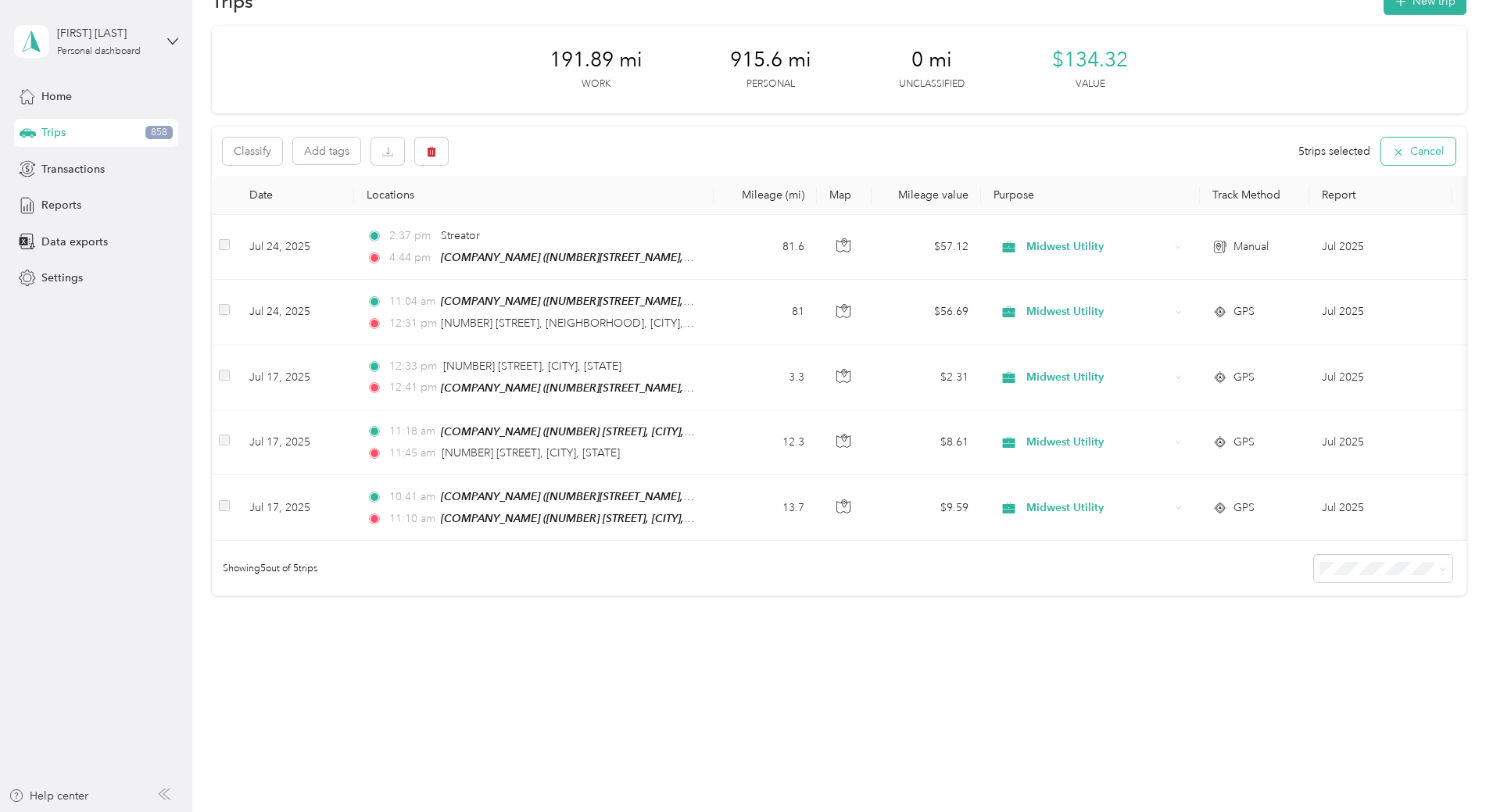 click on "Cancel" at bounding box center (1418, 151) 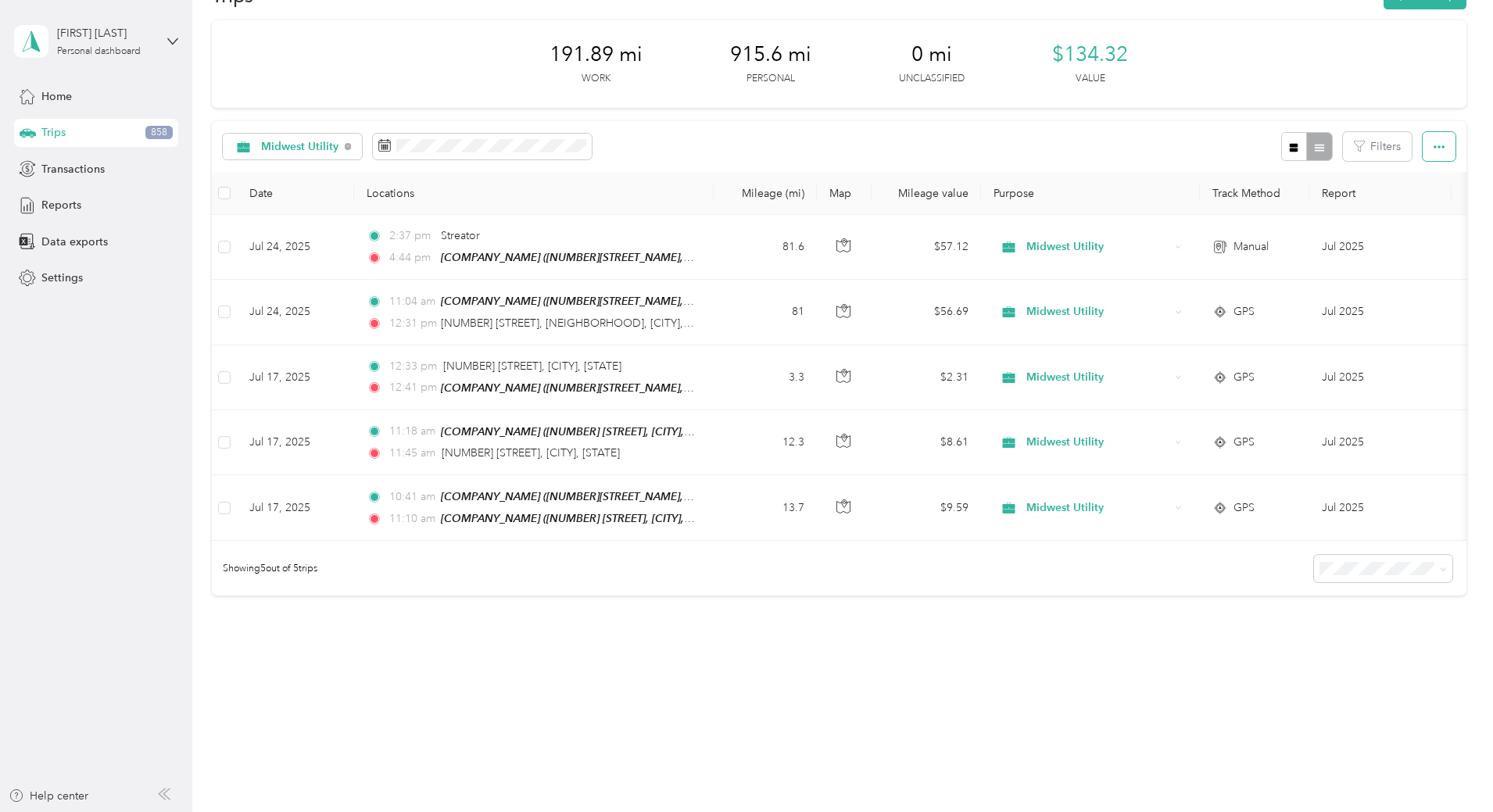 click 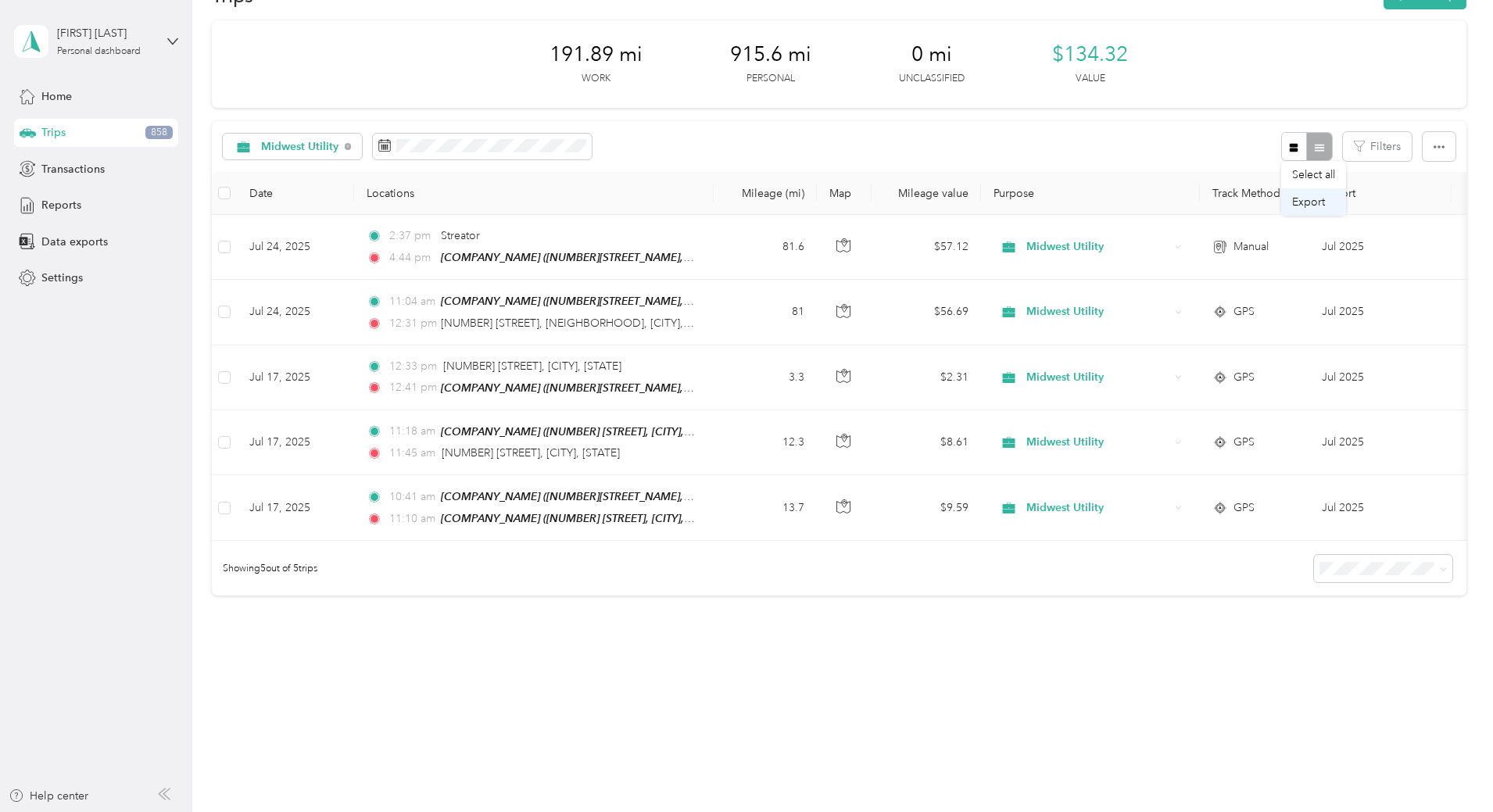 click on "Export" at bounding box center (1313, 202) 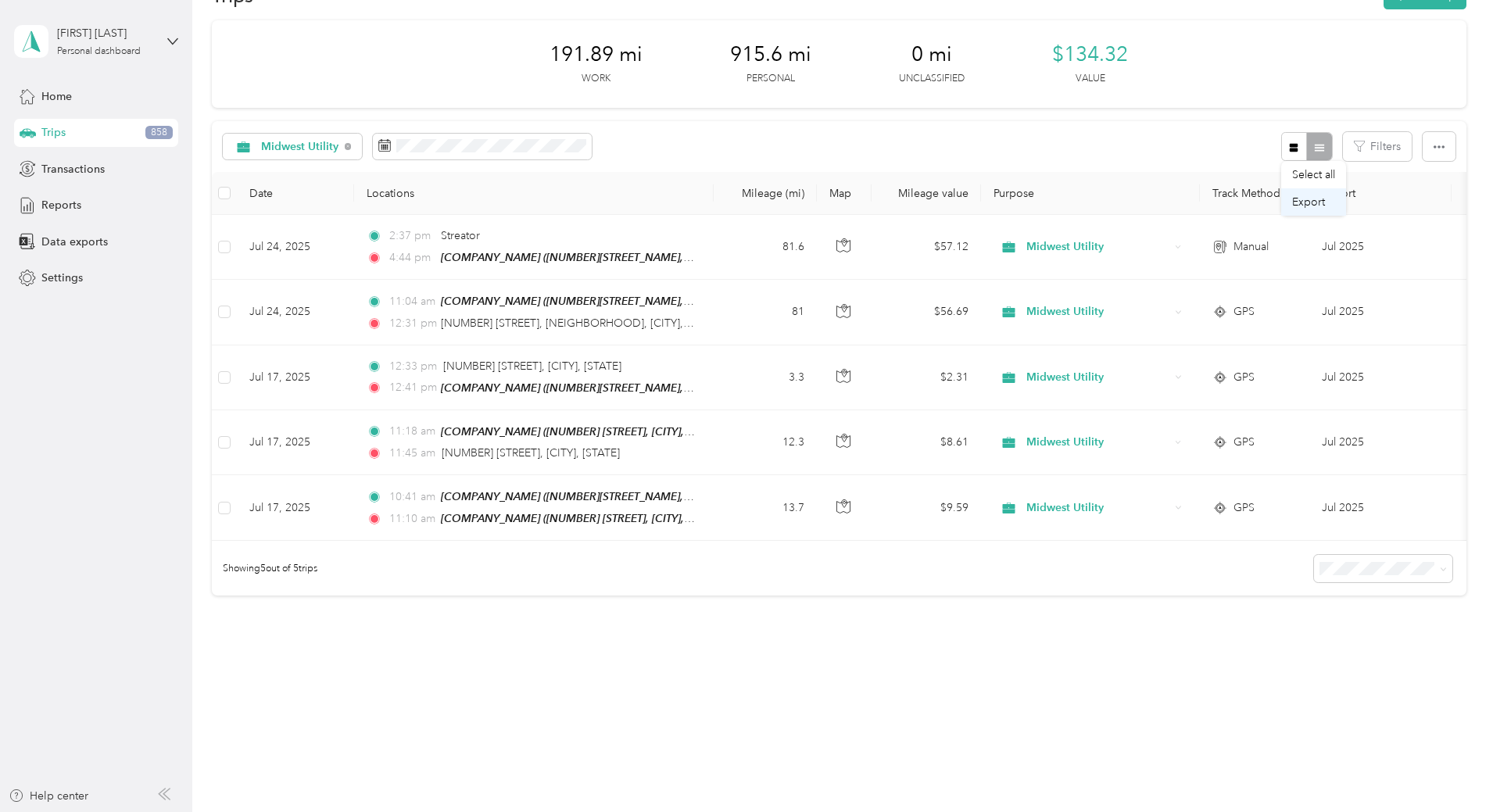 click on "Export" at bounding box center (1309, 202) 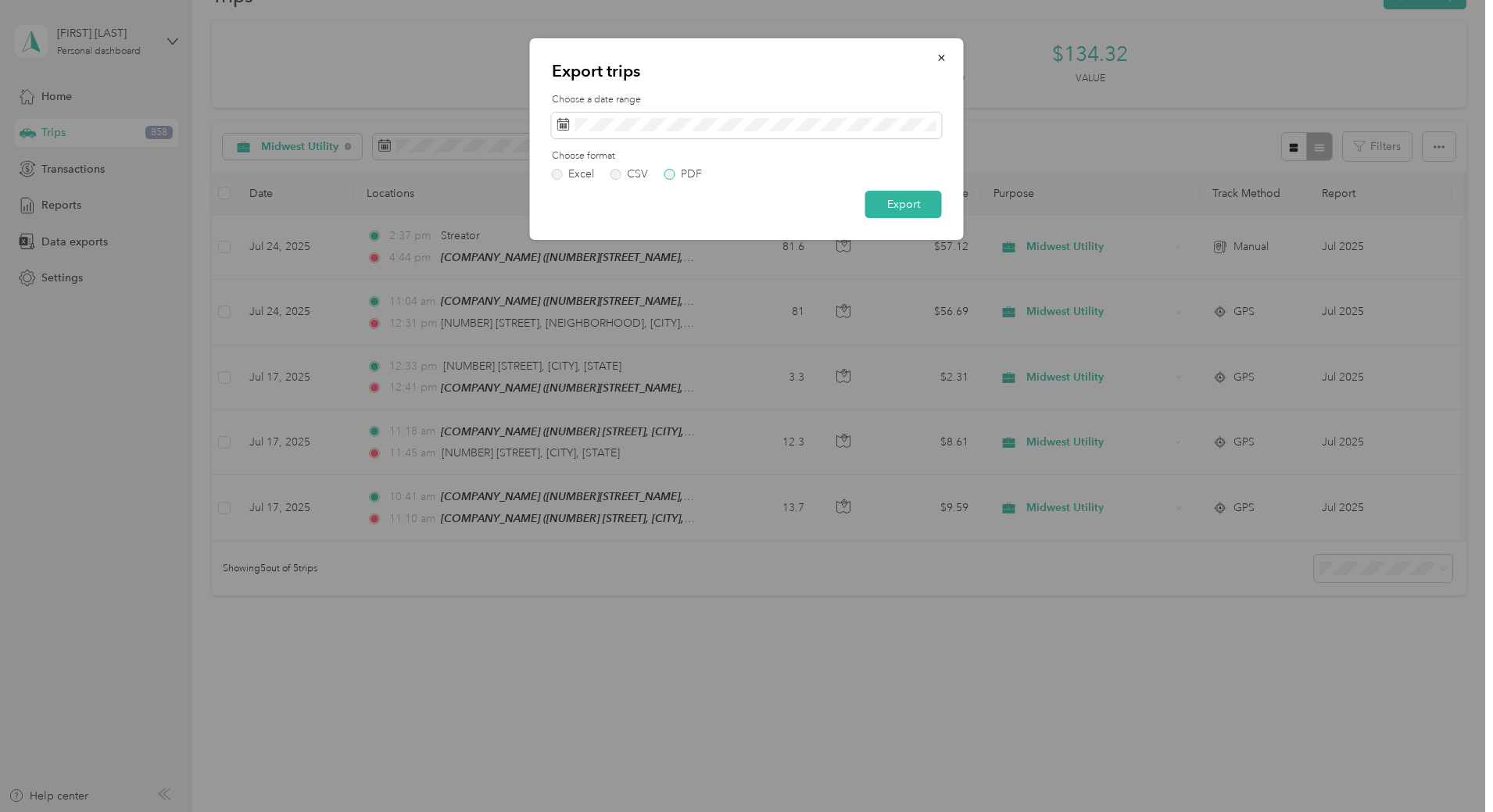 click on "PDF" at bounding box center (683, 174) 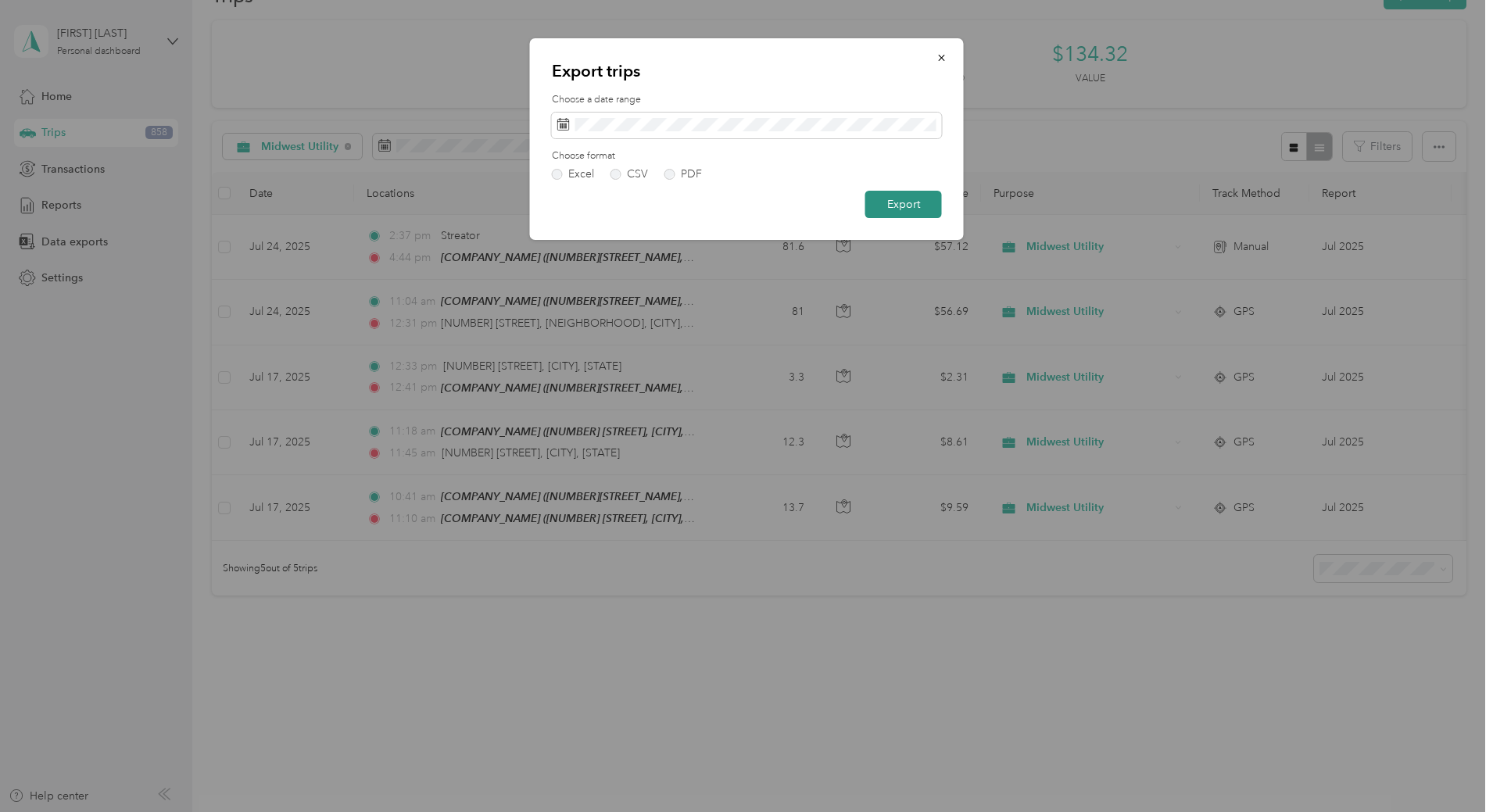 click on "Export" at bounding box center [904, 204] 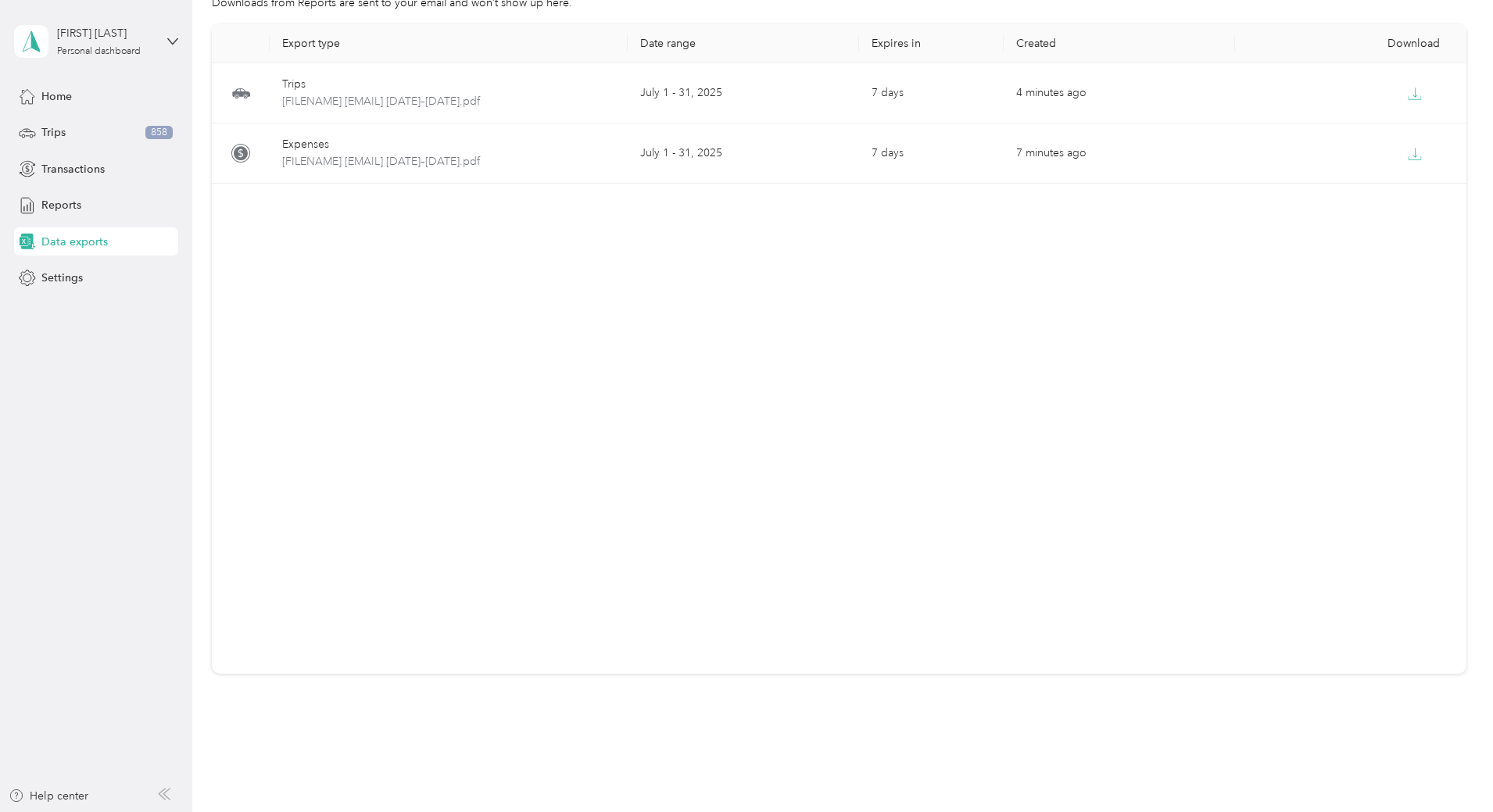 scroll, scrollTop: 0, scrollLeft: 0, axis: both 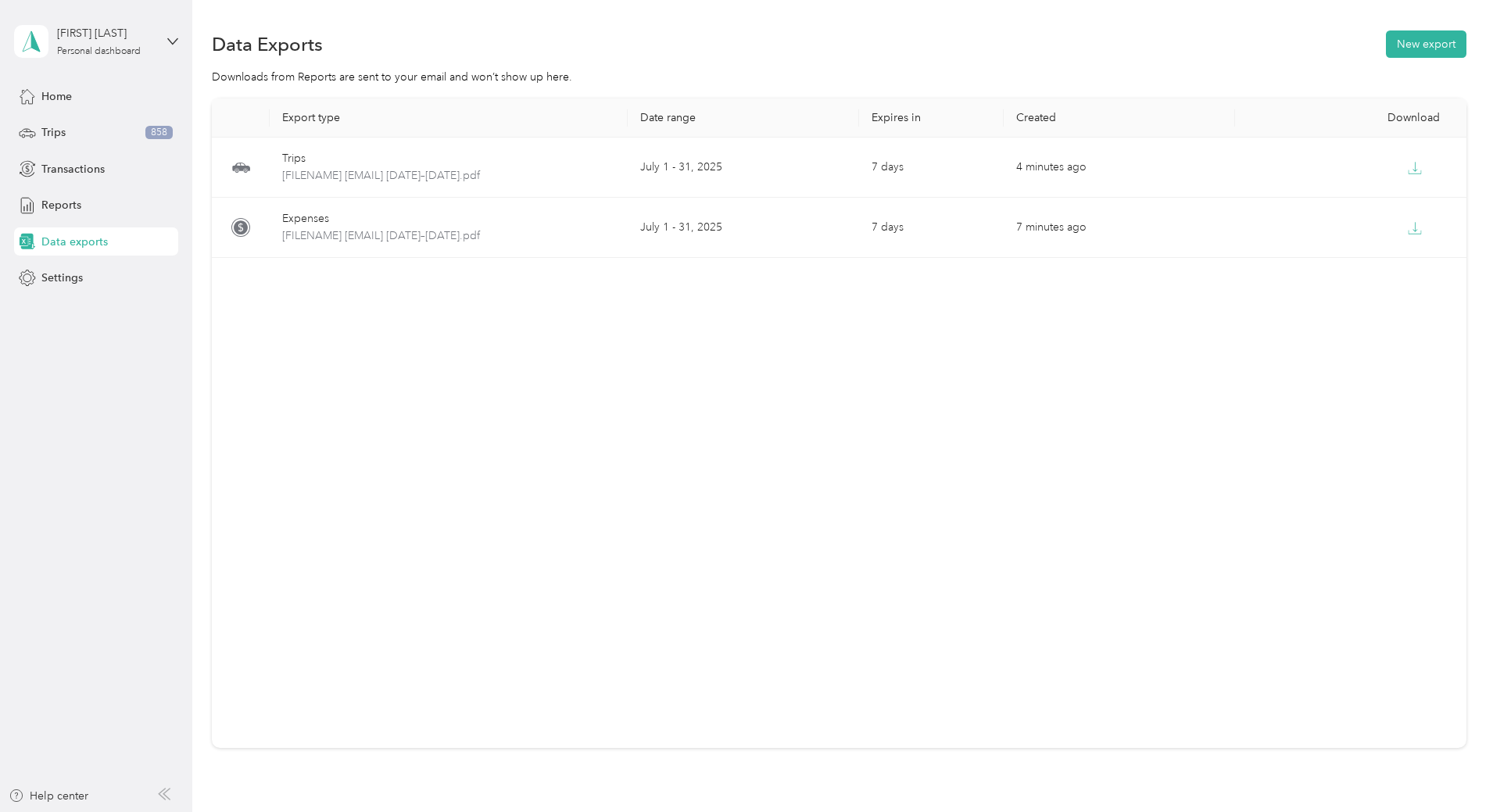 click on "Data exports" at bounding box center (74, 241) 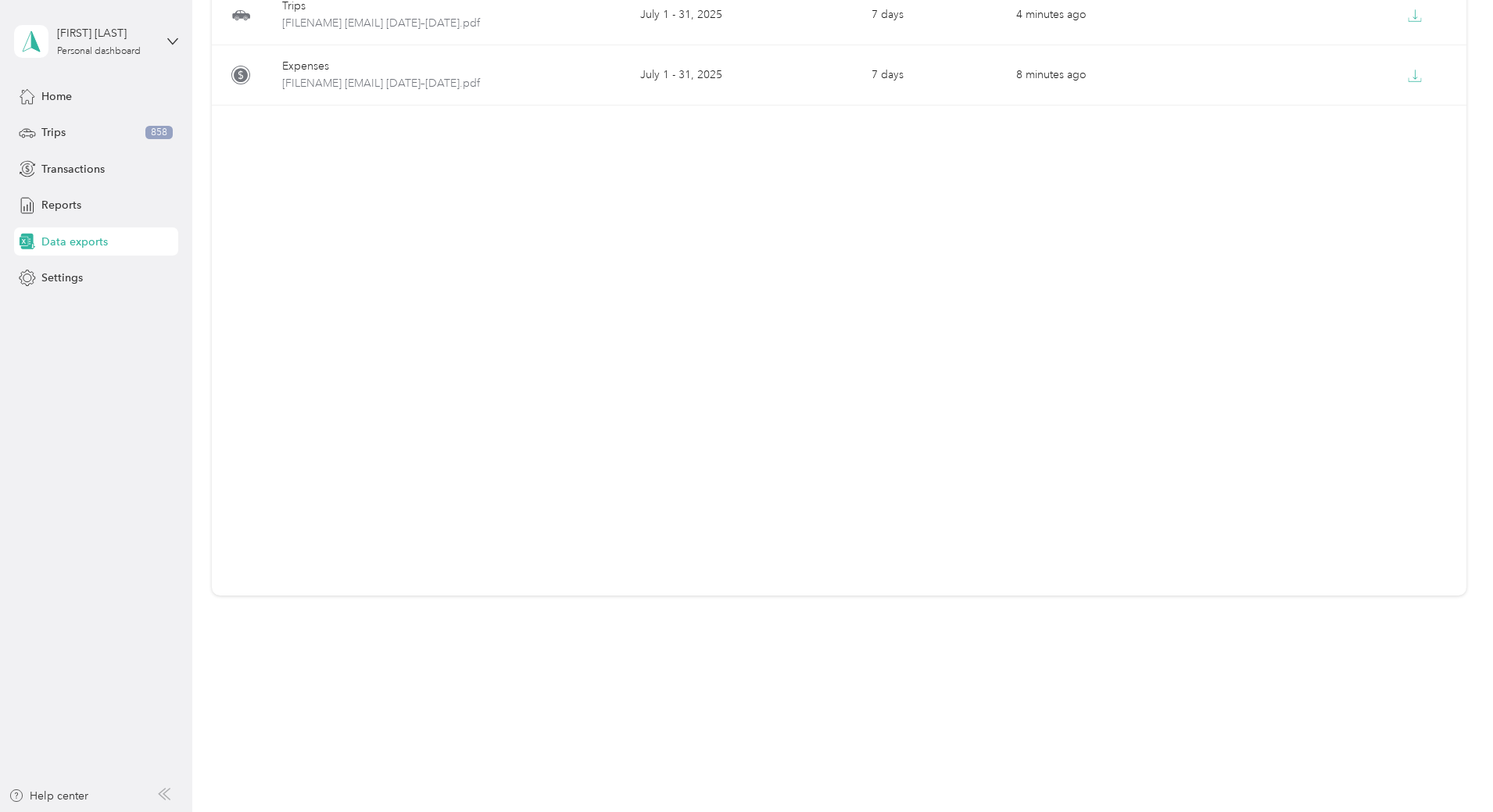 scroll, scrollTop: 0, scrollLeft: 0, axis: both 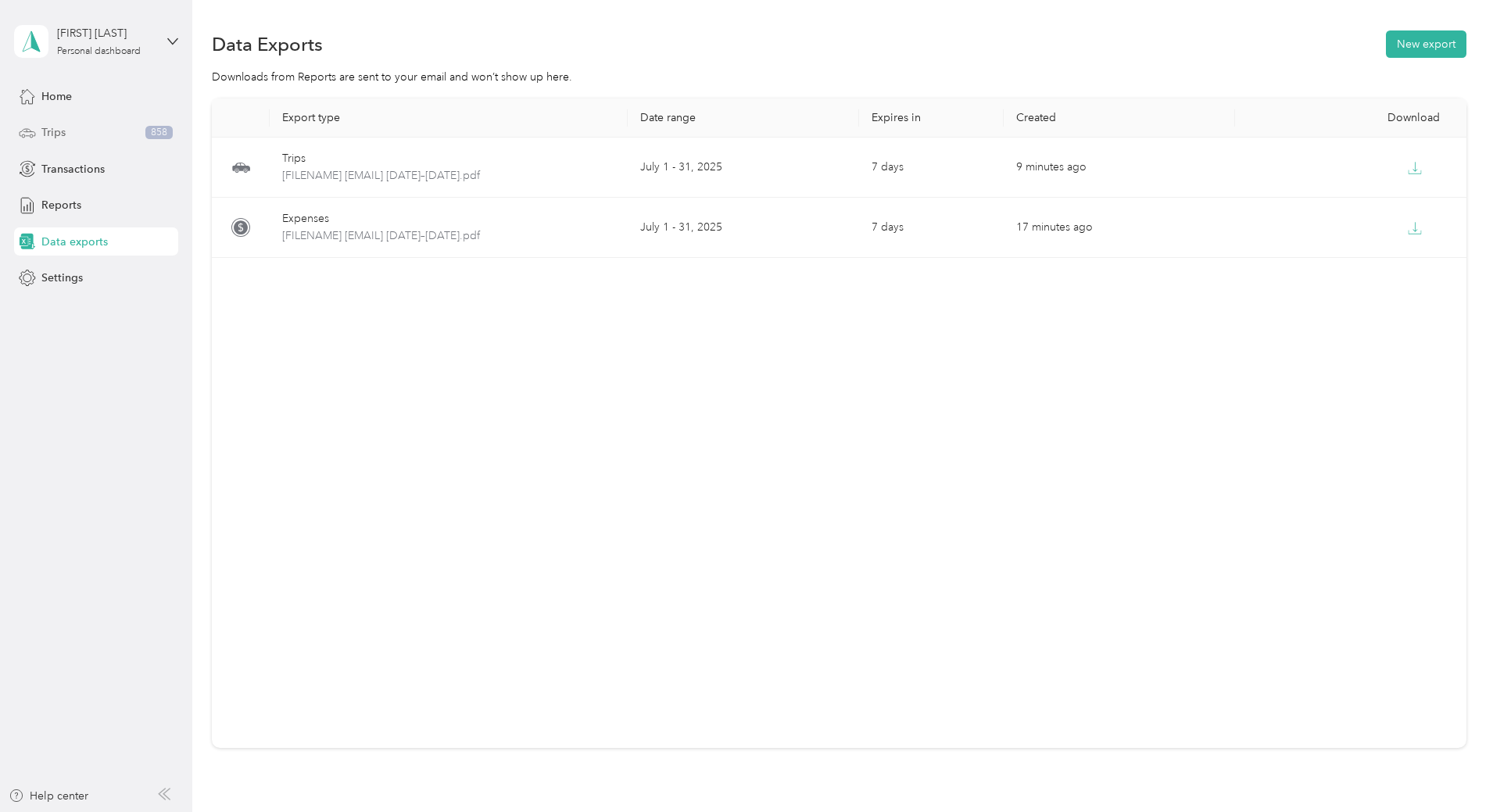 click on "Trips" at bounding box center [53, 132] 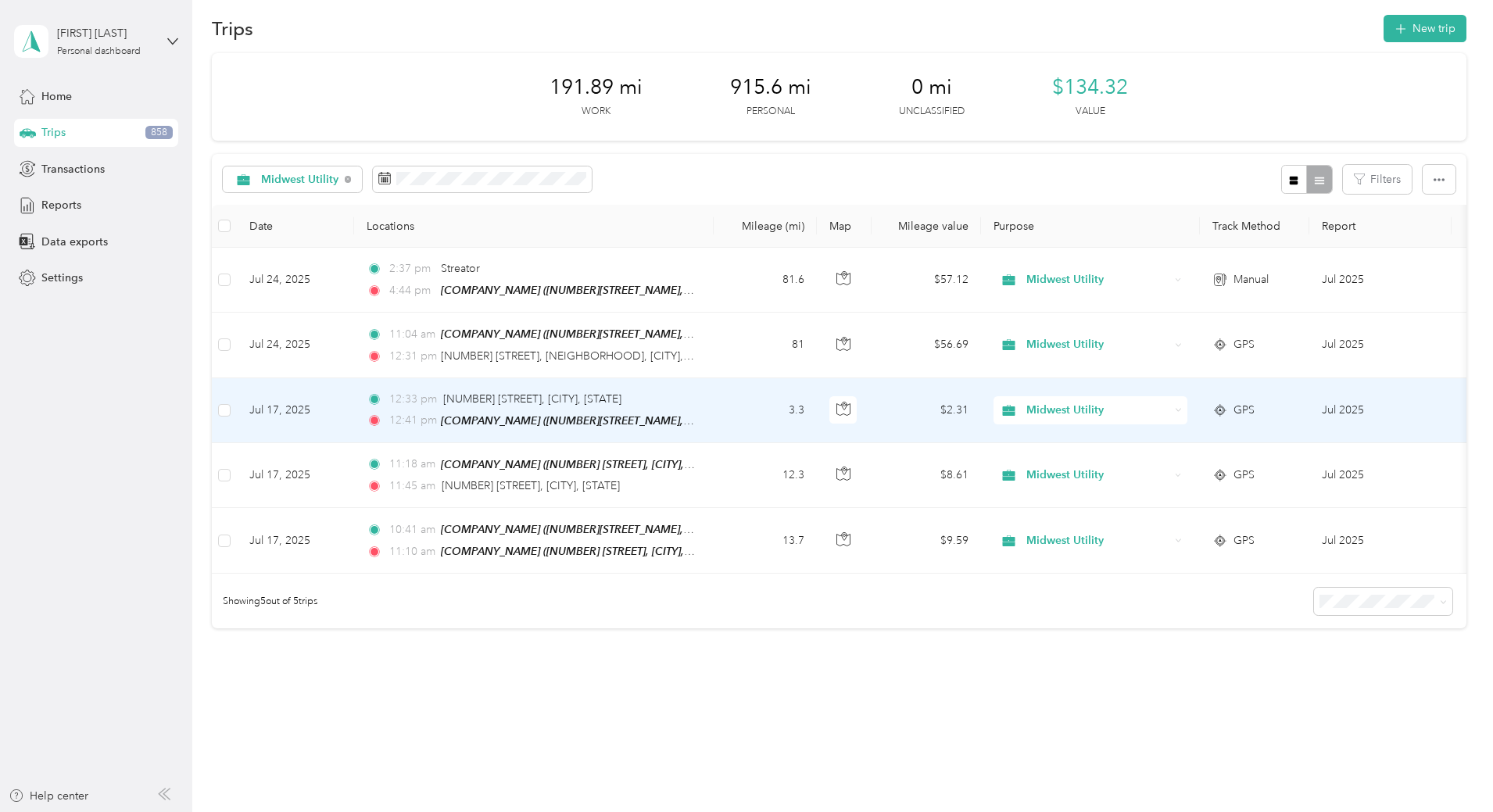 scroll, scrollTop: 0, scrollLeft: 0, axis: both 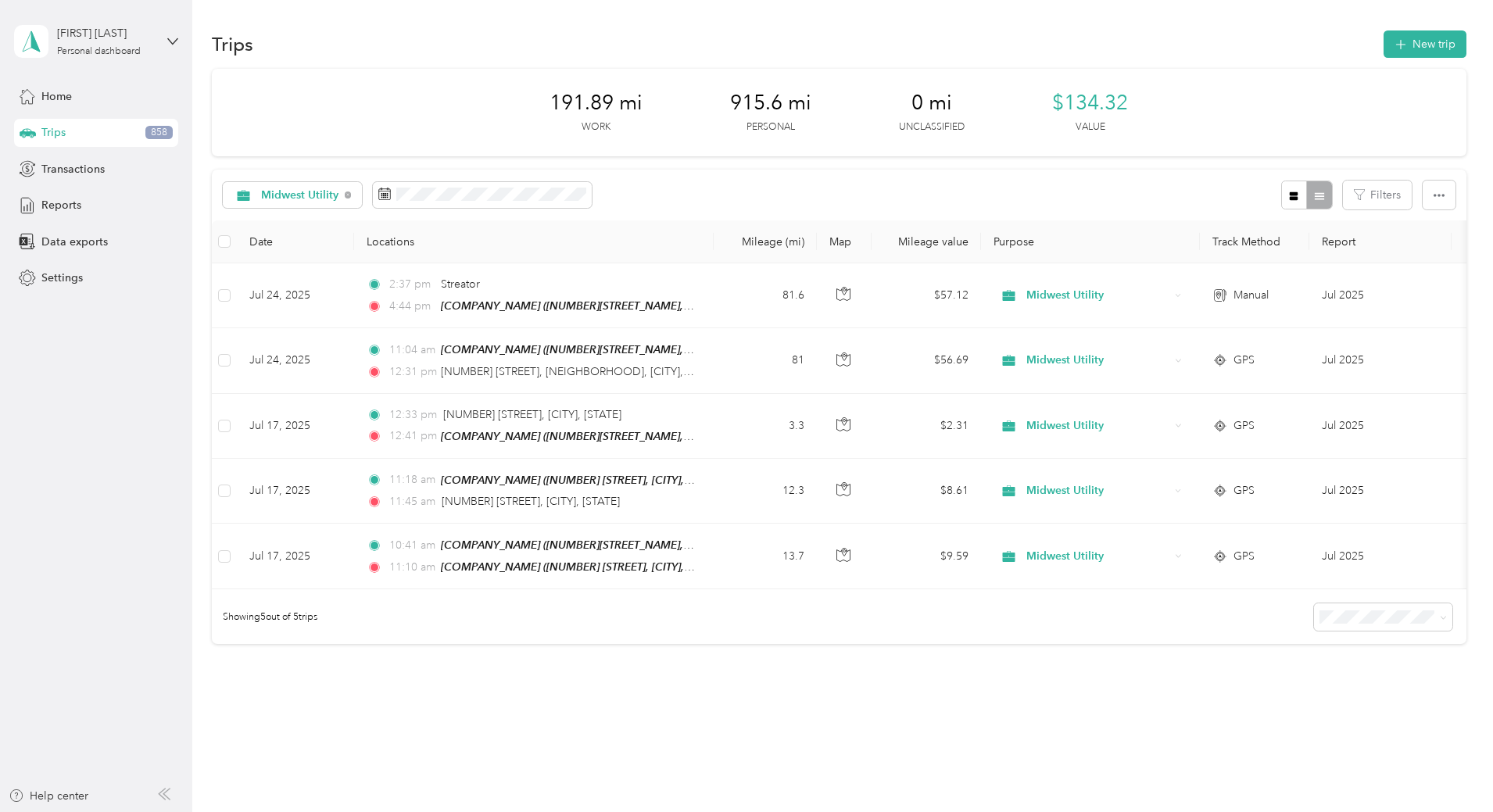click at bounding box center [1306, 195] 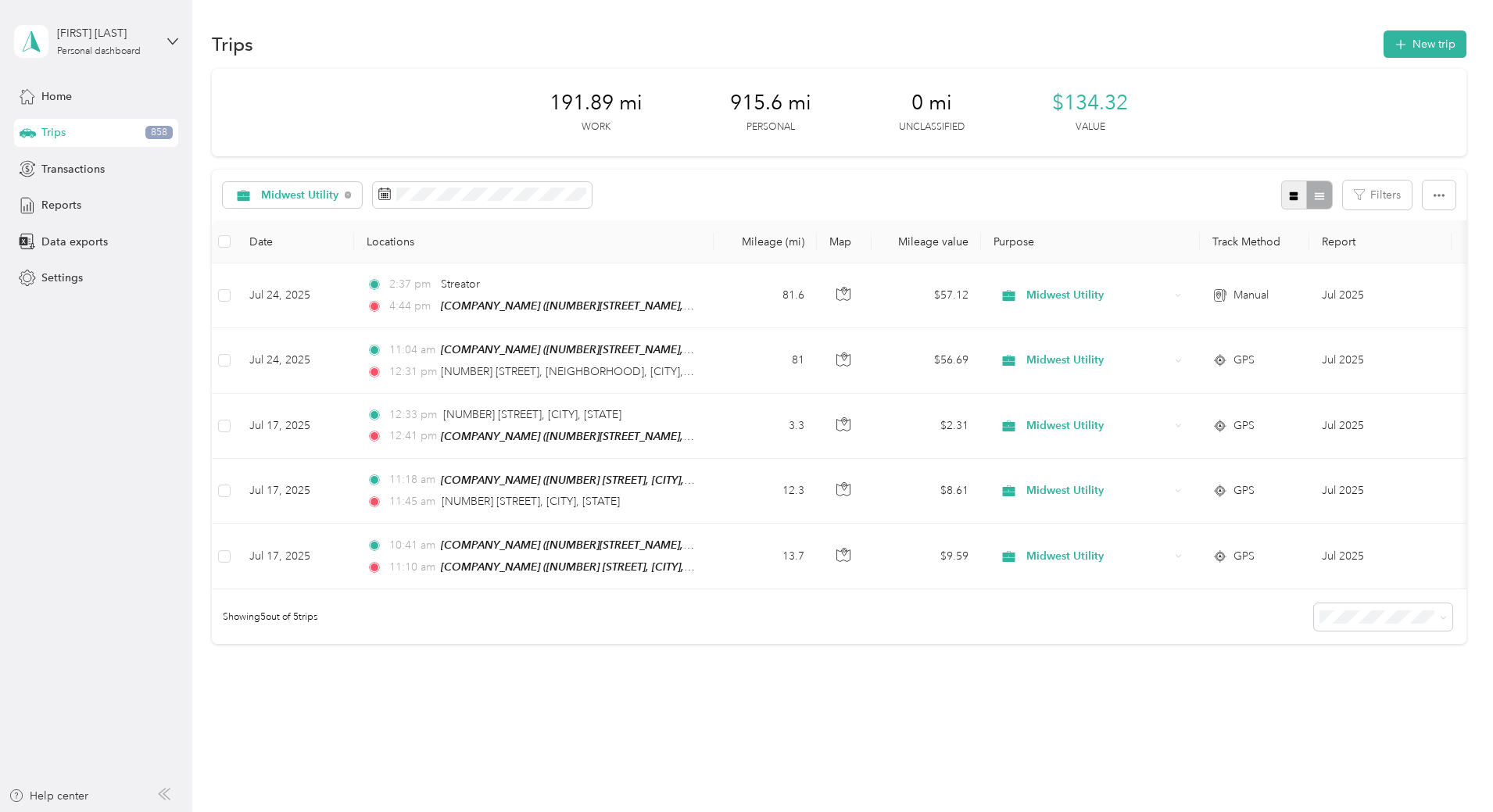 click 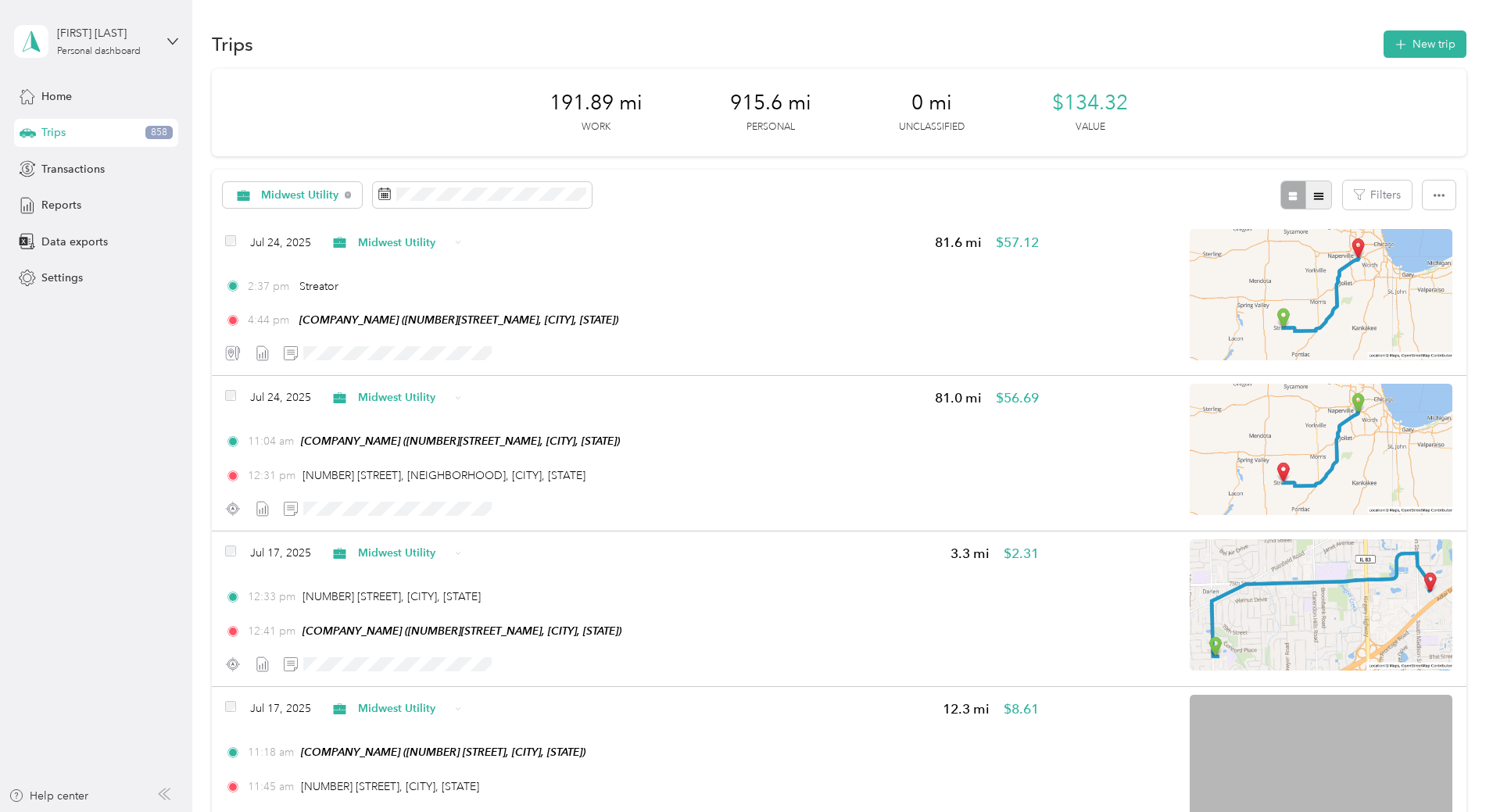 click 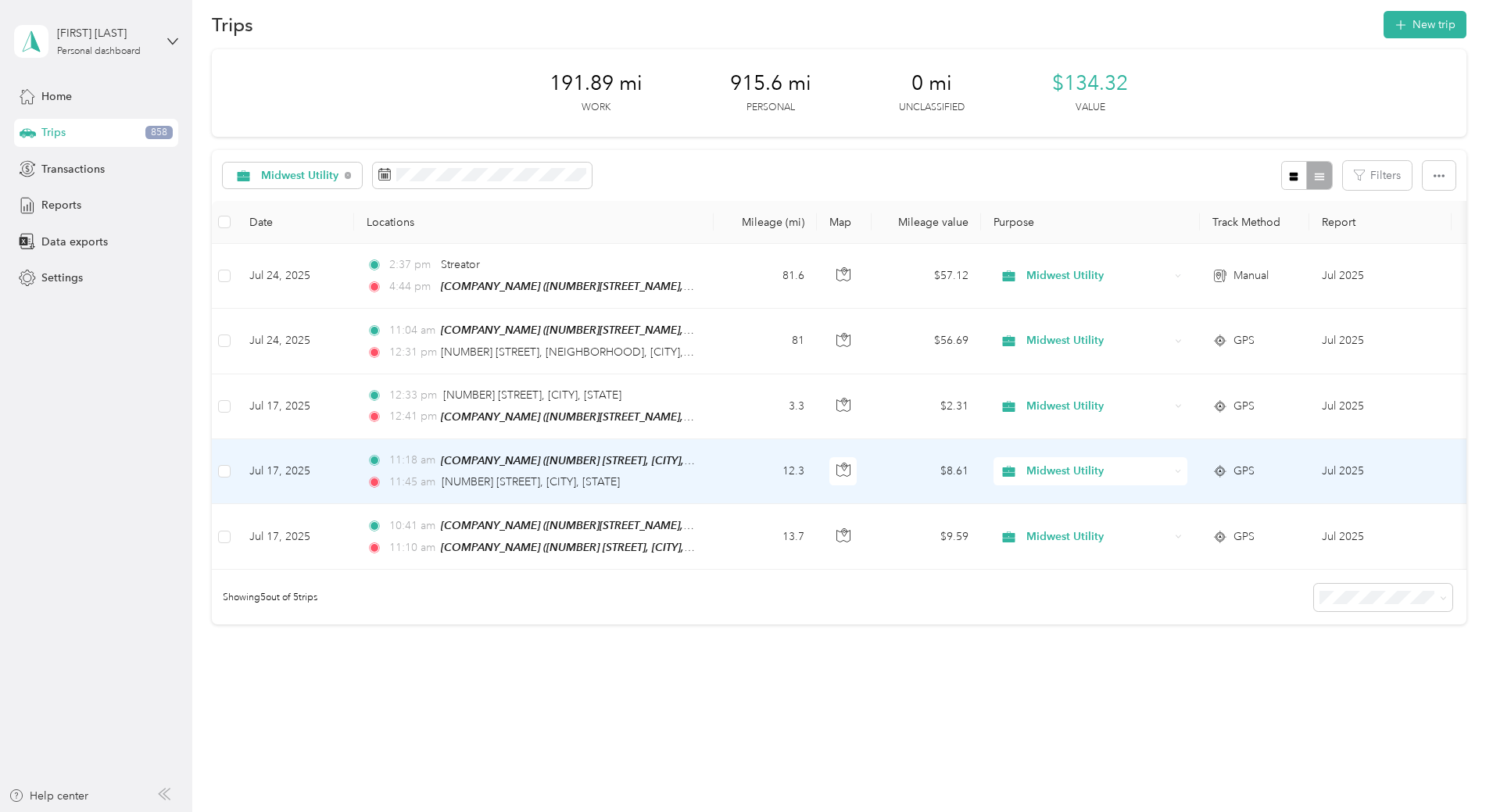 scroll, scrollTop: 0, scrollLeft: 0, axis: both 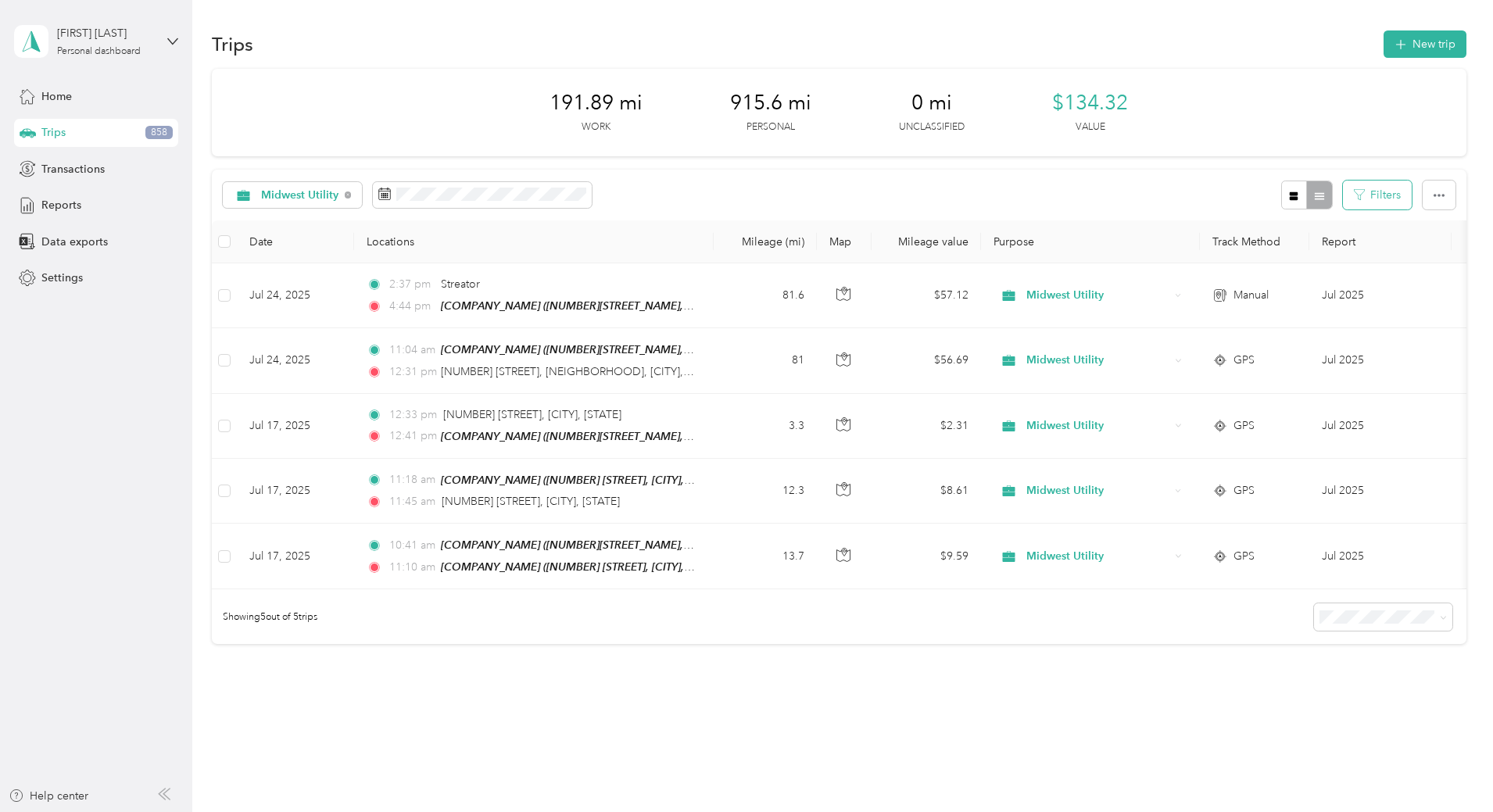click on "Filters" at bounding box center [1377, 195] 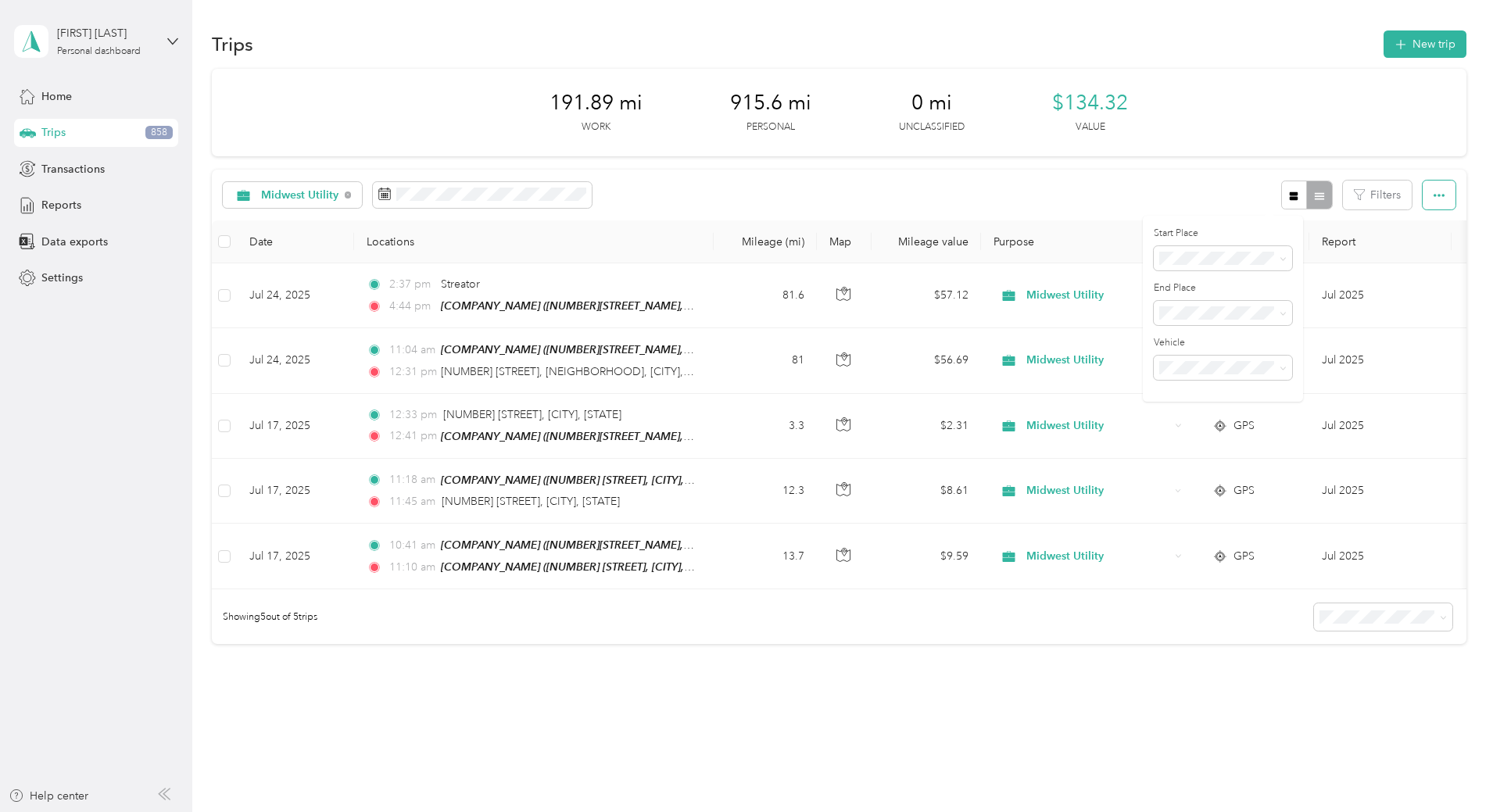 click 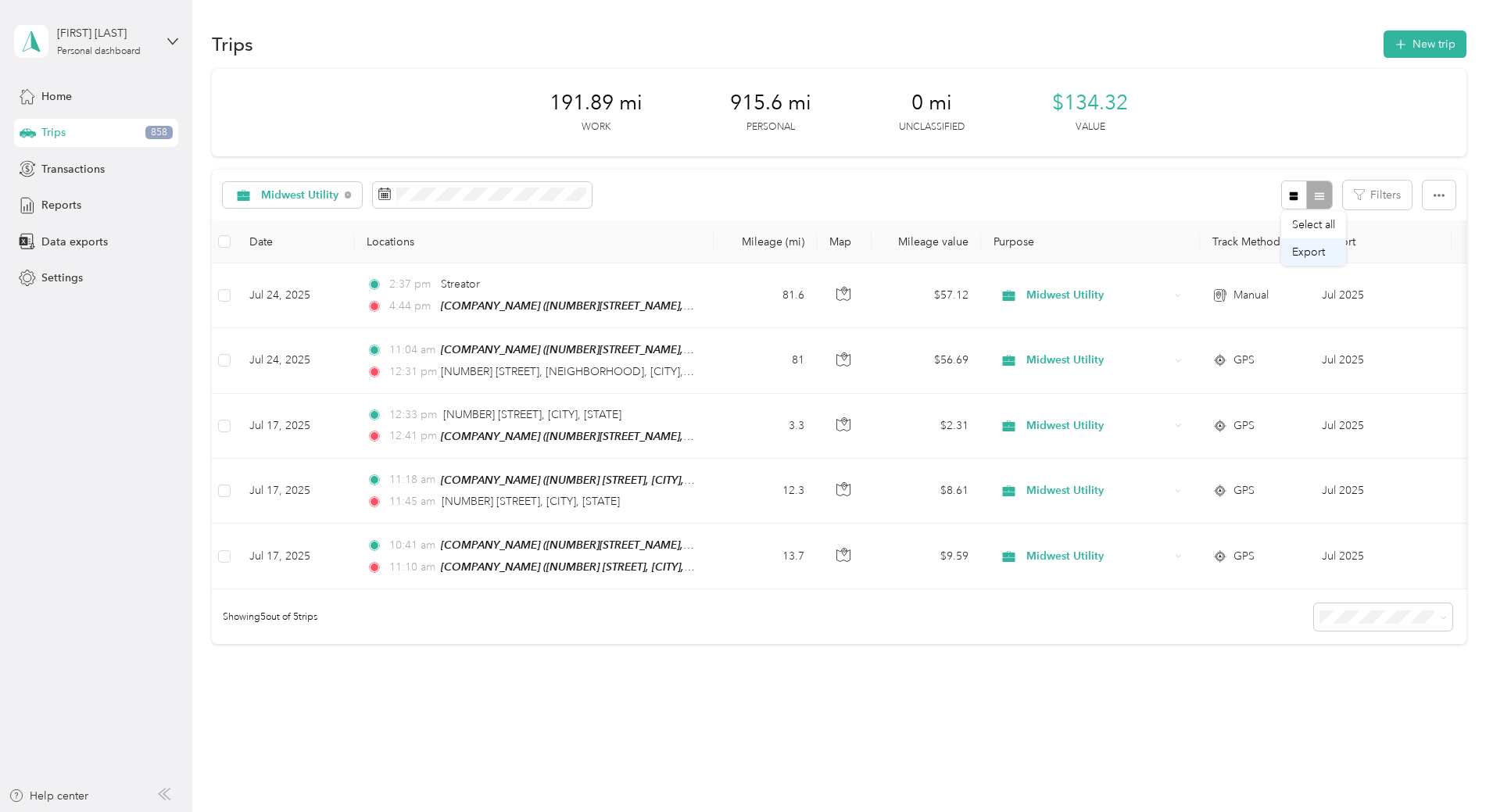 click on "Export" at bounding box center (1309, 252) 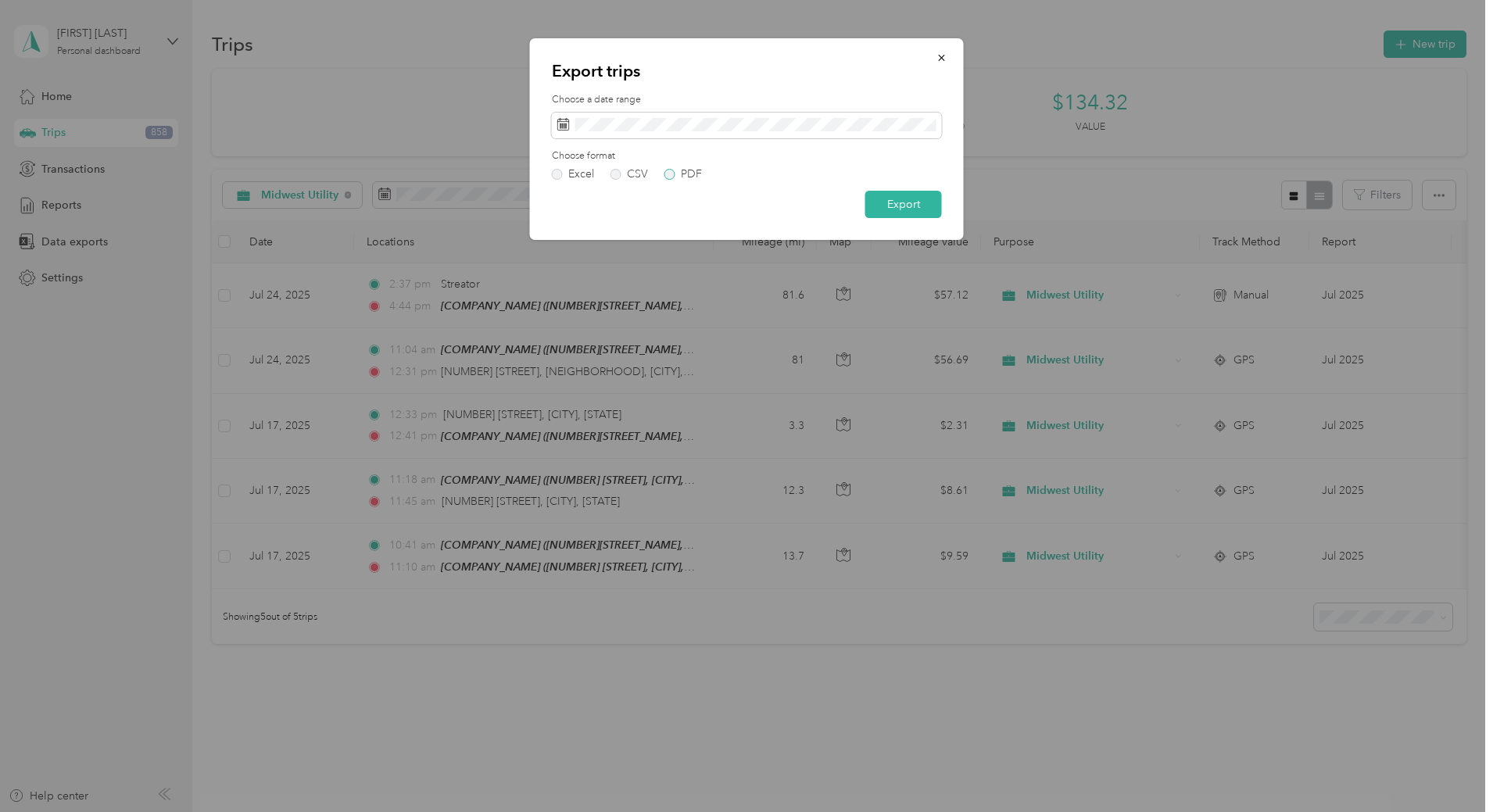 click on "PDF" at bounding box center [683, 174] 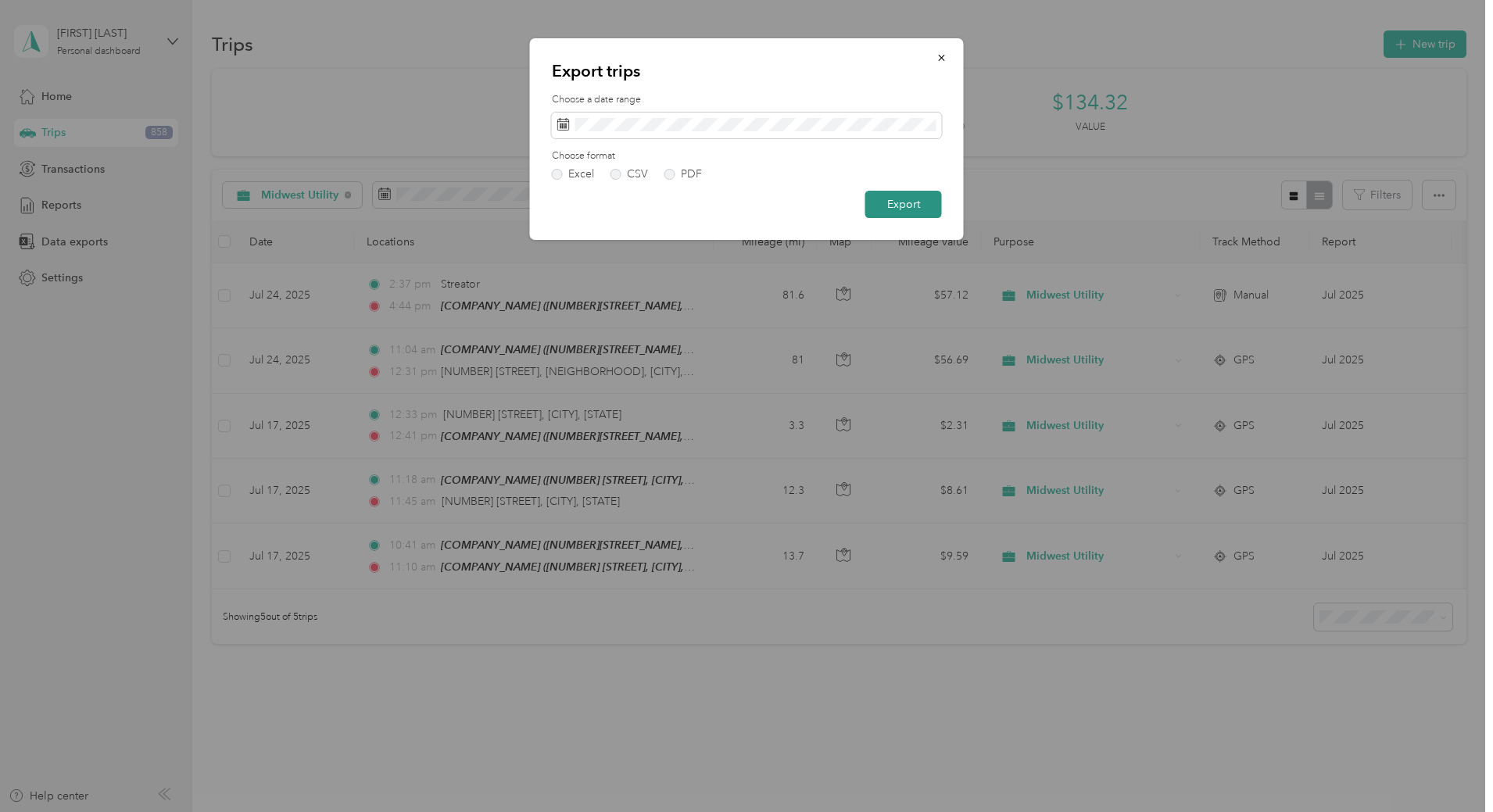 click on "Export" at bounding box center [904, 204] 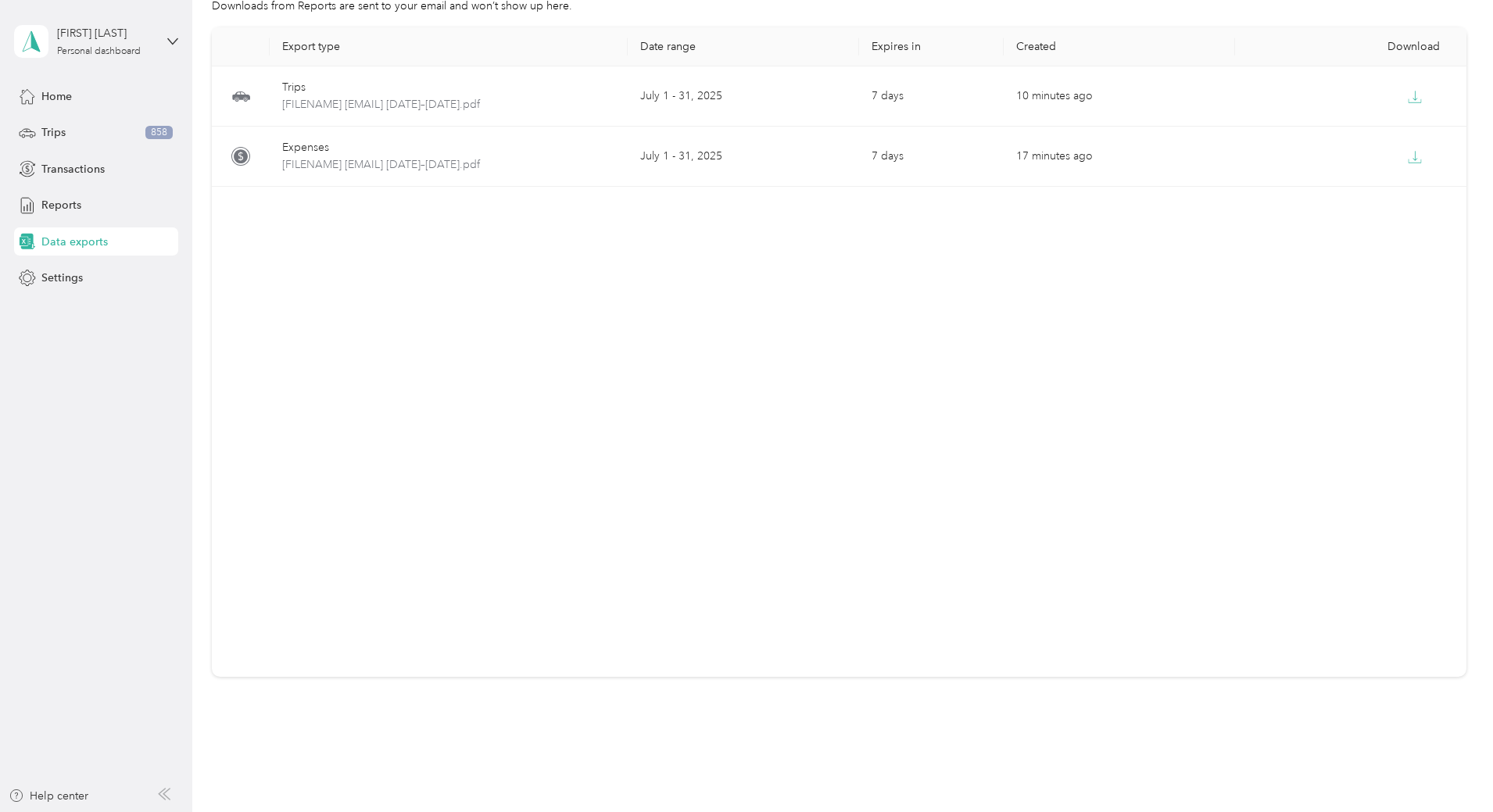 scroll, scrollTop: 0, scrollLeft: 0, axis: both 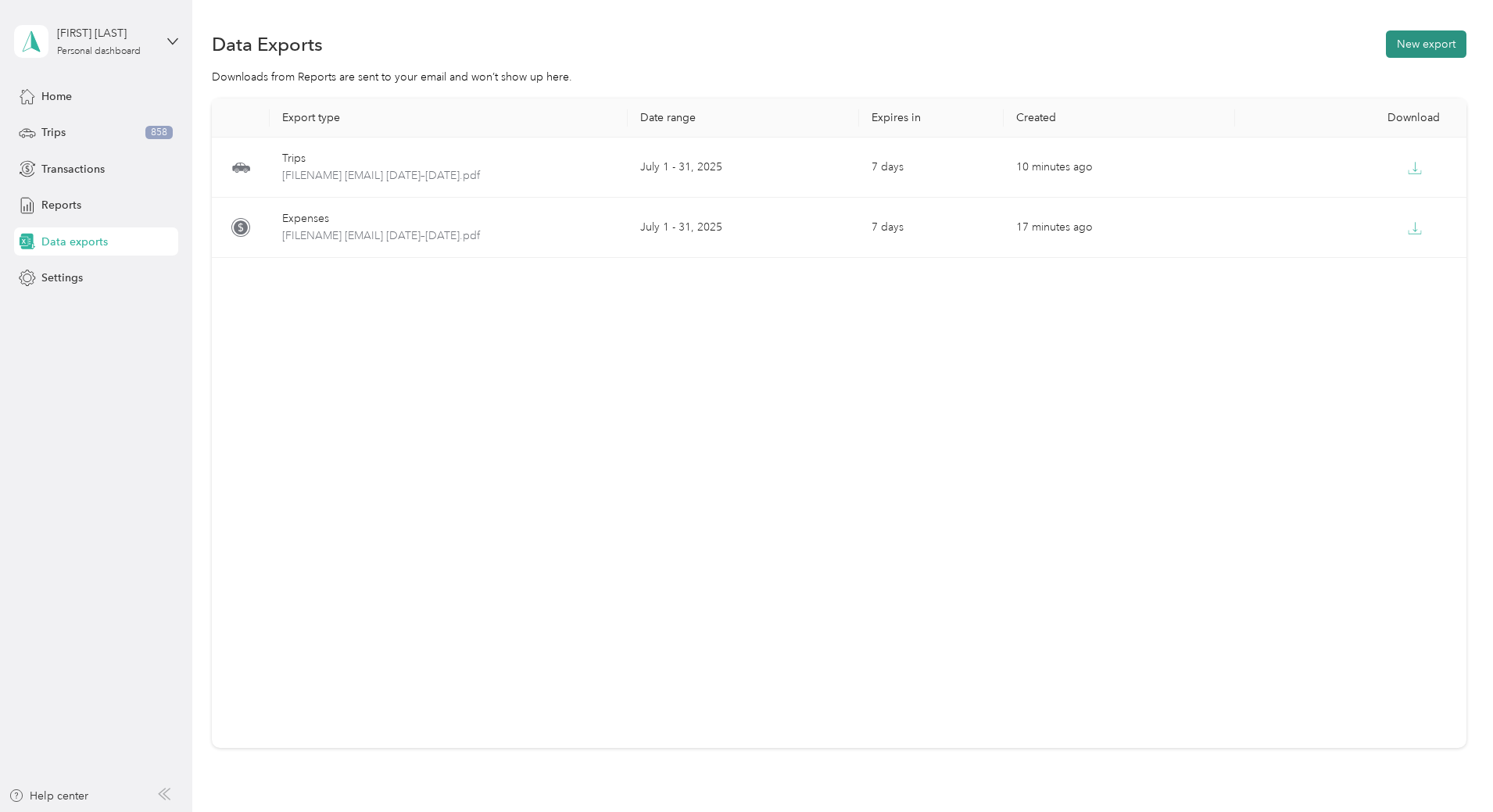 click on "New export" at bounding box center (1426, 44) 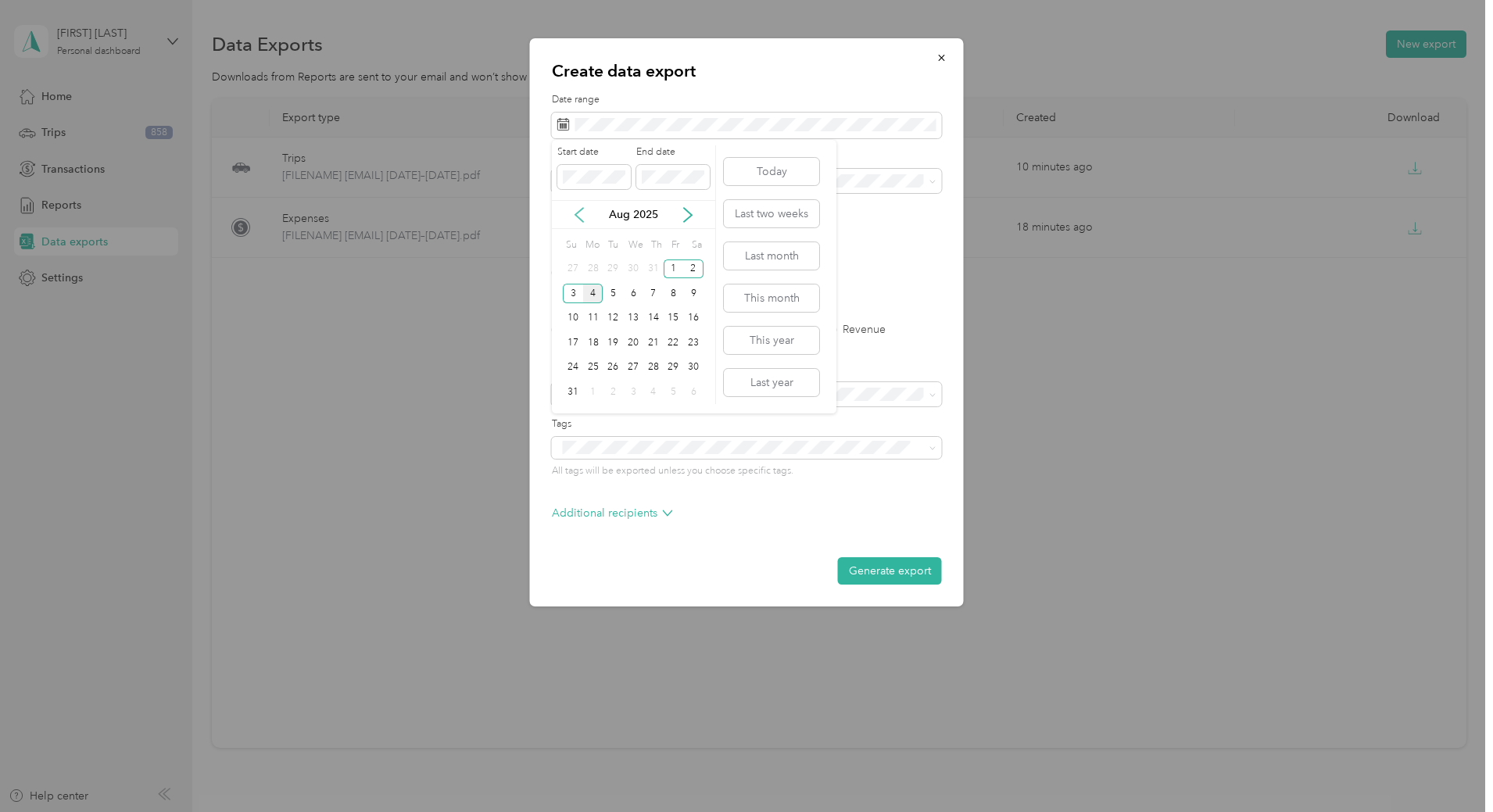 click 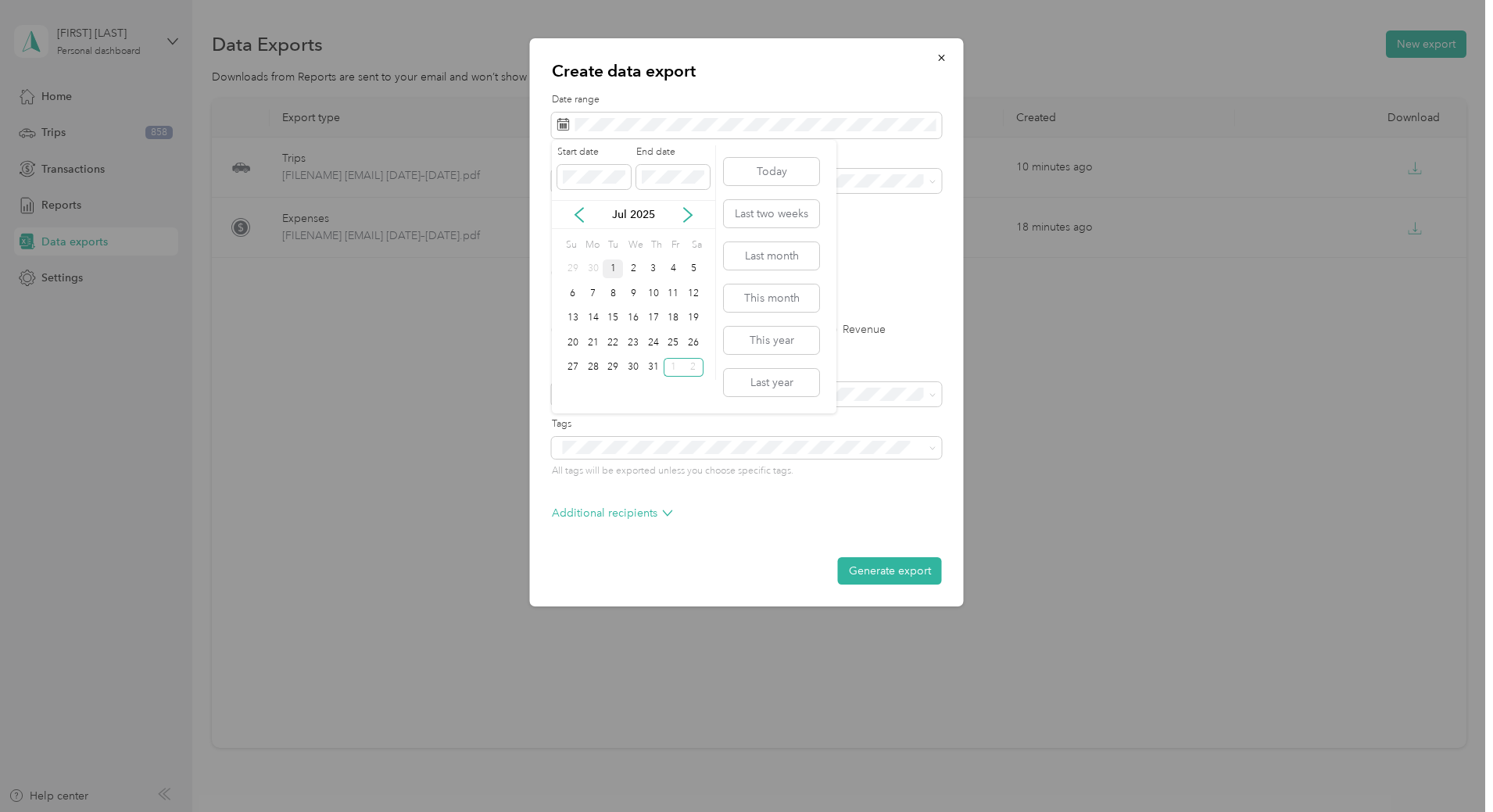 click on "1" at bounding box center [613, 269] 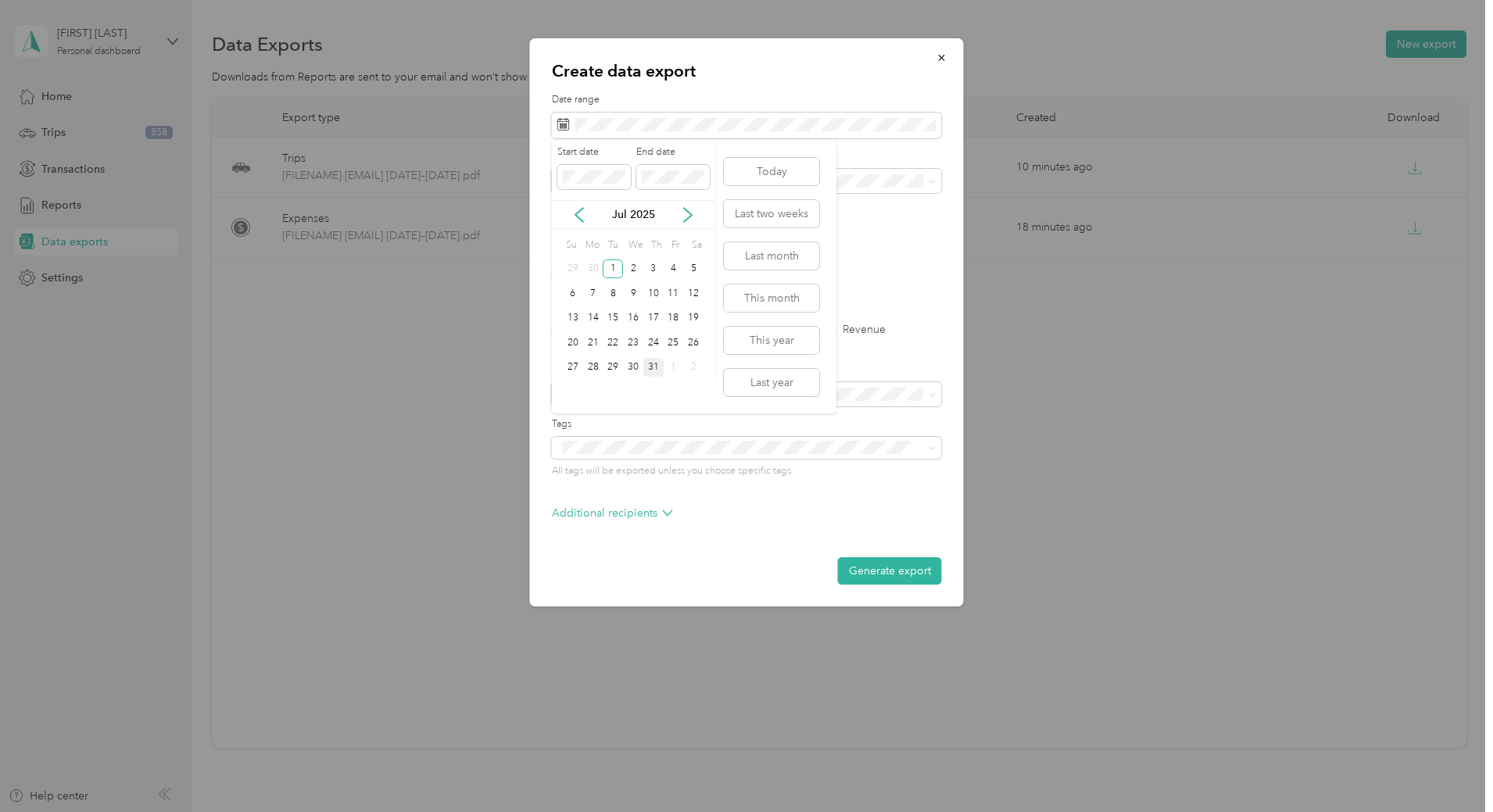 click on "31" at bounding box center (653, 367) 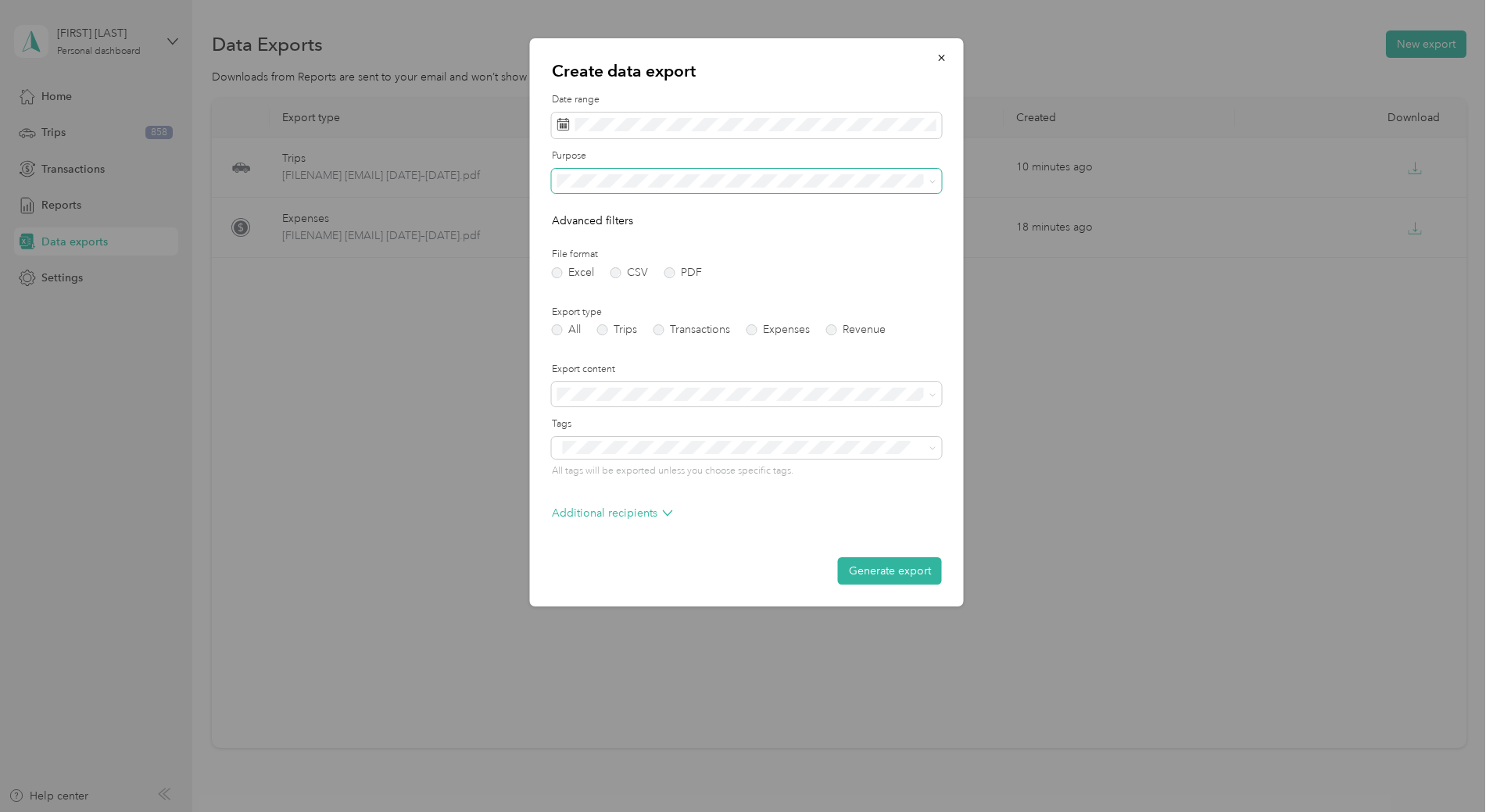 click at bounding box center [933, 181] 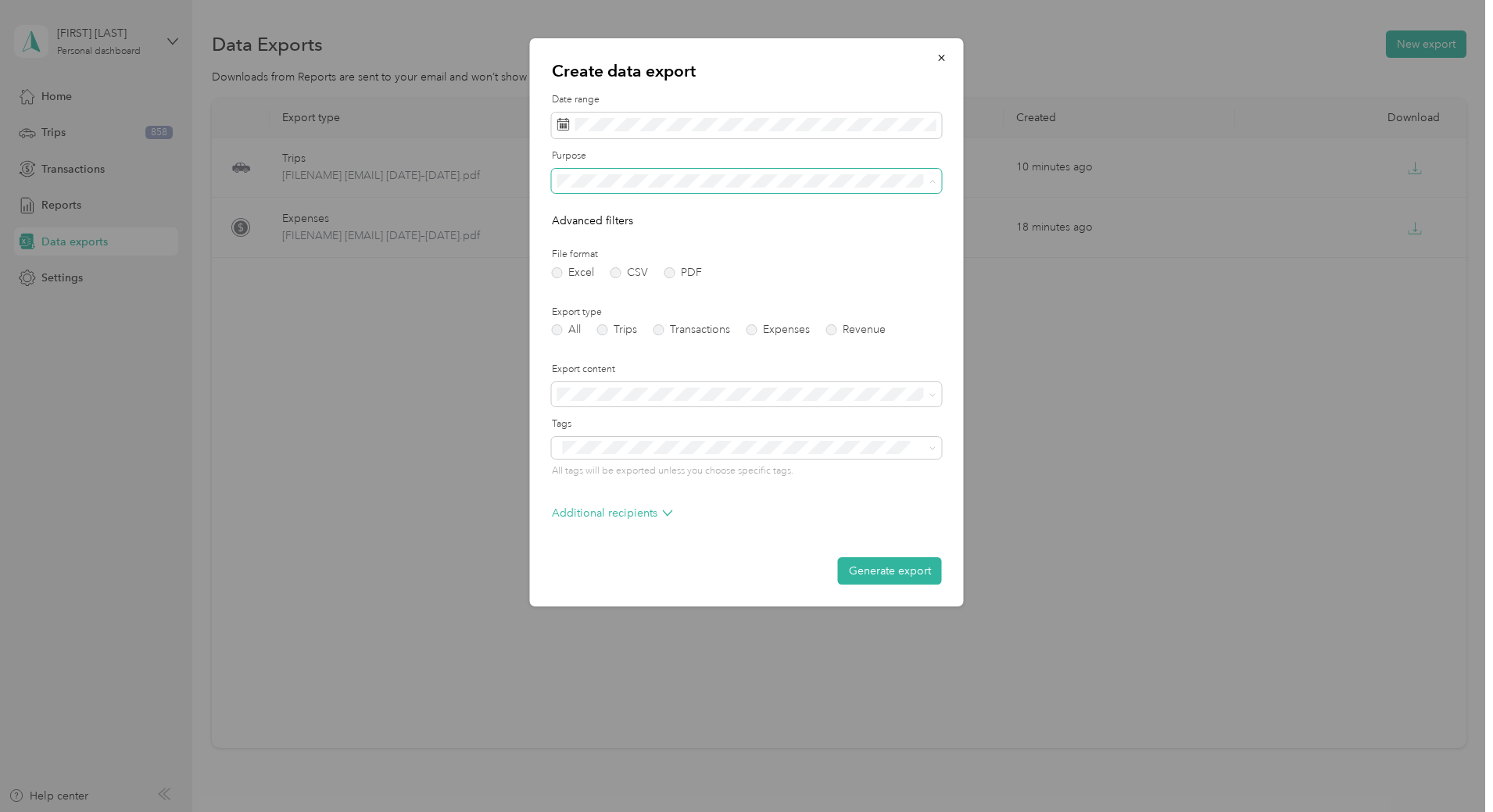 click on "Midwest Utility" at bounding box center [746, 235] 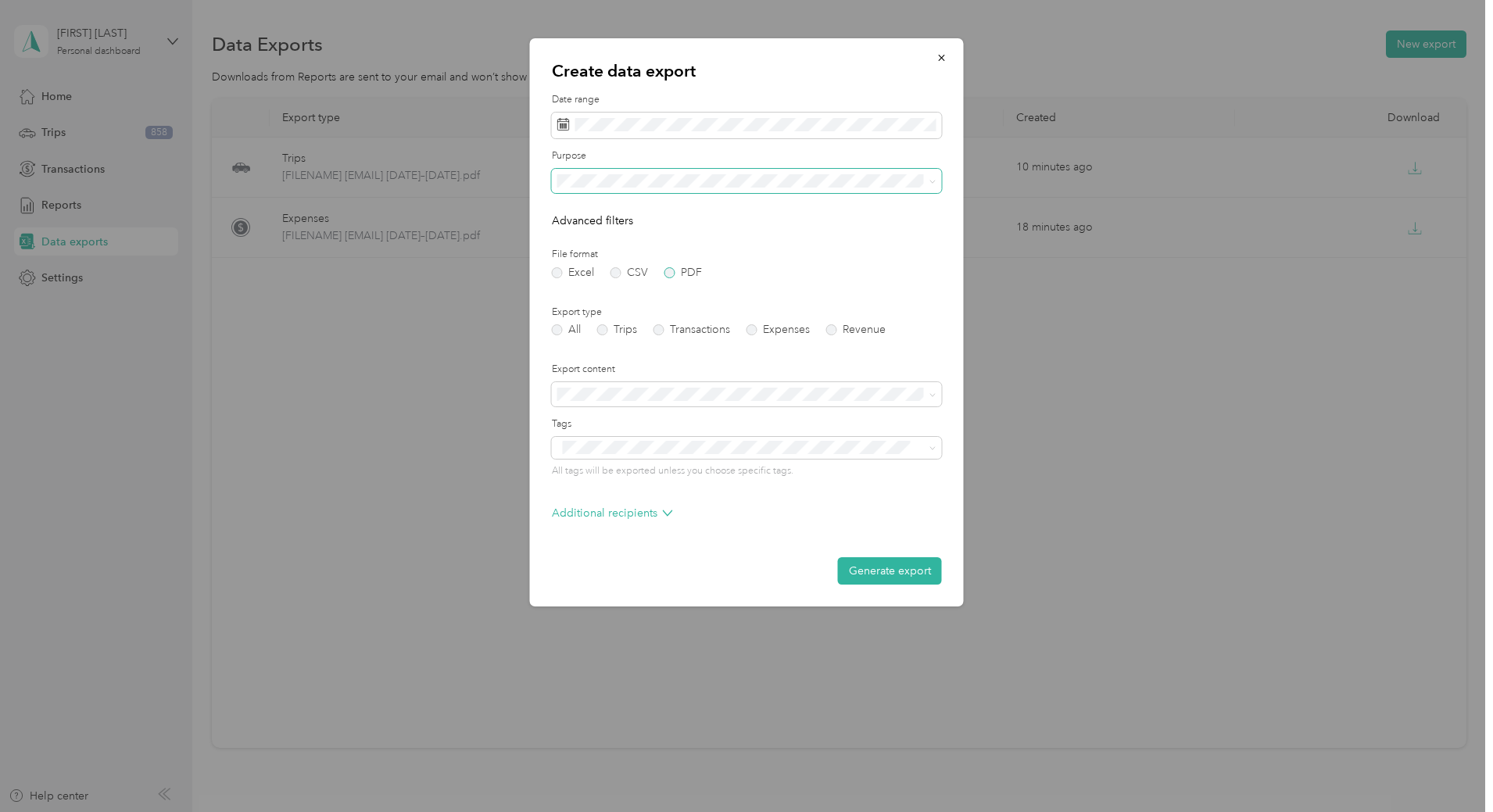 click on "PDF" at bounding box center (683, 273) 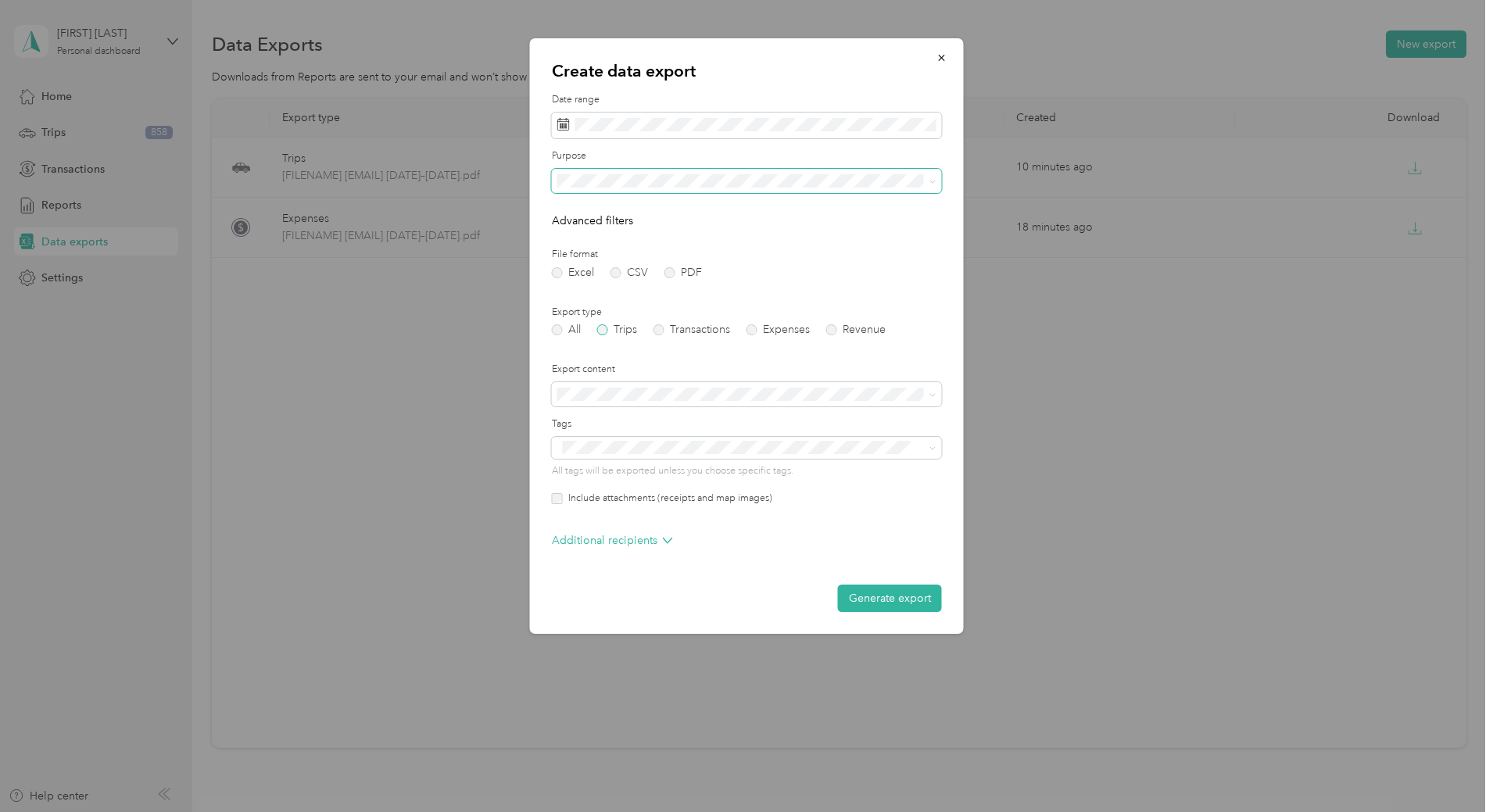 click on "Trips" at bounding box center [617, 330] 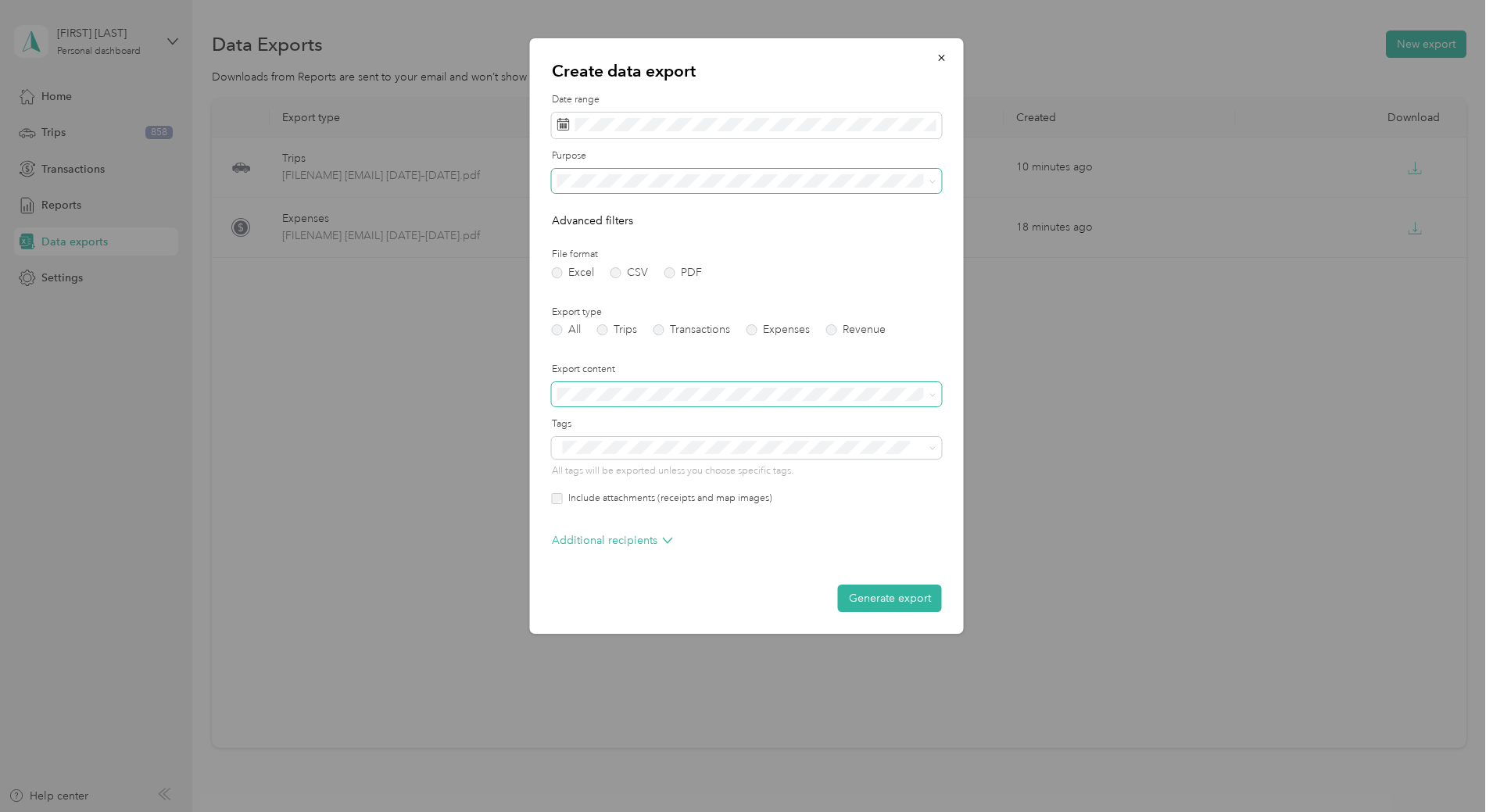 click 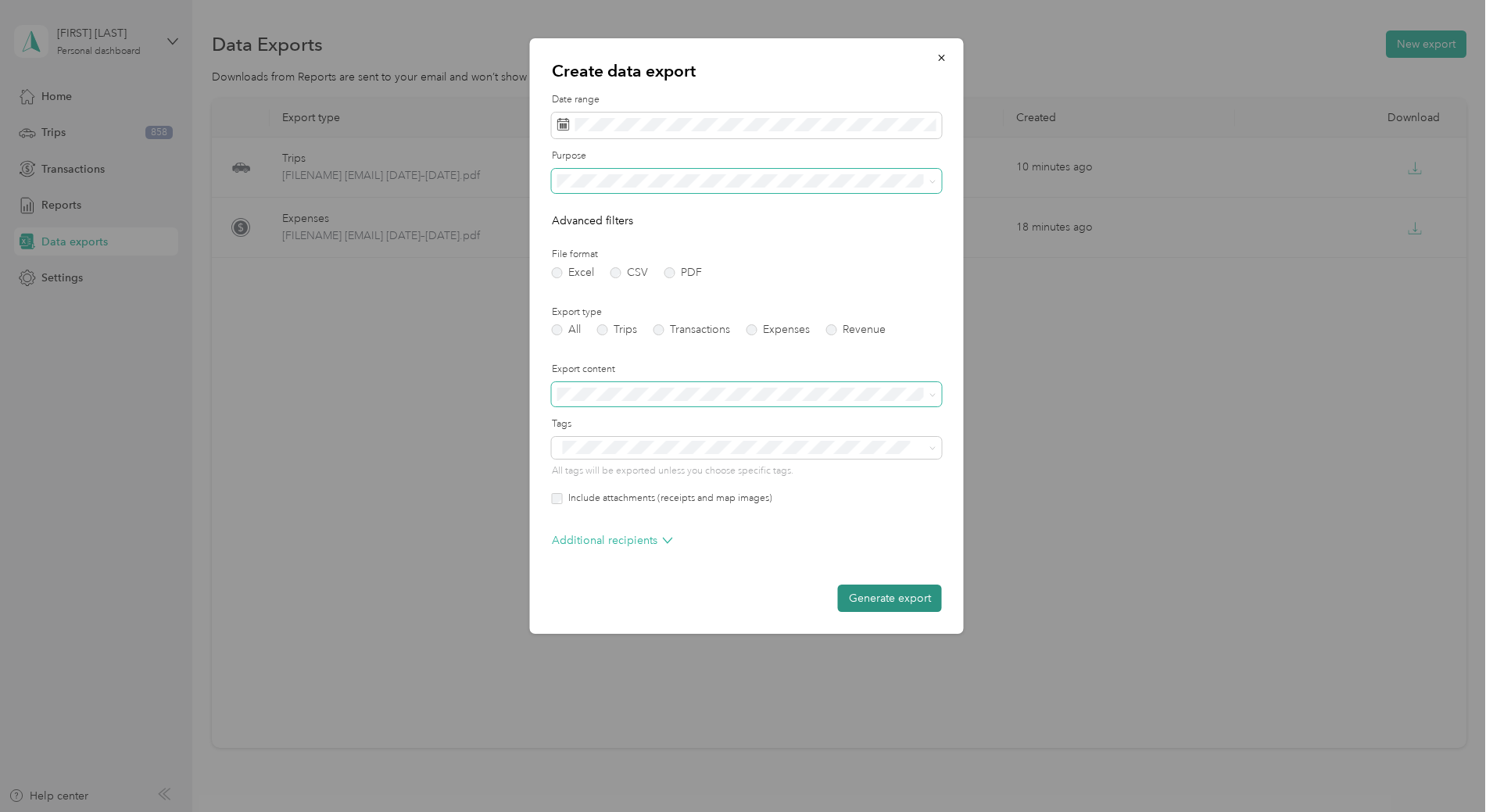 click on "Generate export" at bounding box center [890, 598] 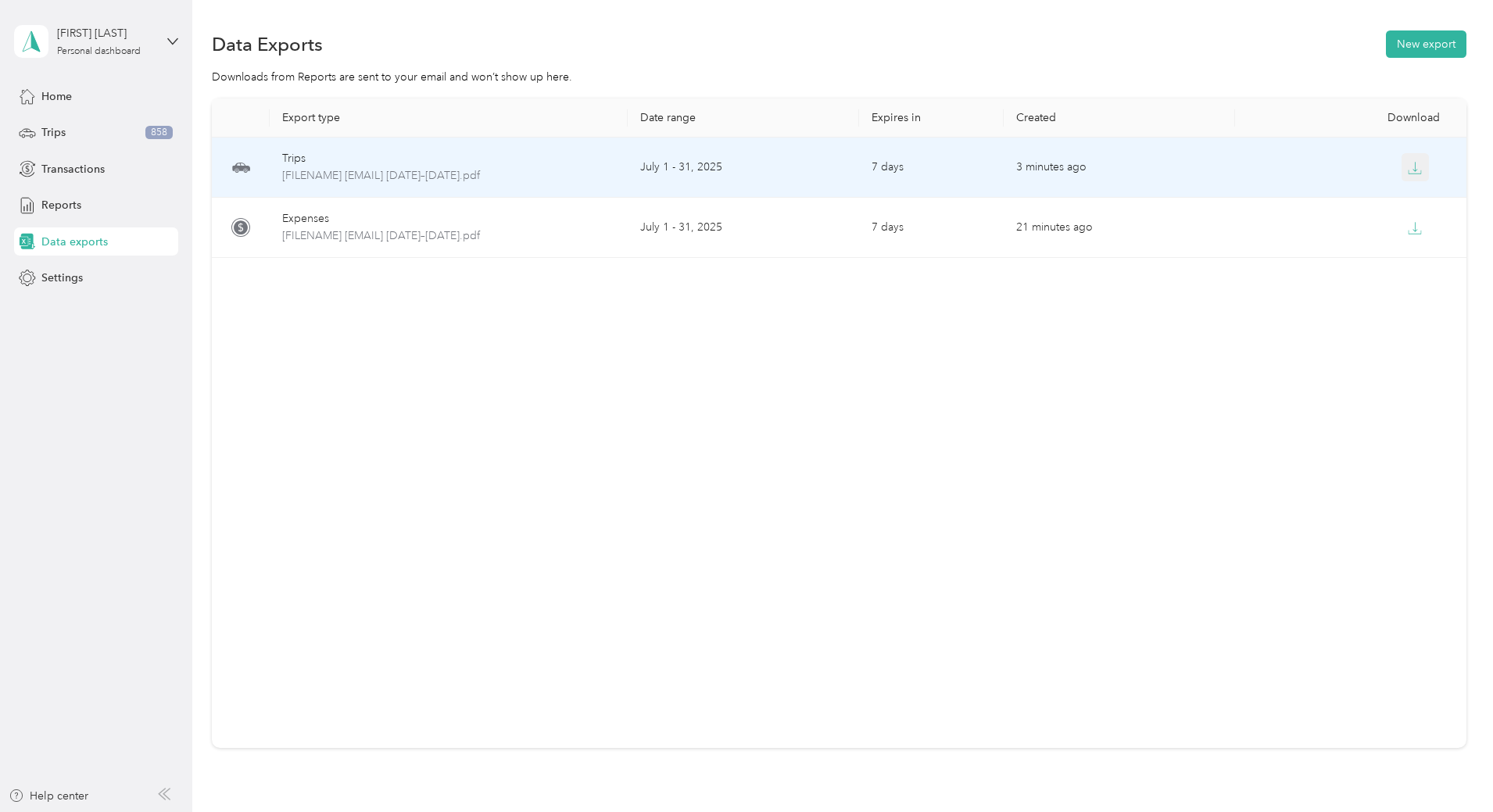 click 